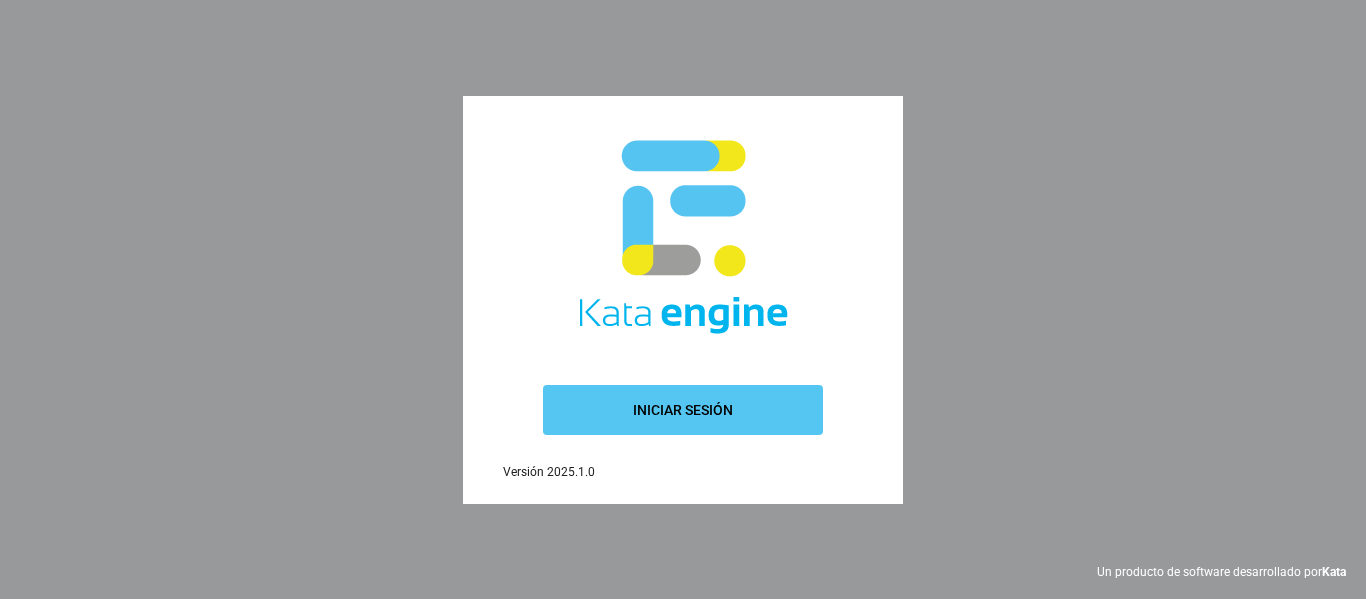scroll, scrollTop: 0, scrollLeft: 0, axis: both 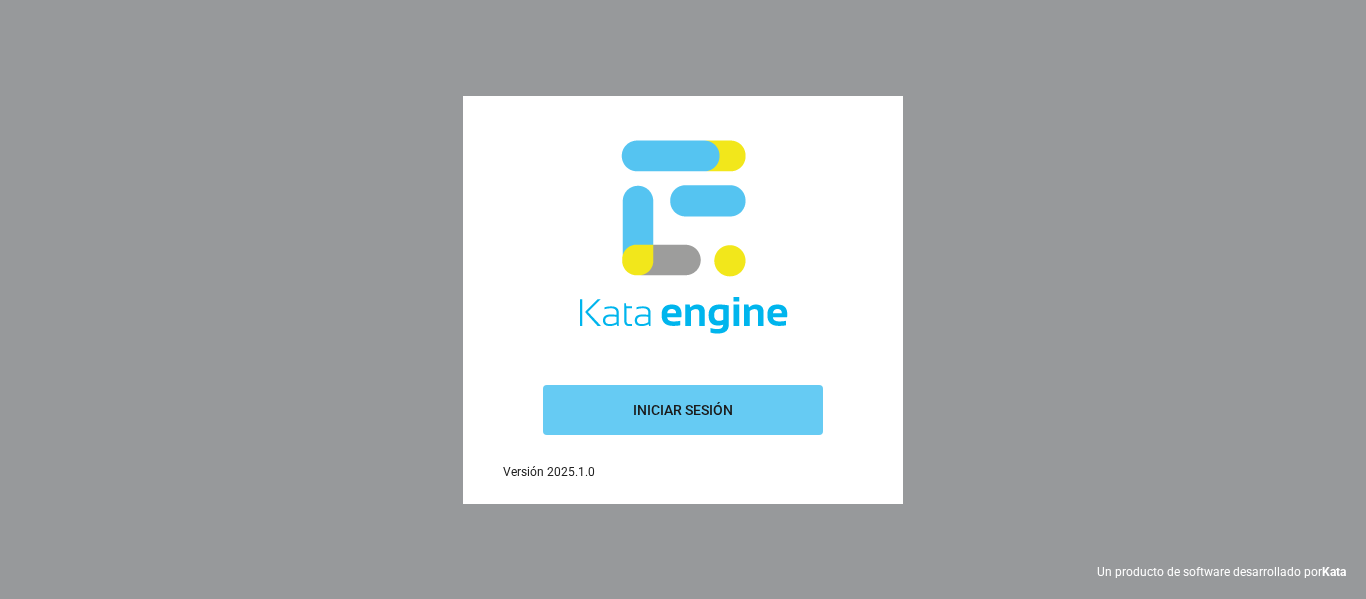click on "Iniciar sesión" at bounding box center (683, 410) 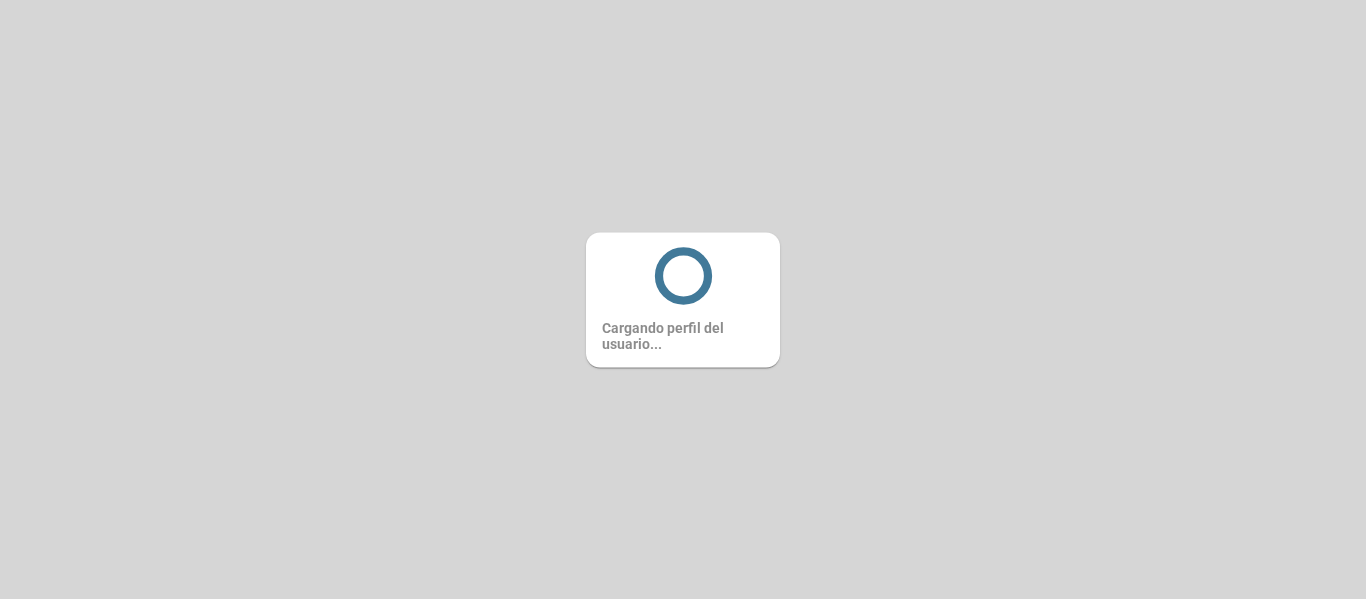 scroll, scrollTop: 0, scrollLeft: 0, axis: both 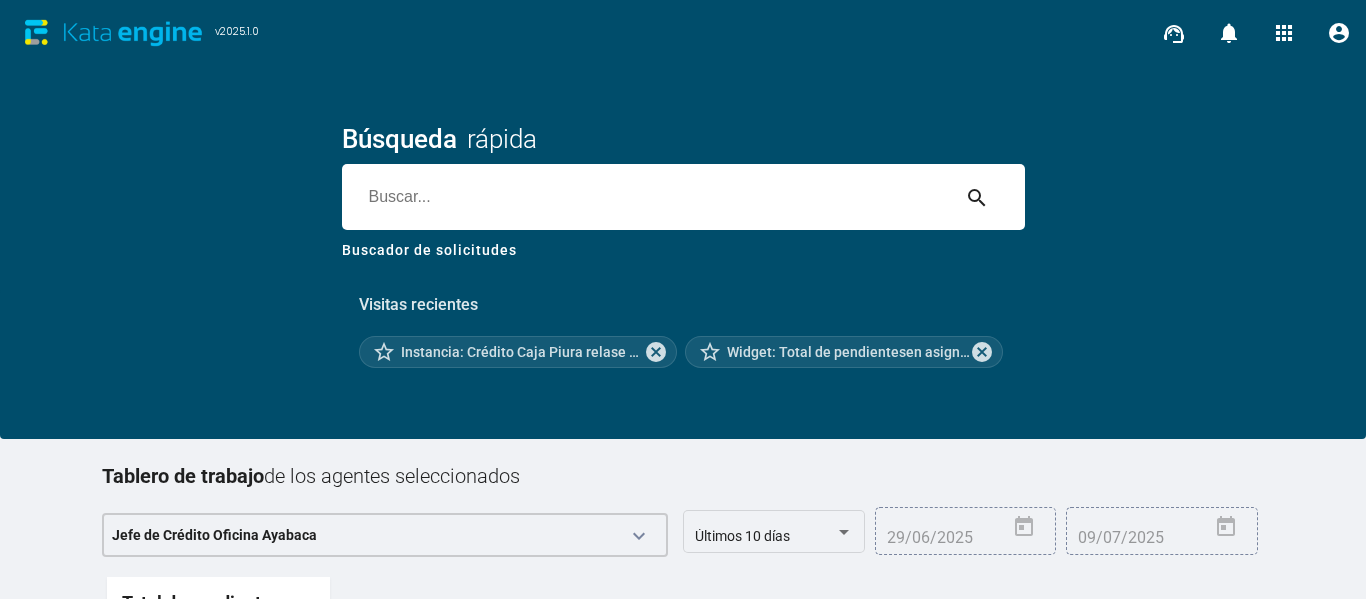 click on "Visitas recientes   star_border  Instancia: Crédito Caja Piura relase 2 - [UUID]  cancel   star_border  Widget: Total de pendientesen asignaciones  cancel" at bounding box center (683, 323) 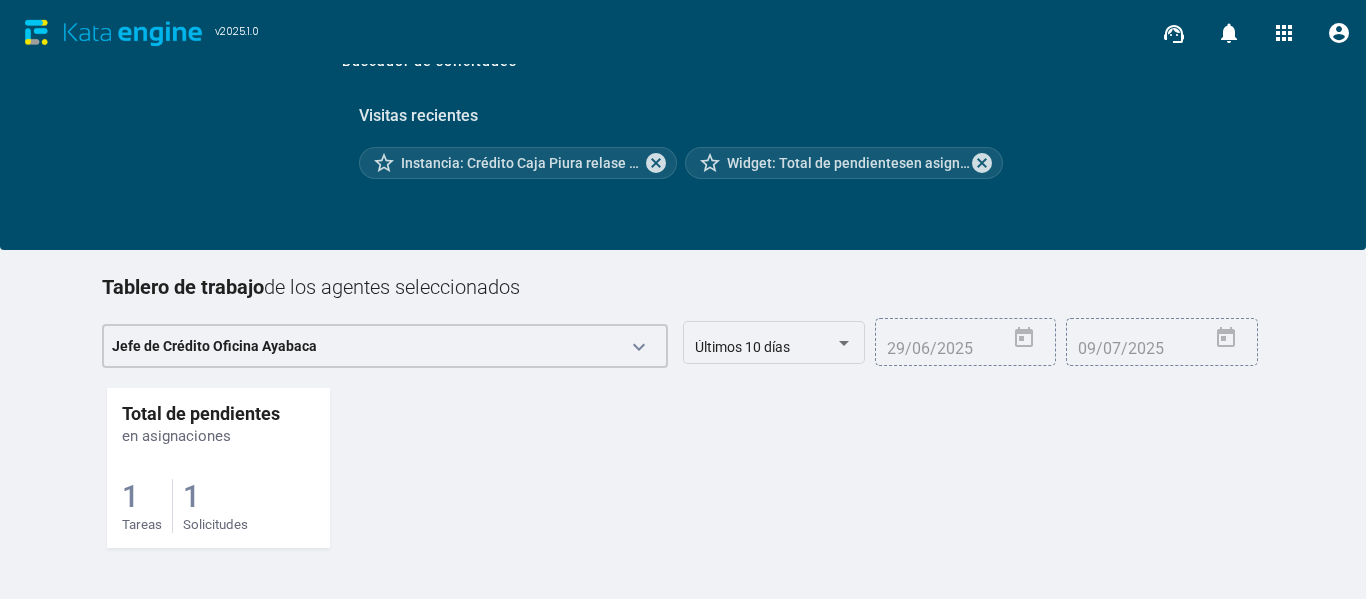 scroll, scrollTop: 193, scrollLeft: 0, axis: vertical 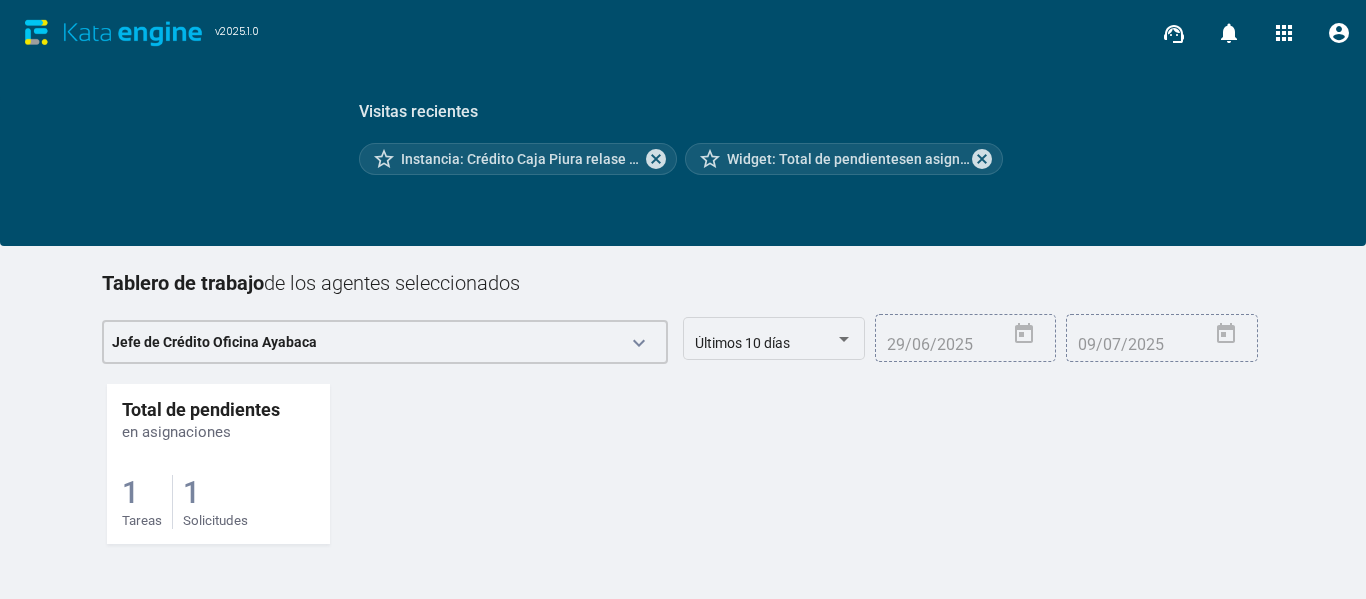 click on "Buscador de solicitudes" at bounding box center (683, 51) 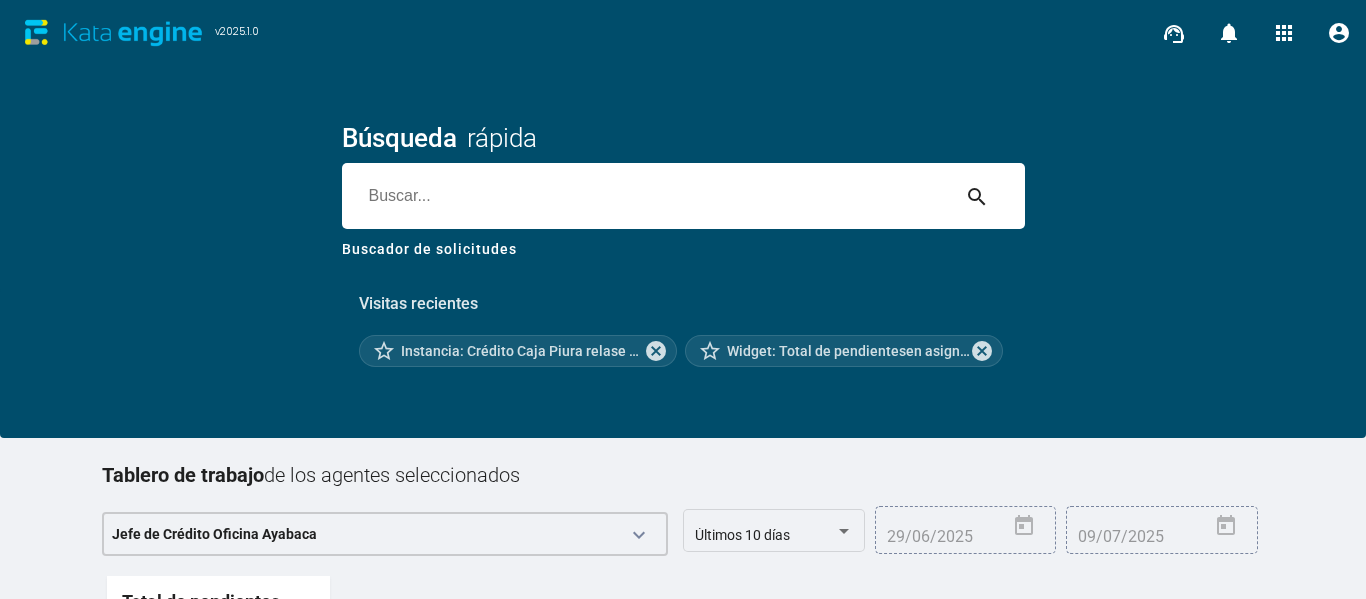 scroll, scrollTop: 0, scrollLeft: 0, axis: both 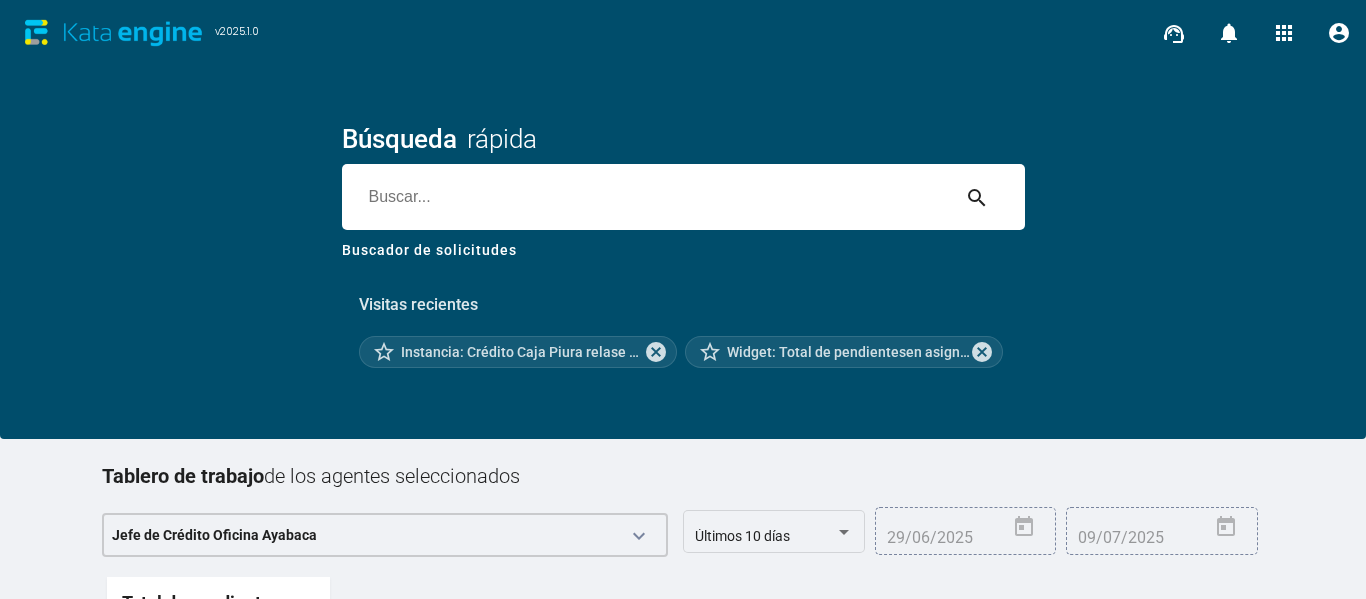 click on "Búsqueda rápida search Buscador de solicitudes" at bounding box center (683, 244) 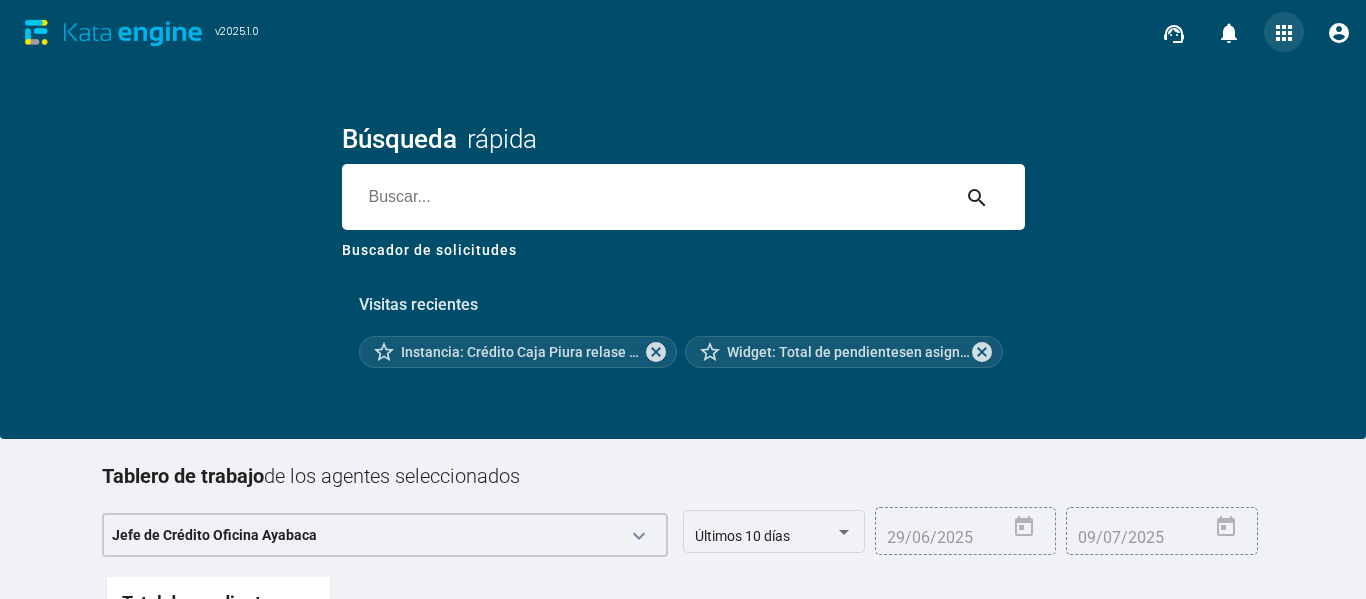 click on "apps" at bounding box center (1284, 33) 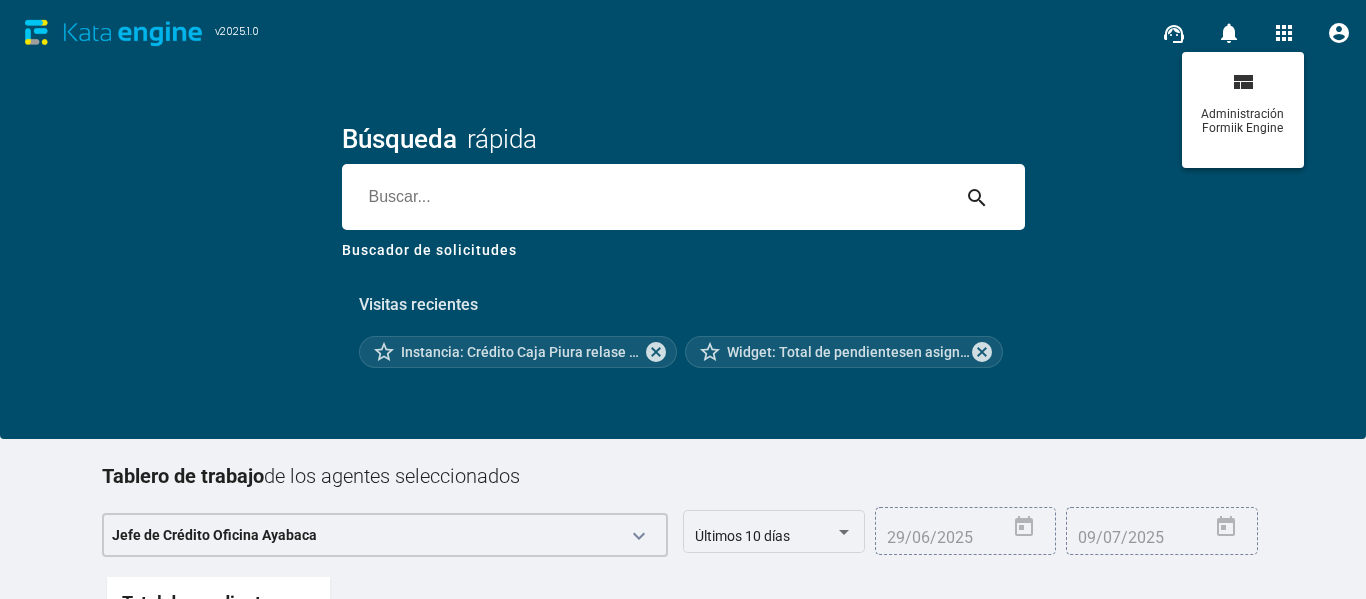 click at bounding box center (683, 299) 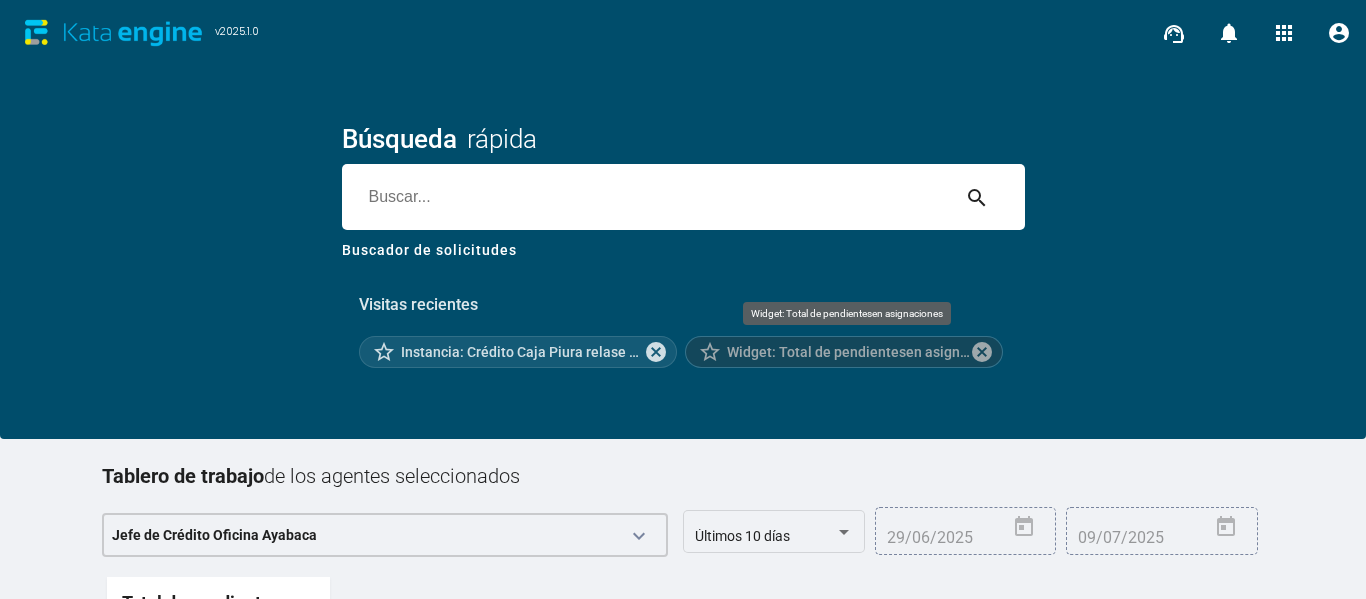 click on "Widget: Total de pendientesen asignaciones" at bounding box center [848, 352] 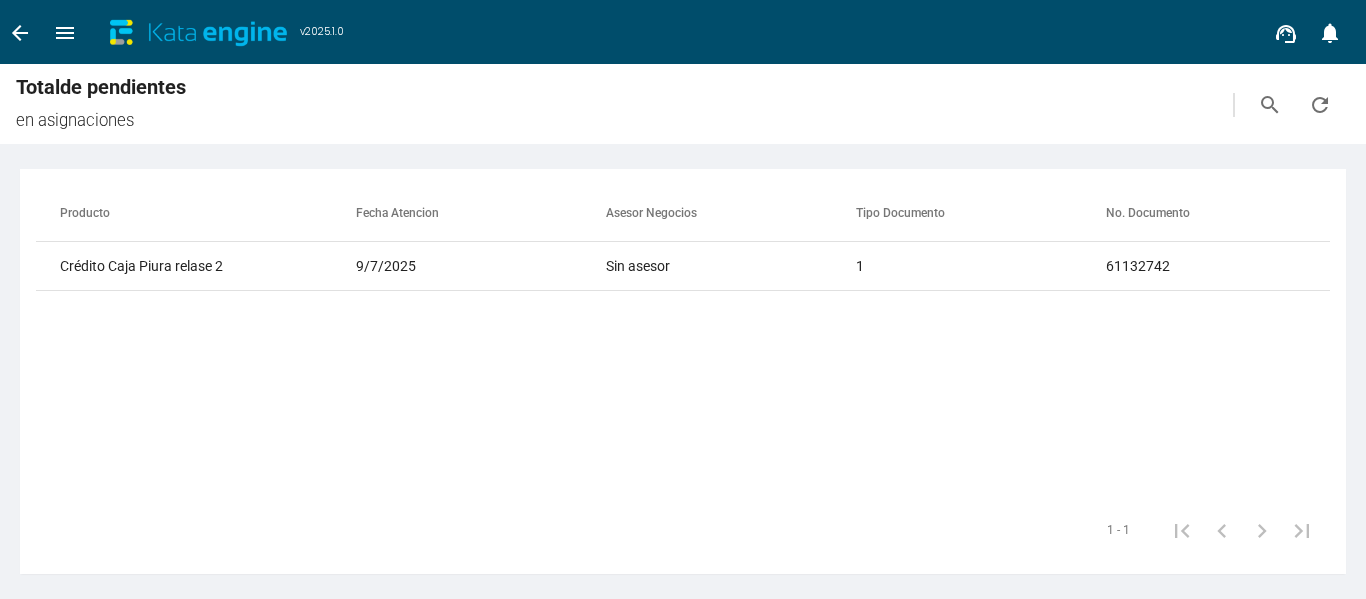 click on "Producto  Fecha Atencion  Asesor Negocios  Tipo Documento  No. Documento  Nombre Cliente  Aprobador Asignado  Etapa  documentId   Crédito Caja Piura relase 2   9/7/2025   Sin asesor   1   [NUMBER]   ABAD ABAD HORTELIA   Sin Aprobador   En Precalificación" at bounding box center [683, 343] 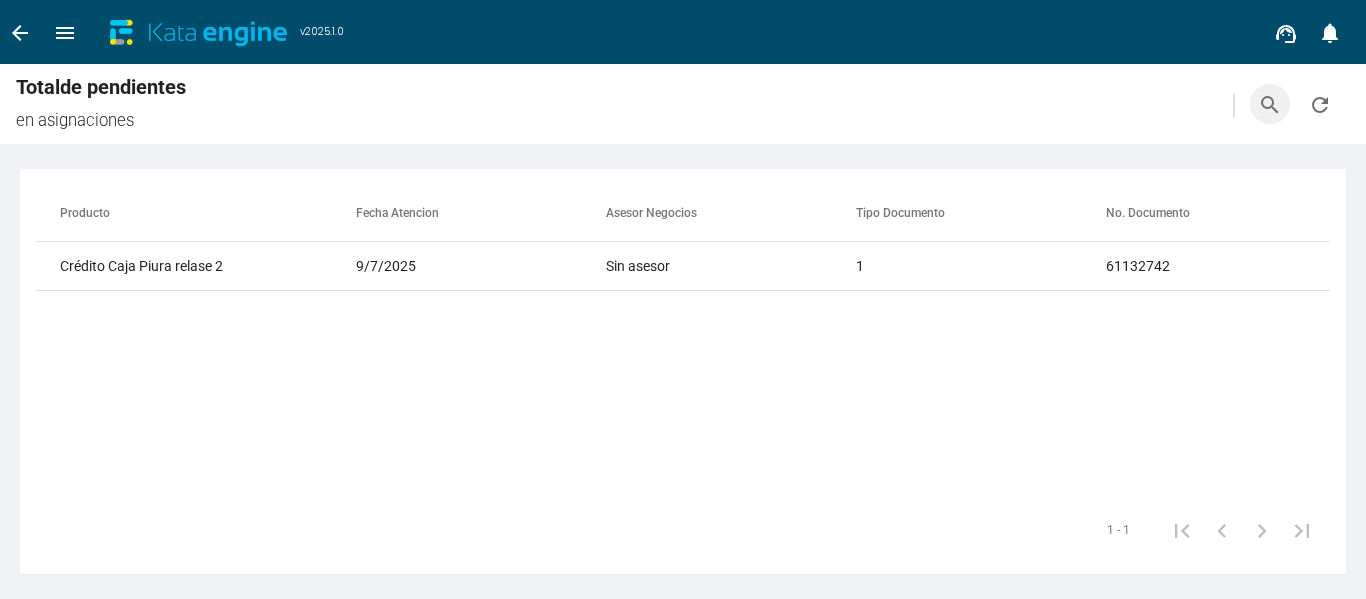 click on "search" at bounding box center [1270, 105] 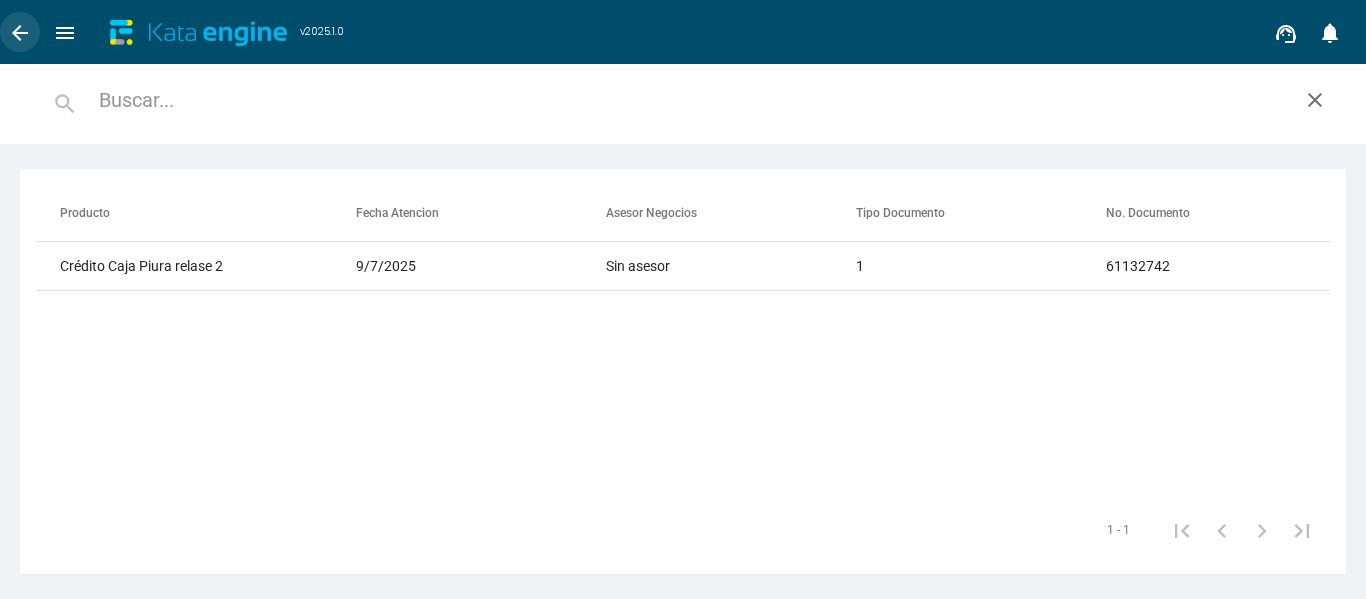 click on "arrow_back" at bounding box center (20, 33) 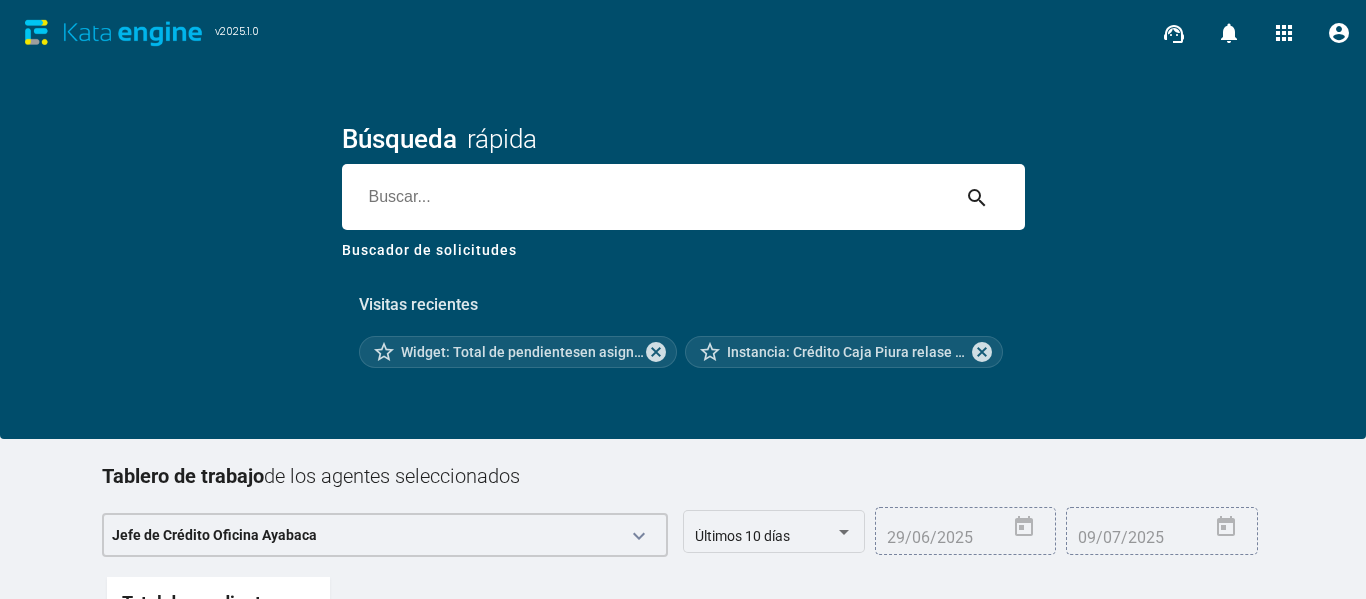 click on "Visitas recientes   star_border  Widget: Total de pendientesen asignaciones  cancel   star_border  Instancia: Crédito Caja Piura relase 2 - 7D254281-FD9A-44B8-BE28-D557CD4D3DDC  cancel" at bounding box center (683, 323) 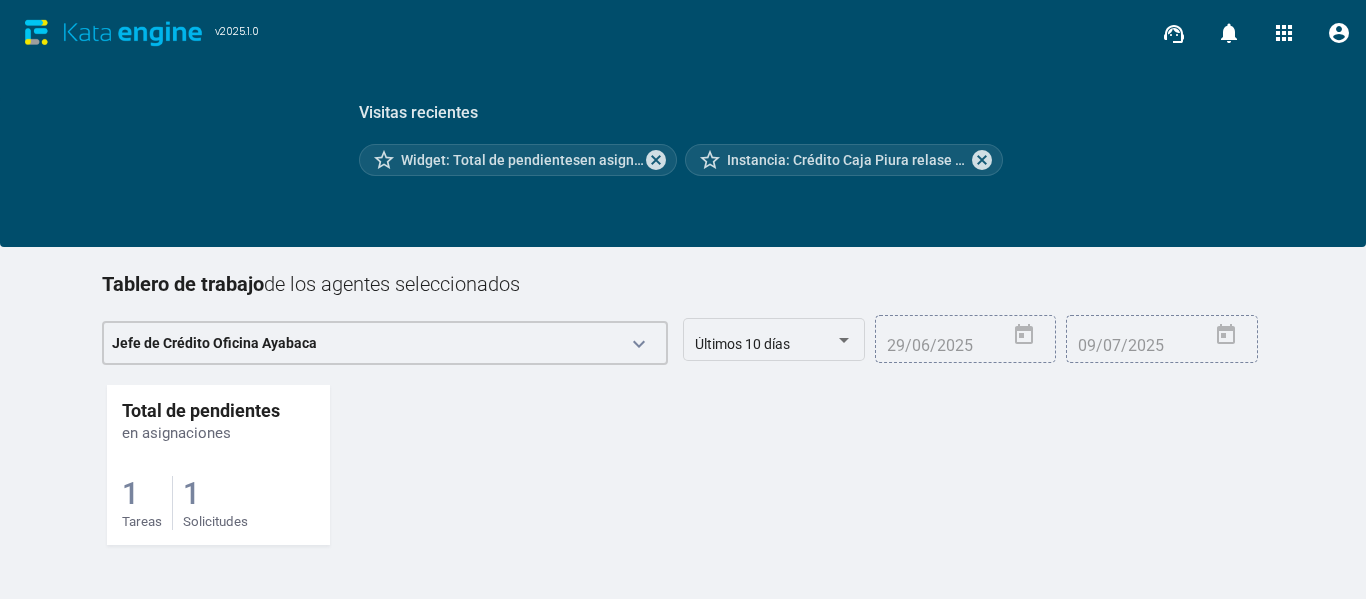 scroll, scrollTop: 193, scrollLeft: 0, axis: vertical 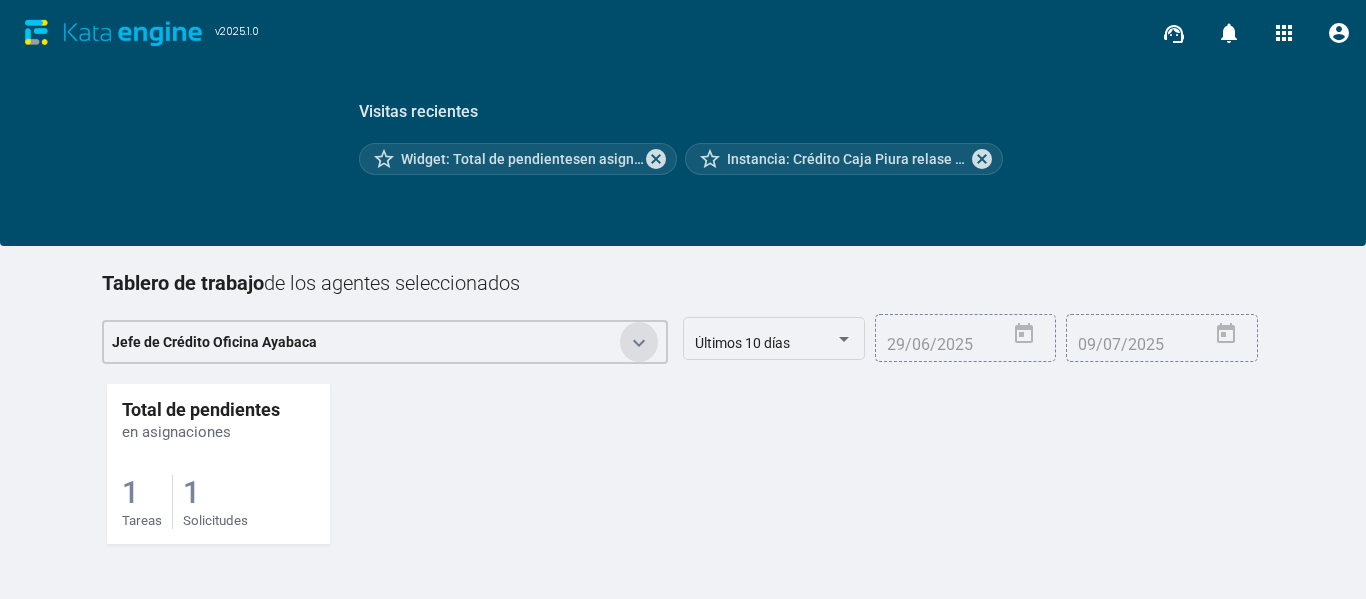 click on "keyboard_arrow_down" at bounding box center [639, 343] 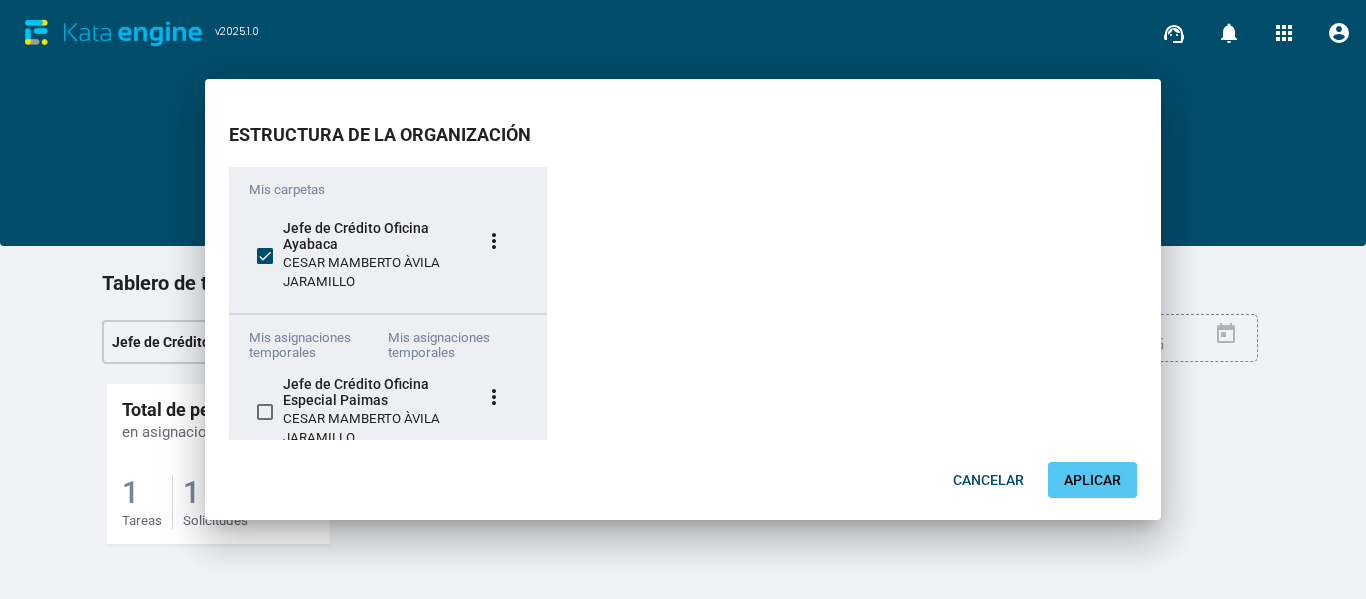 click on "Jefe de Crédito Oficina Especial Paimas" at bounding box center (366, 236) 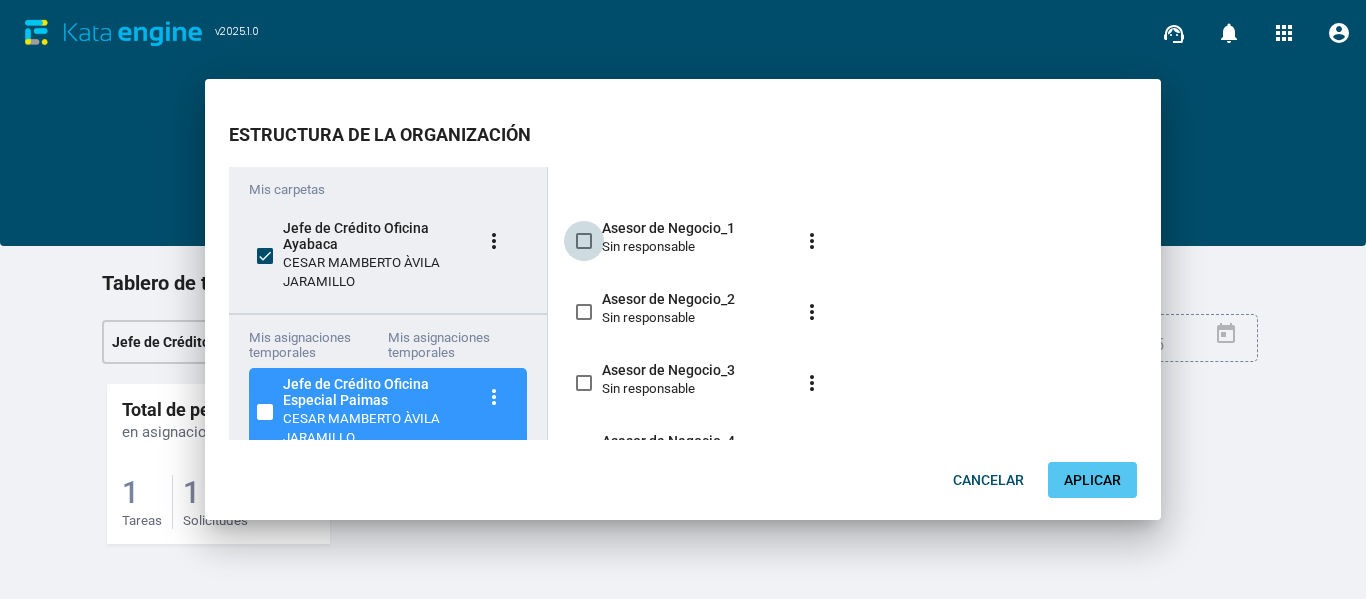 click at bounding box center (584, 241) 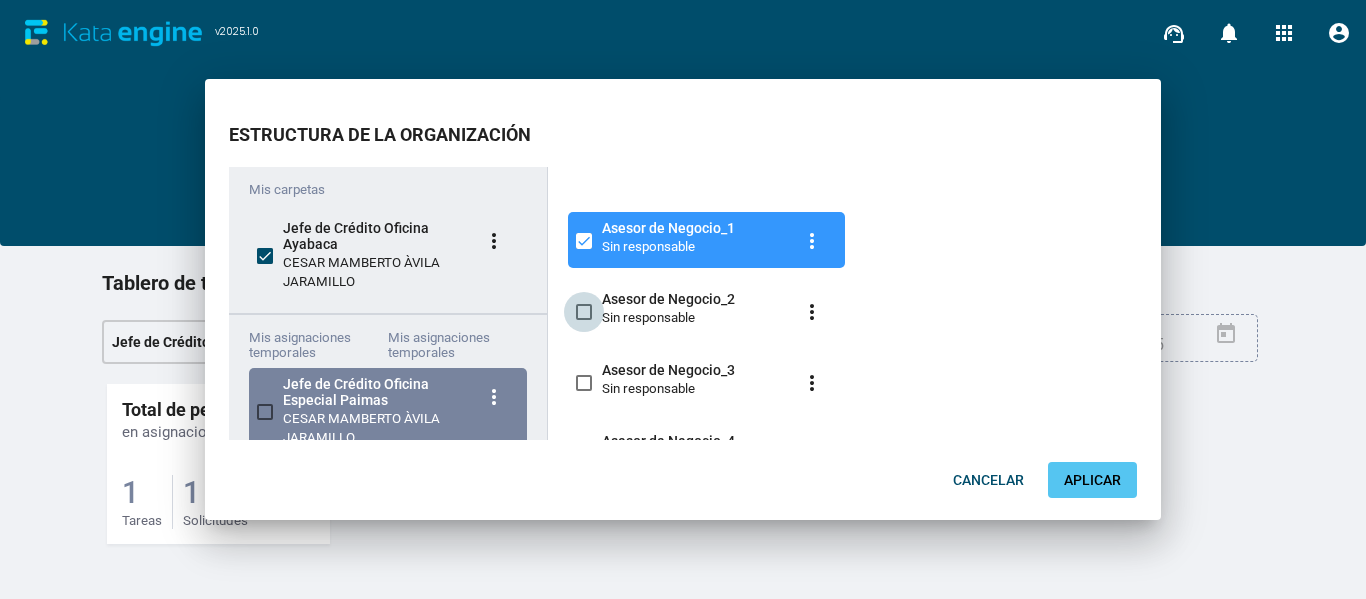 click at bounding box center (584, 312) 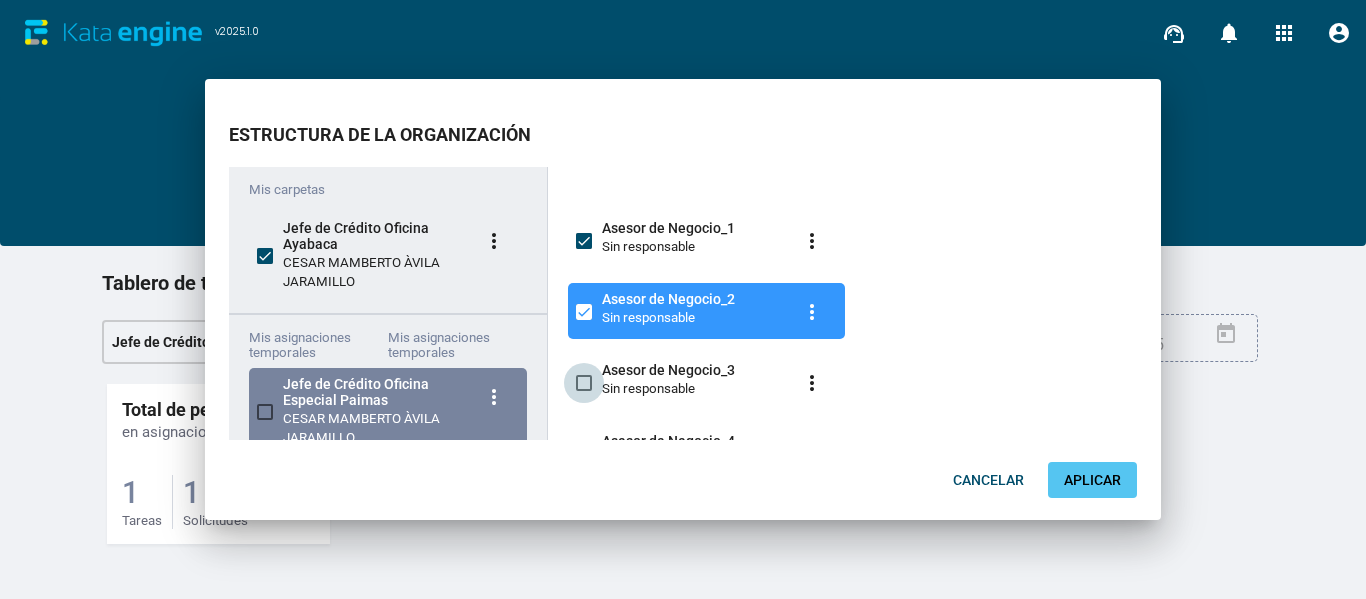 click at bounding box center [584, 383] 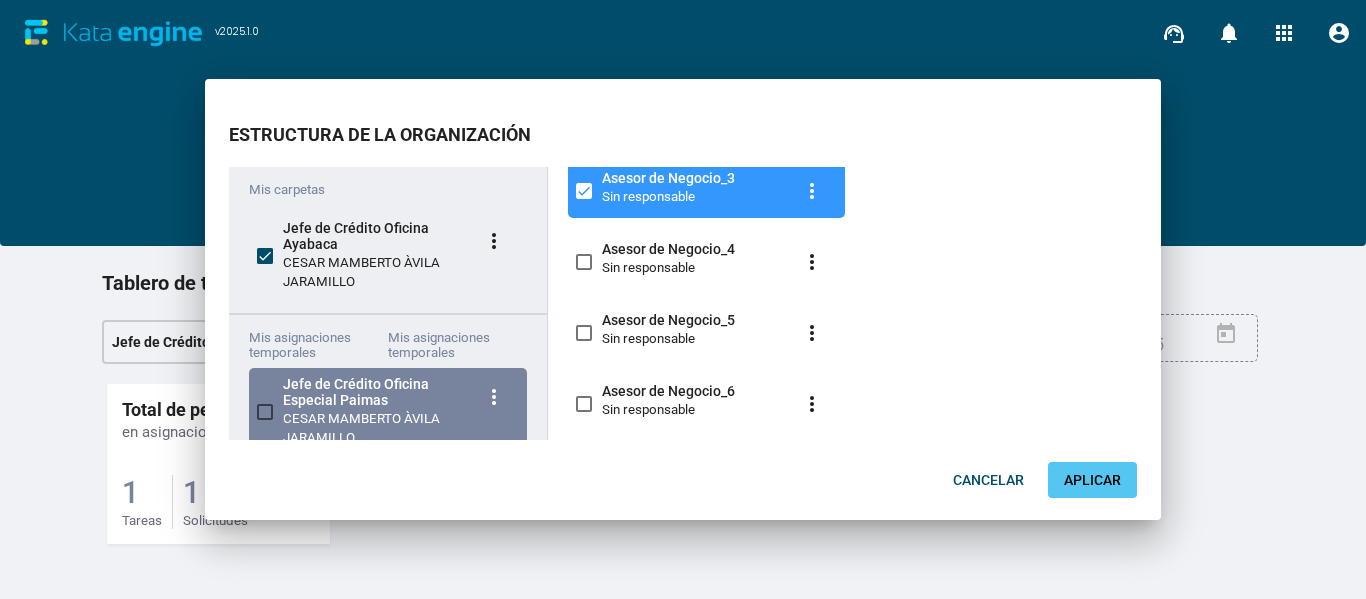 scroll, scrollTop: 198, scrollLeft: 0, axis: vertical 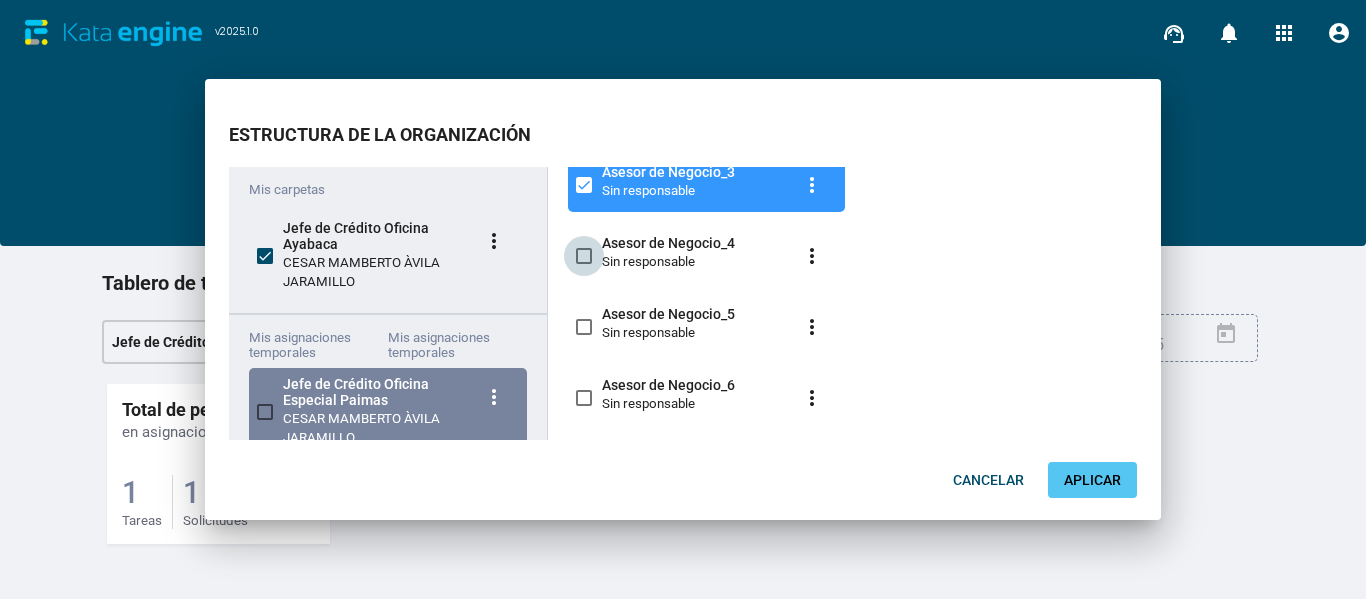 click at bounding box center (584, 256) 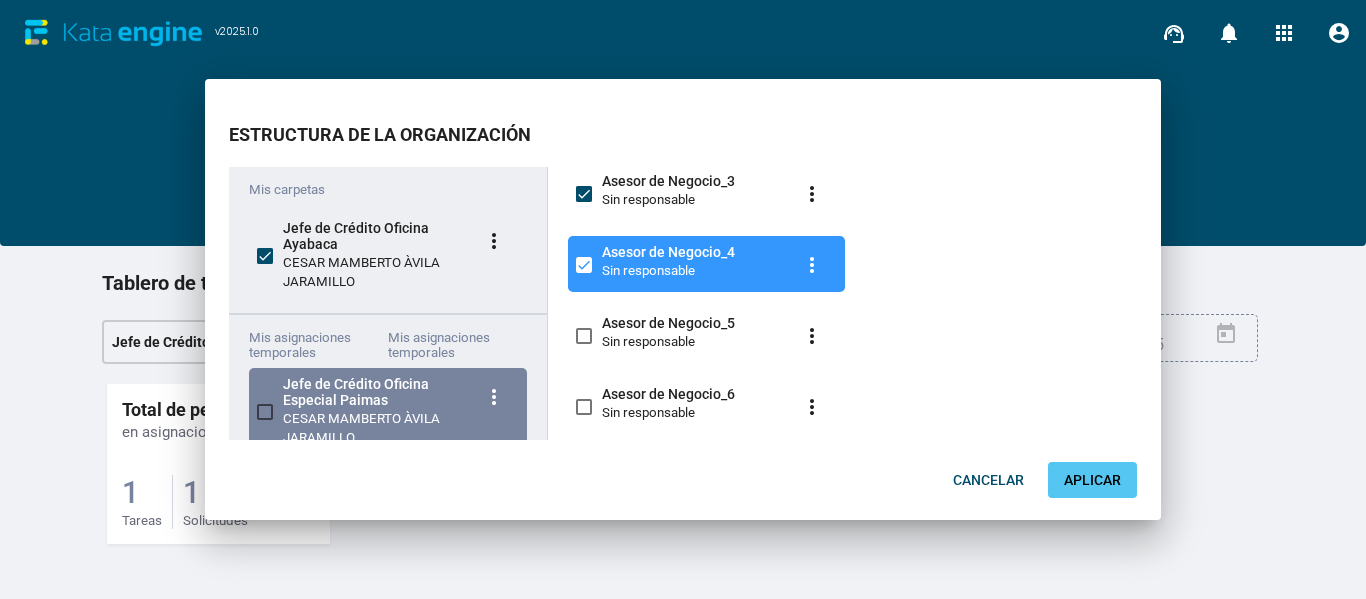 scroll, scrollTop: 198, scrollLeft: 0, axis: vertical 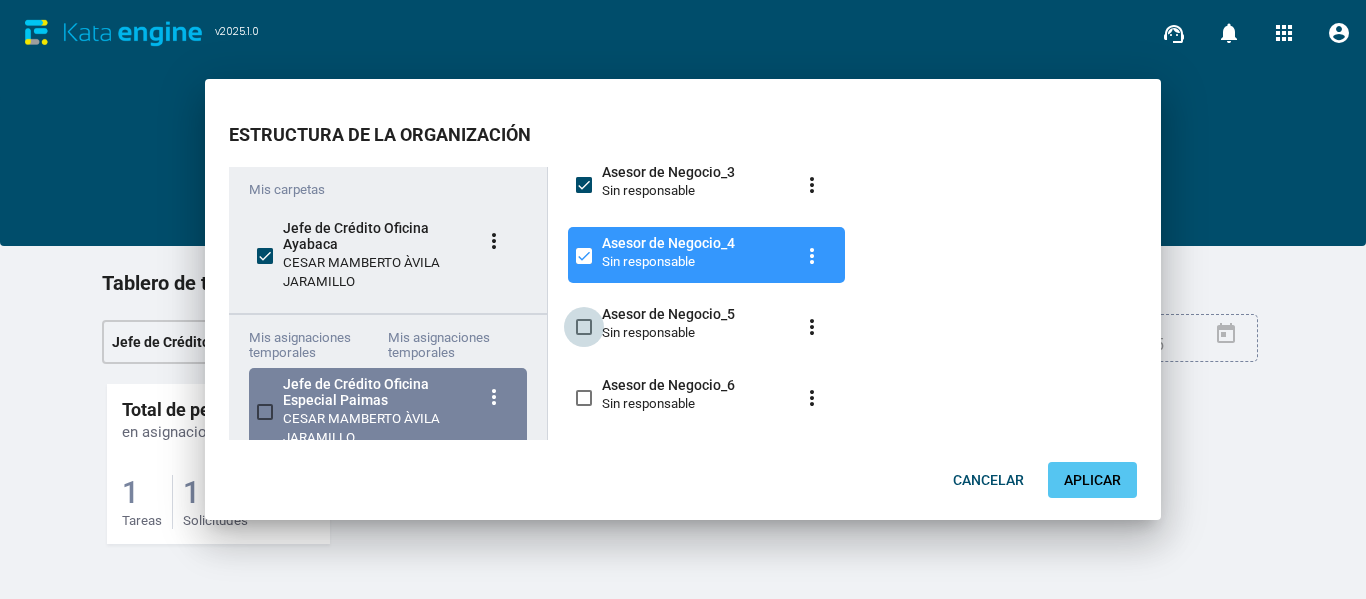 click at bounding box center [584, 327] 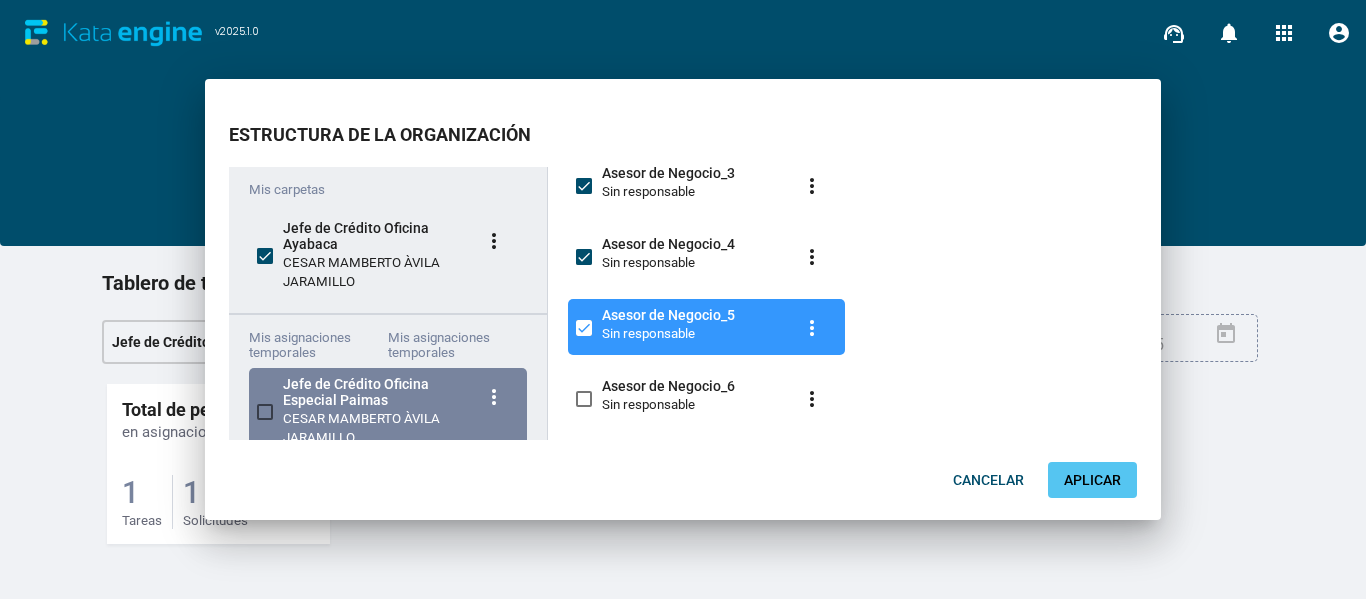 scroll, scrollTop: 198, scrollLeft: 0, axis: vertical 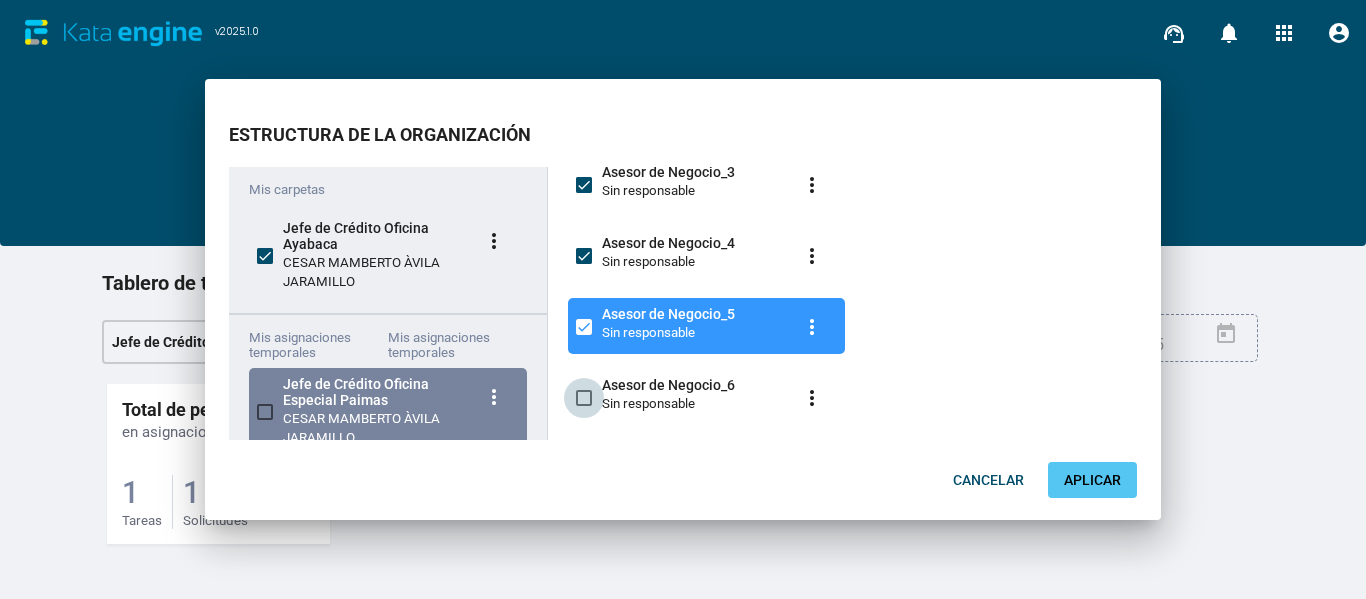 click at bounding box center (584, 398) 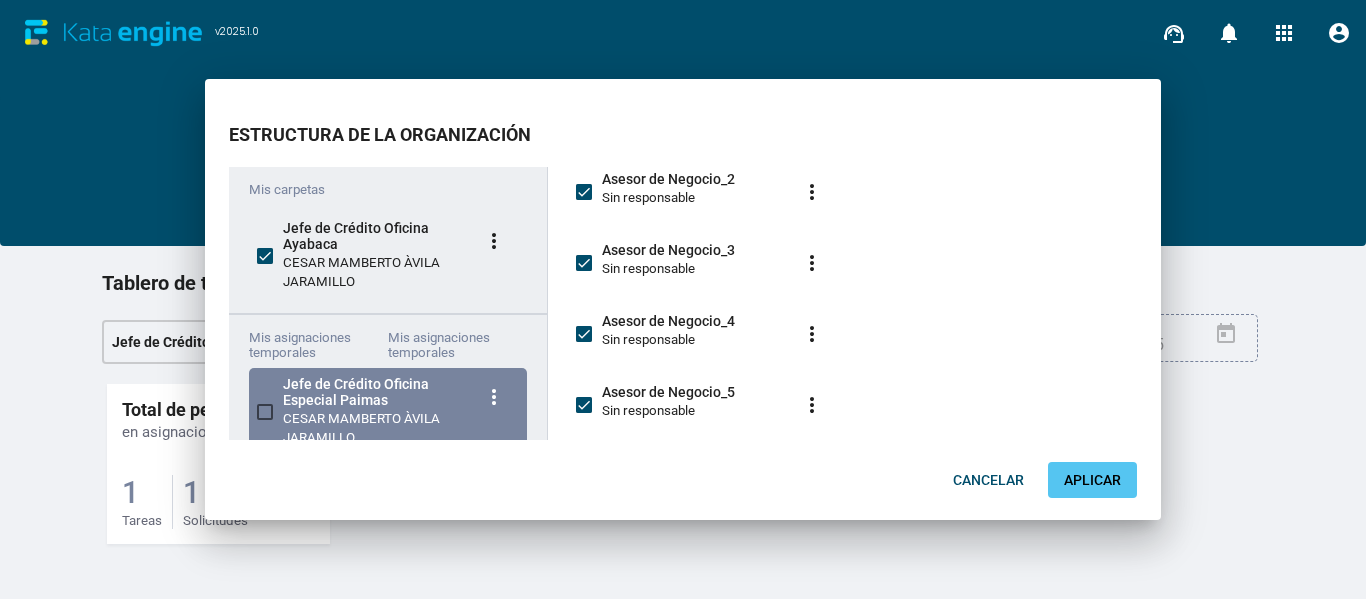 scroll, scrollTop: 198, scrollLeft: 0, axis: vertical 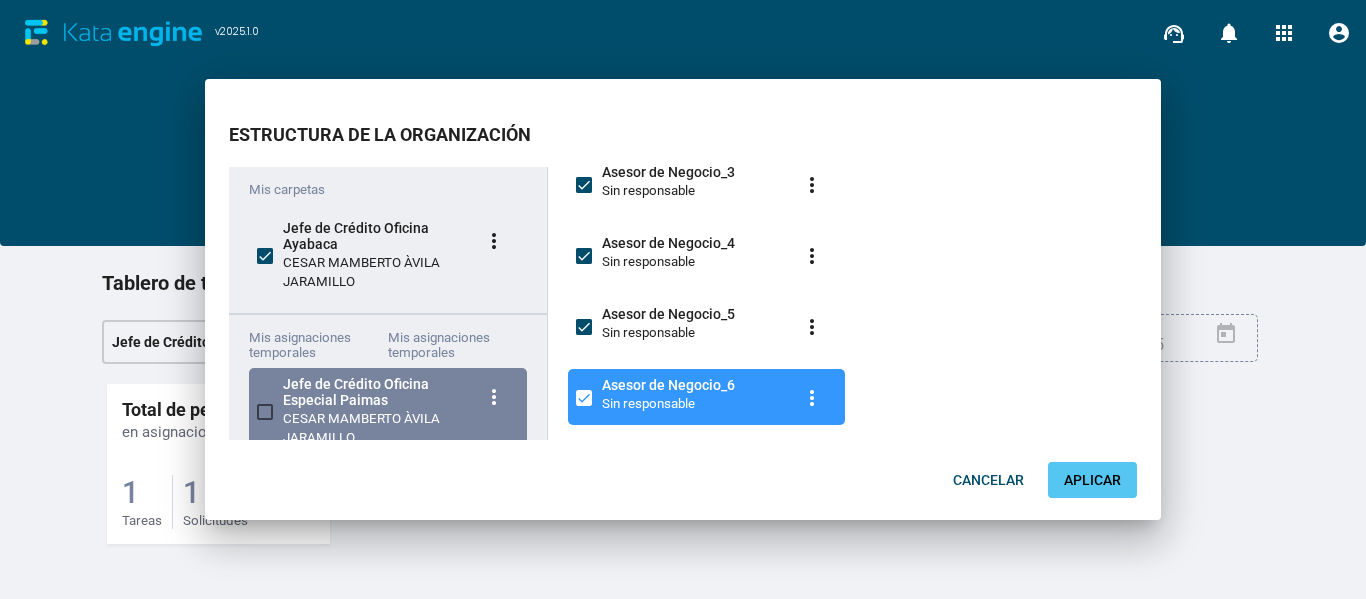 click on "Aplicar" at bounding box center (1092, 480) 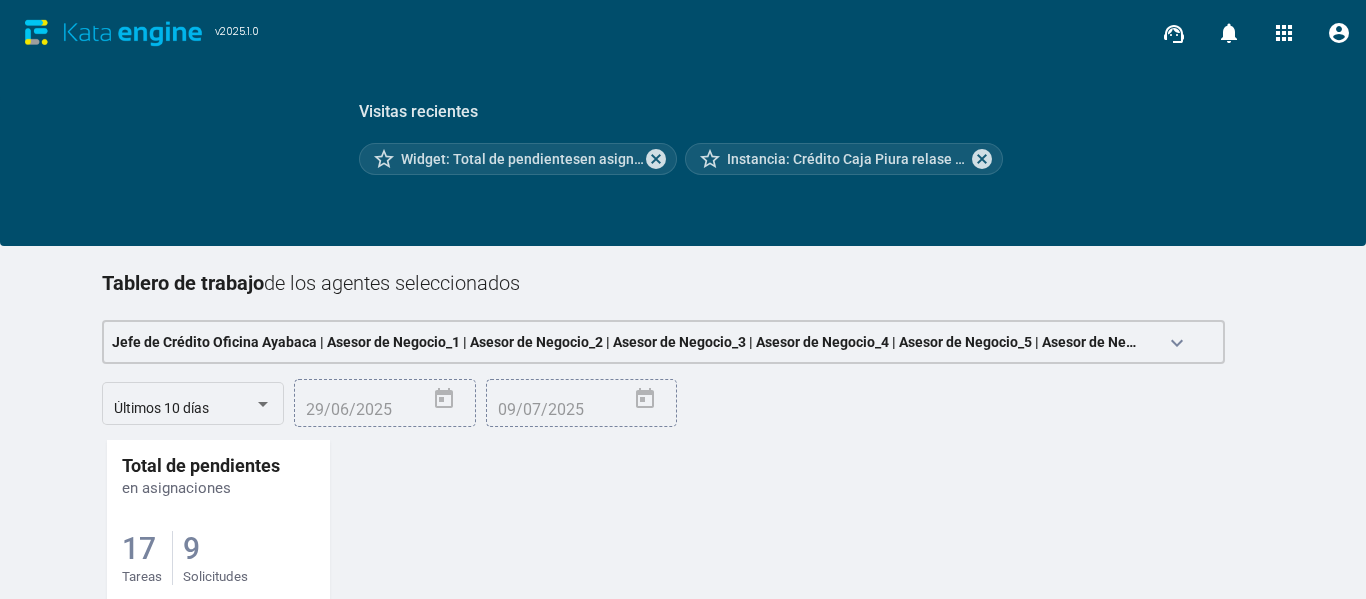 click on "Visitas recientes   star_border  Widget: Total de pendientesen asignaciones  cancel   star_border  Instancia: Crédito Caja Piura relase 2 - 7D254281-FD9A-44B8-BE28-D557CD4D3DDC  cancel" at bounding box center (683, 171) 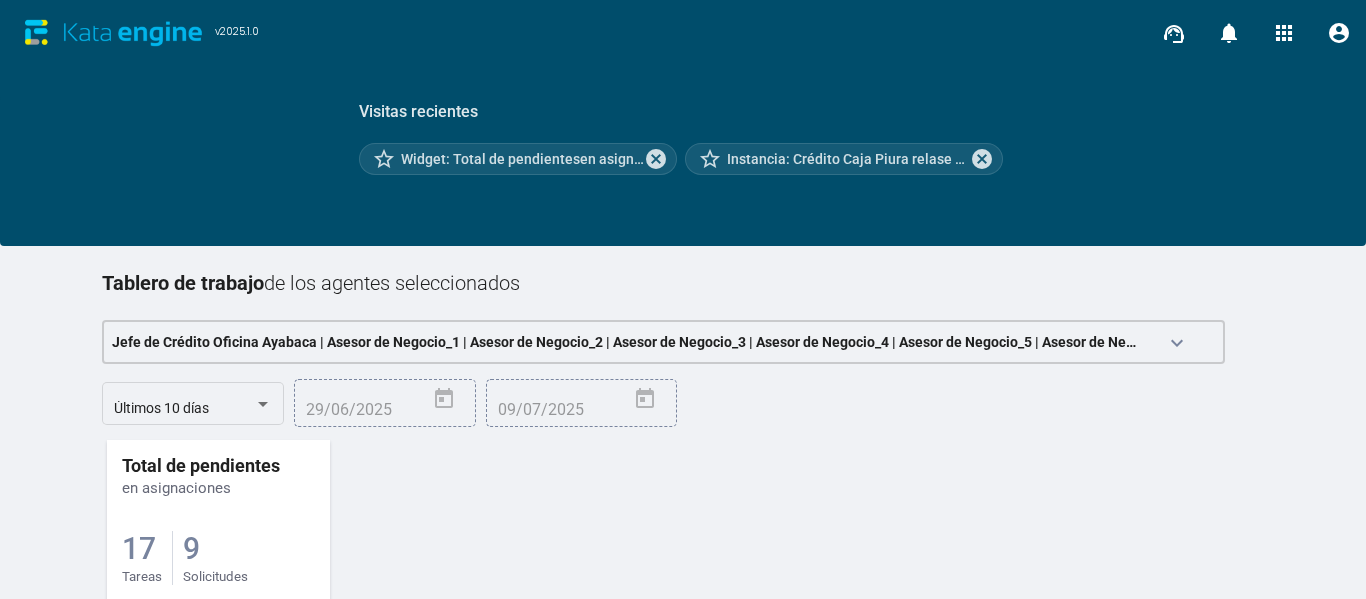 click on "17" at bounding box center [139, 548] 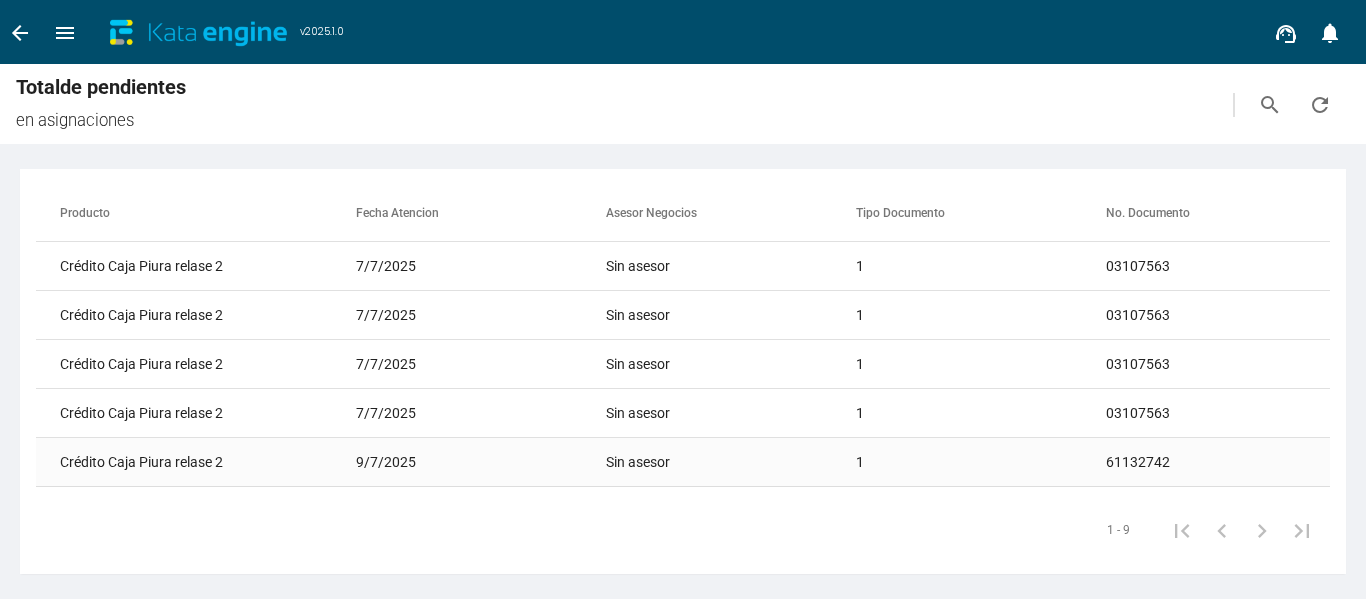 click on "Crédito Caja Piura relase 2" at bounding box center [161, 266] 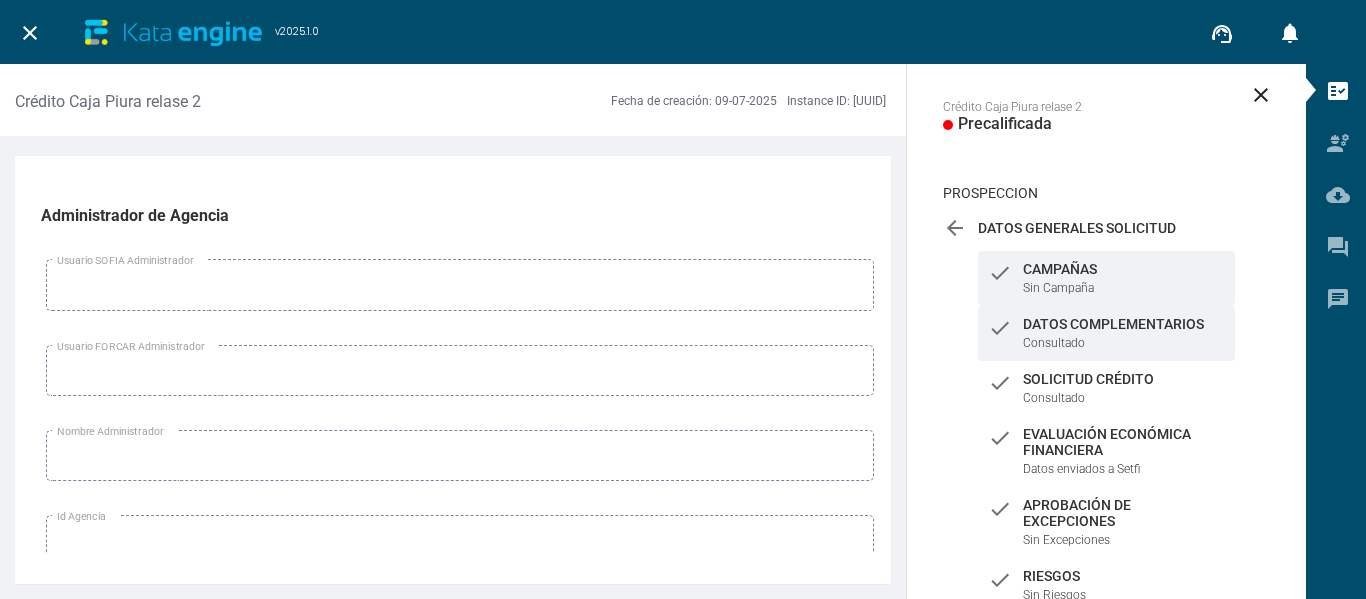 click on "check Datos Complementarios Consultado" at bounding box center [1106, 278] 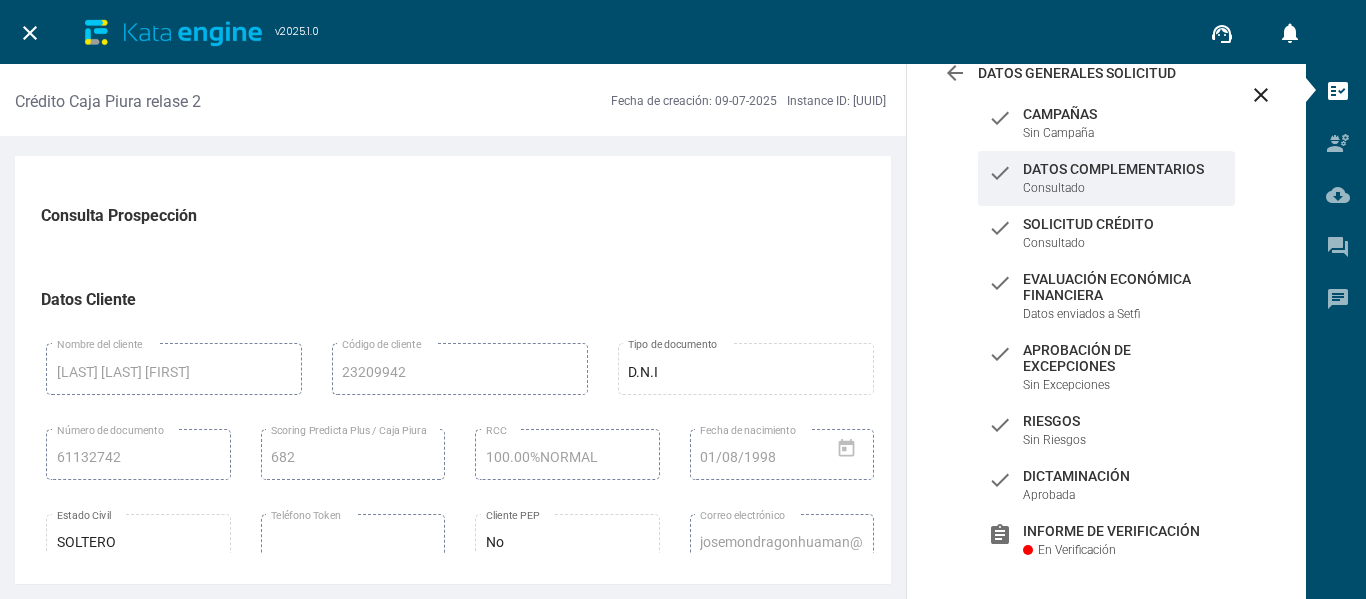 scroll, scrollTop: 167, scrollLeft: 0, axis: vertical 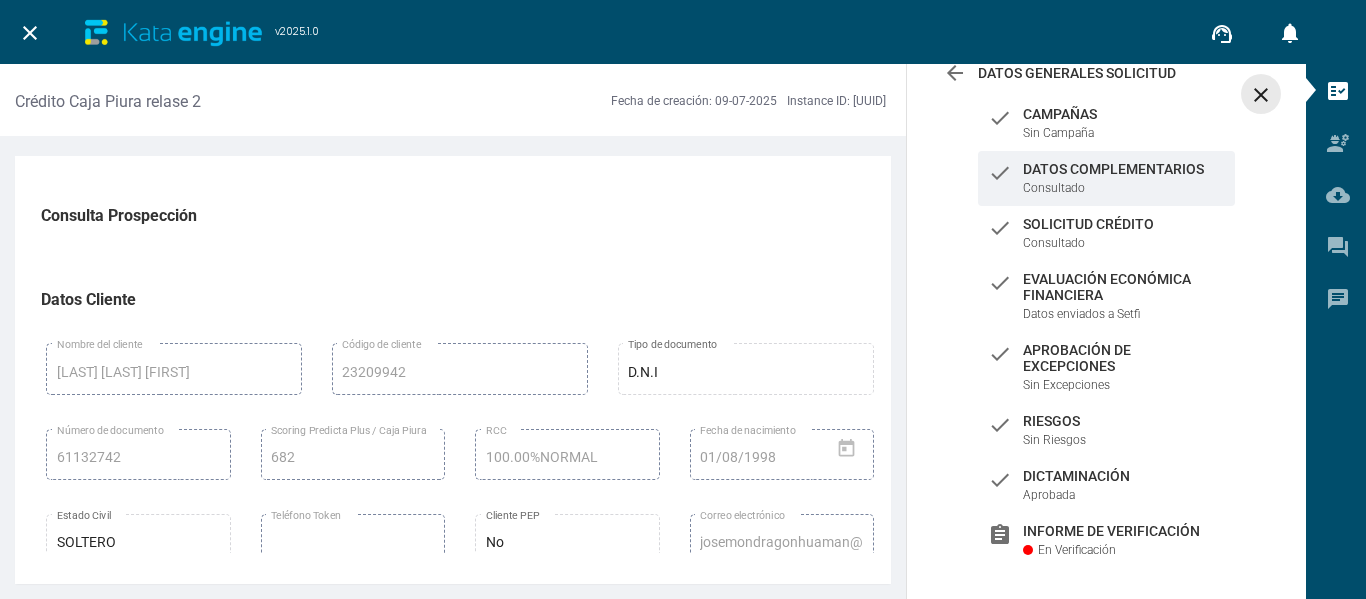 click on "close" at bounding box center [1261, 95] 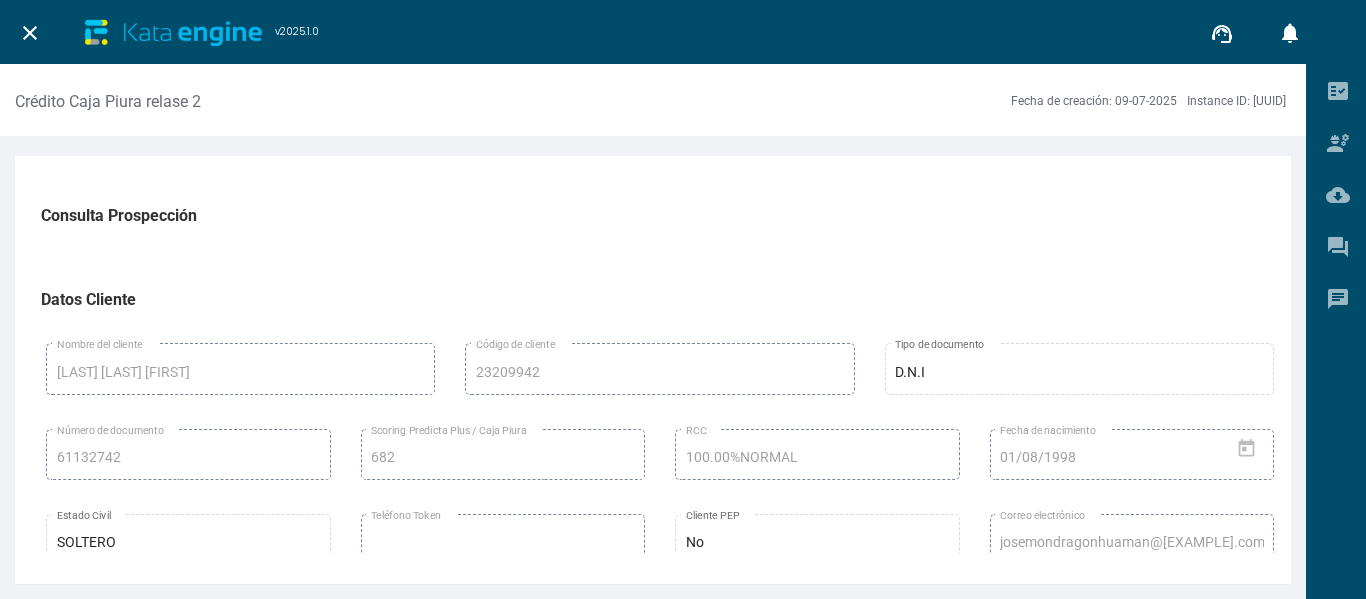 scroll, scrollTop: 0, scrollLeft: 0, axis: both 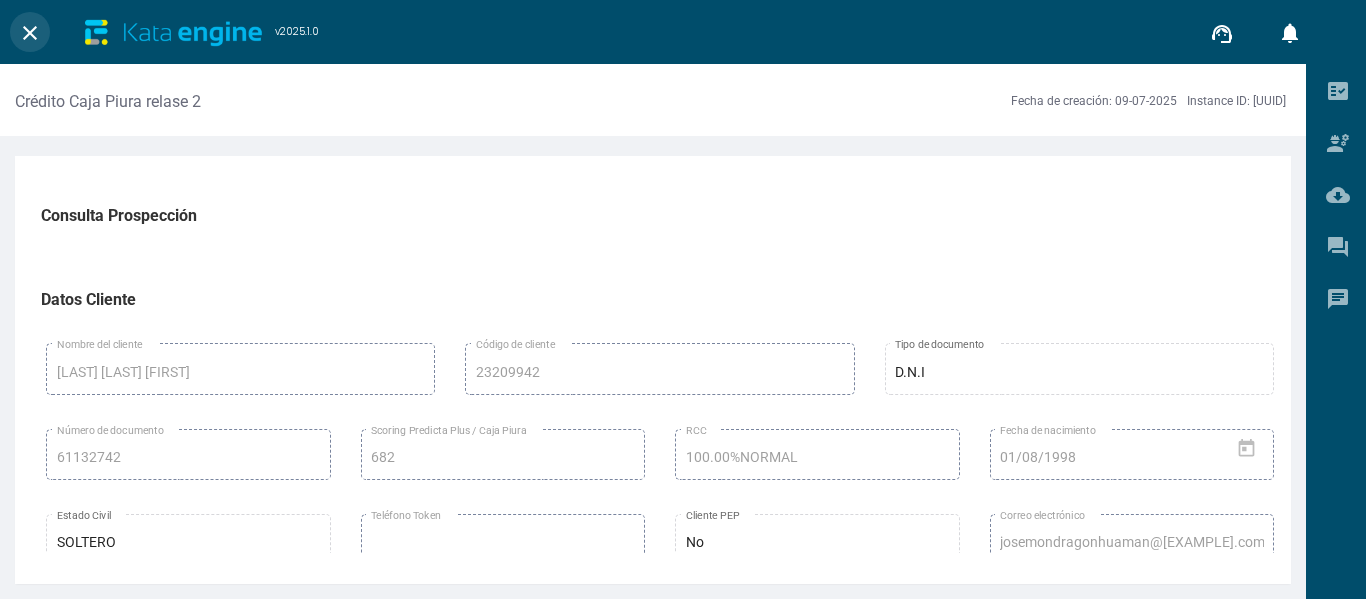 click on "close" at bounding box center (30, 33) 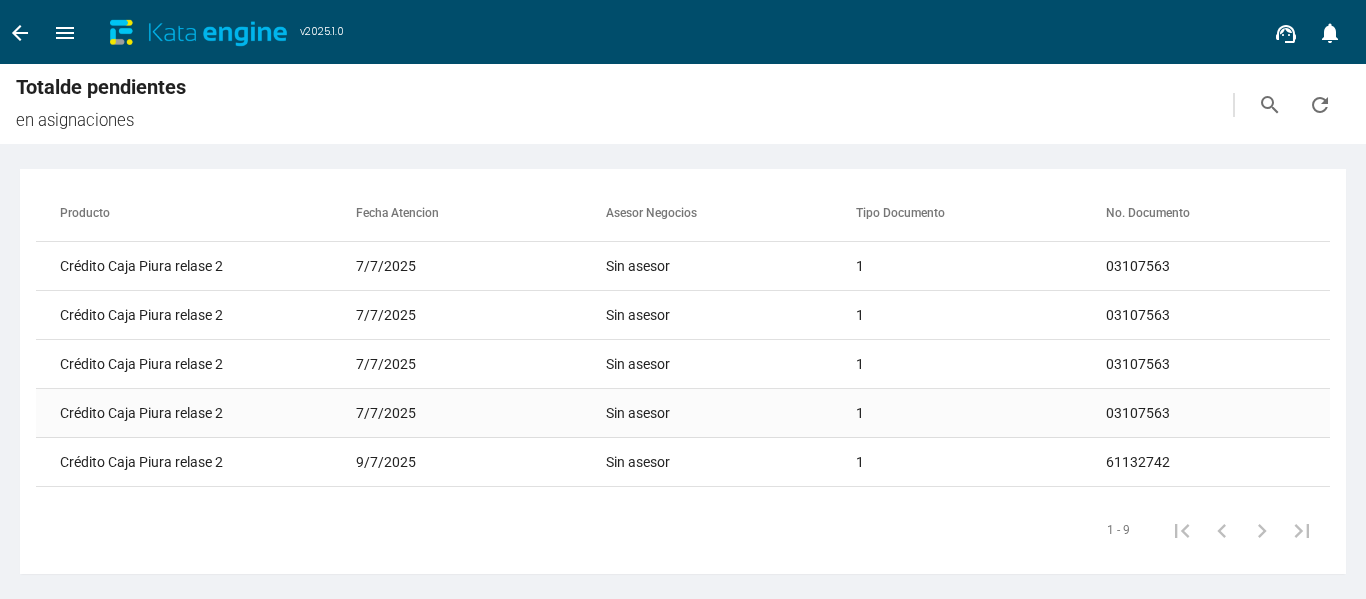 click on "Crédito Caja Piura relase 2" at bounding box center (161, 266) 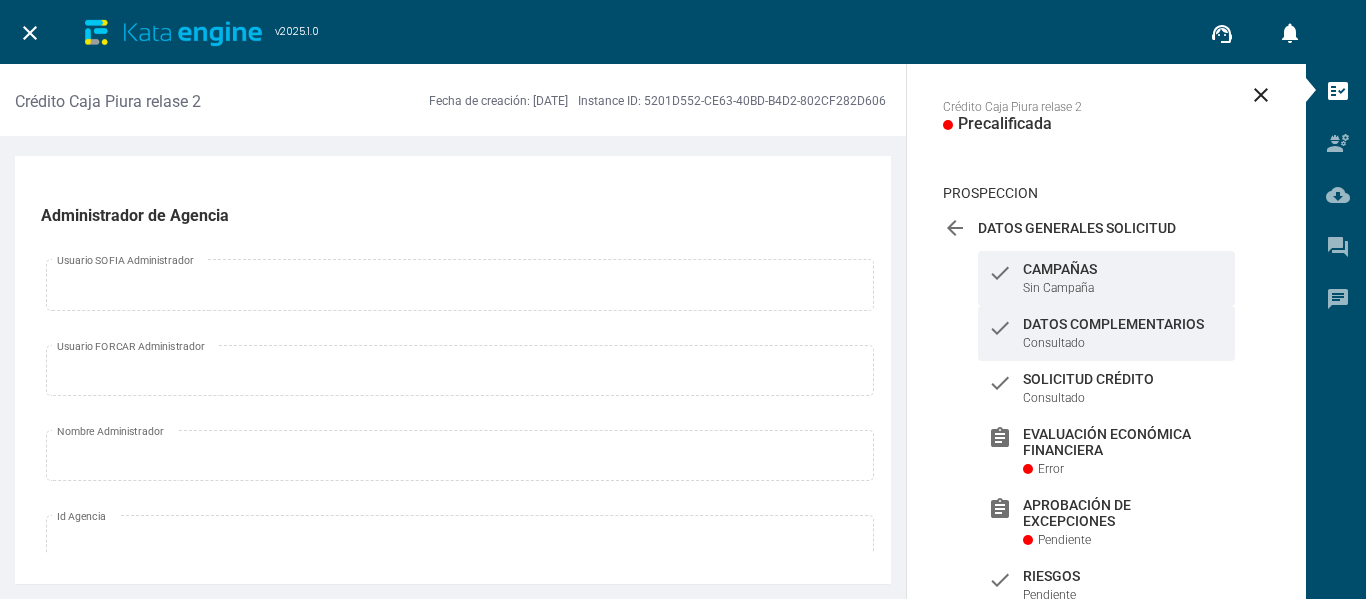 click on "Datos Complementarios" at bounding box center [1124, 269] 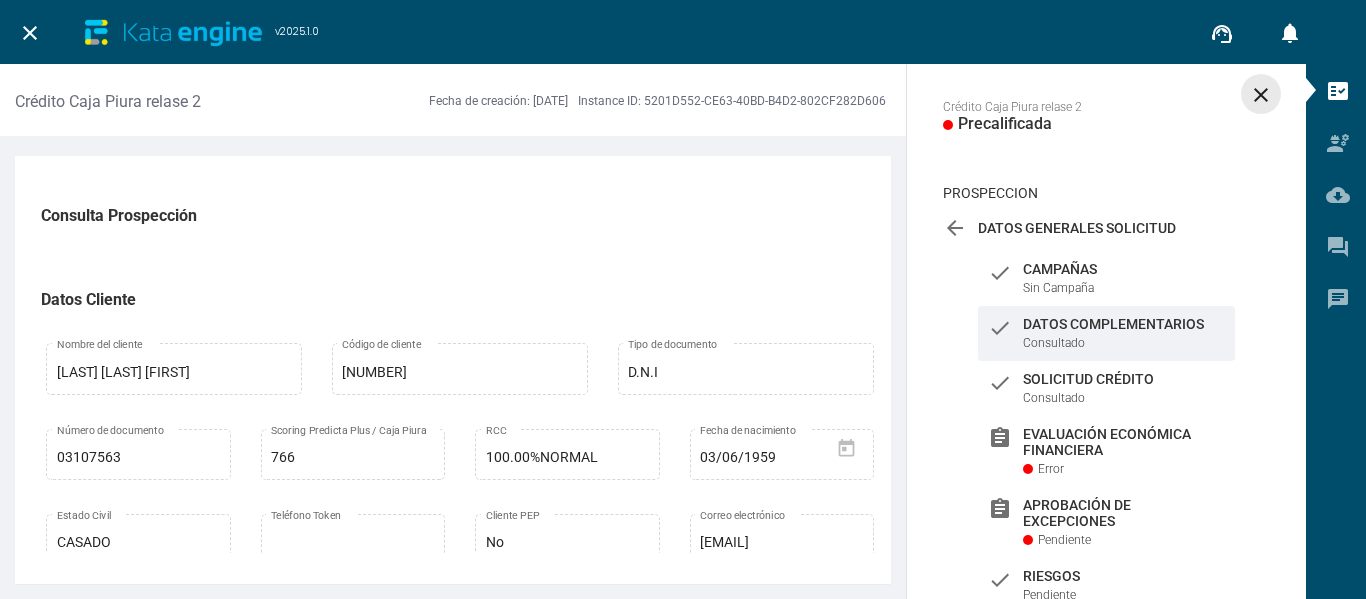 click on "close" at bounding box center (1261, 95) 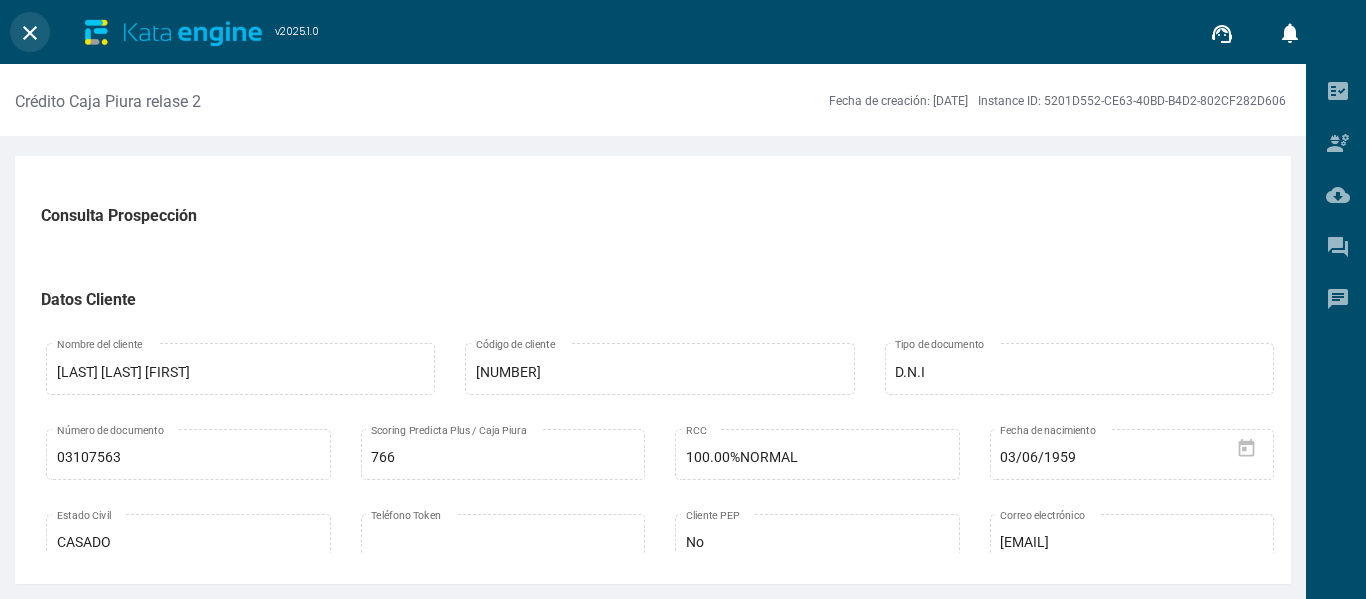 click on "close" at bounding box center (30, 33) 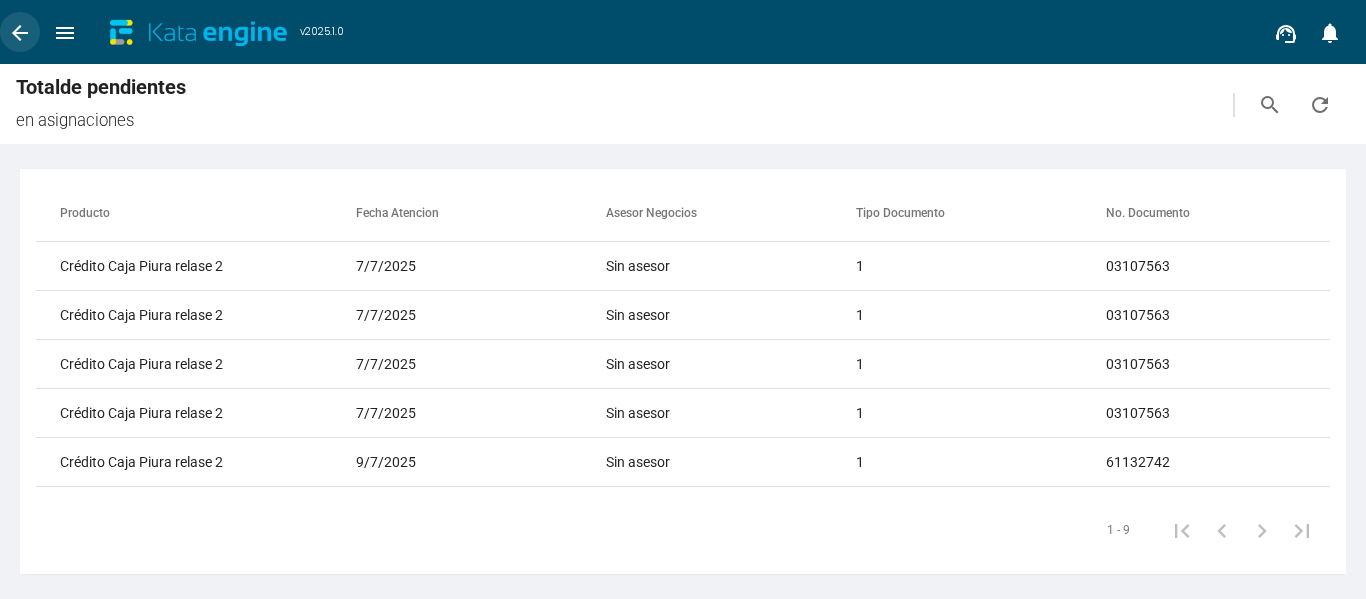click on "arrow_back" at bounding box center (20, 33) 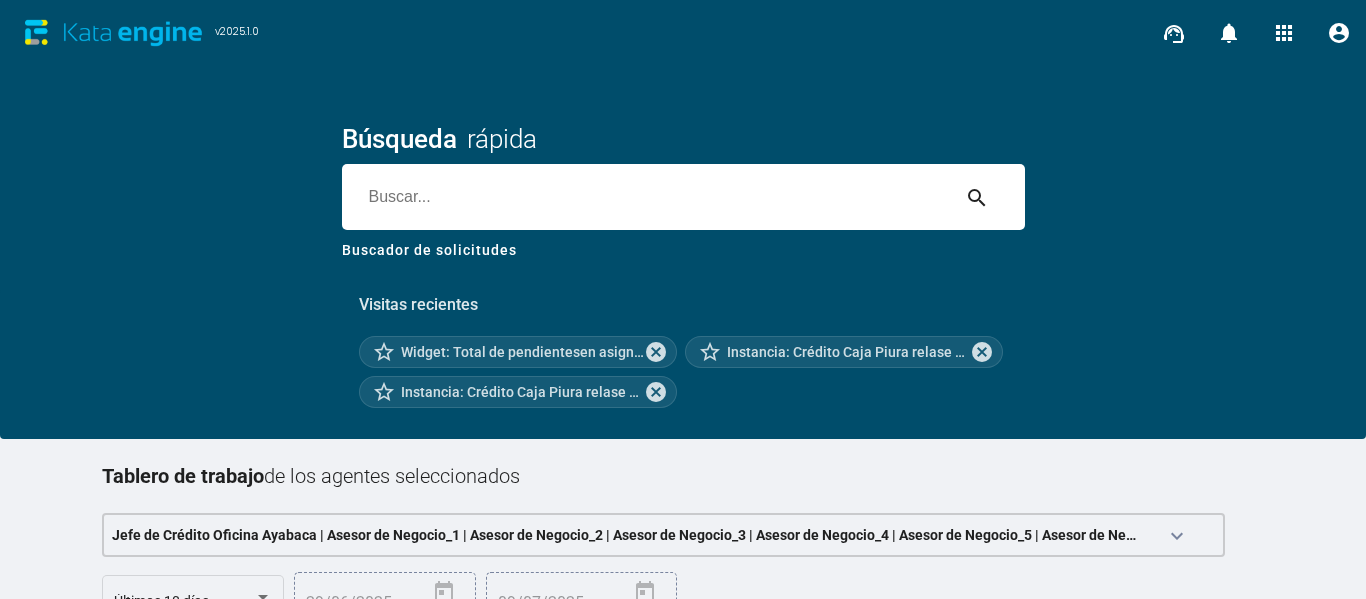 click on "Visitas recientes   star_border  Widget: Total de pendientesen asignaciones  cancel   star_border  Instancia: Crédito Caja Piura relase 2 - 5201D552-CE63-40BD-B4D2-802CF282D606  cancel   star_border  Instancia: Crédito Caja Piura relase 2 - 7D254281-FD9A-44B8-BE28-D557CD4D3DDC  cancel" at bounding box center [683, 343] 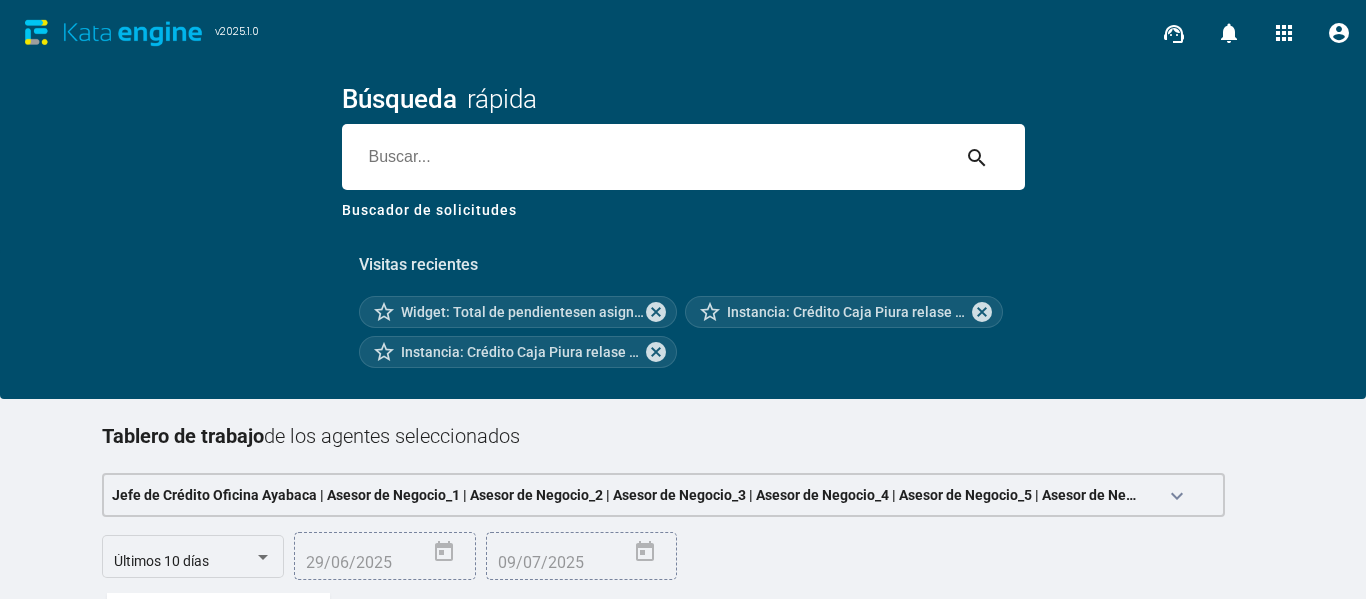 scroll, scrollTop: 120, scrollLeft: 0, axis: vertical 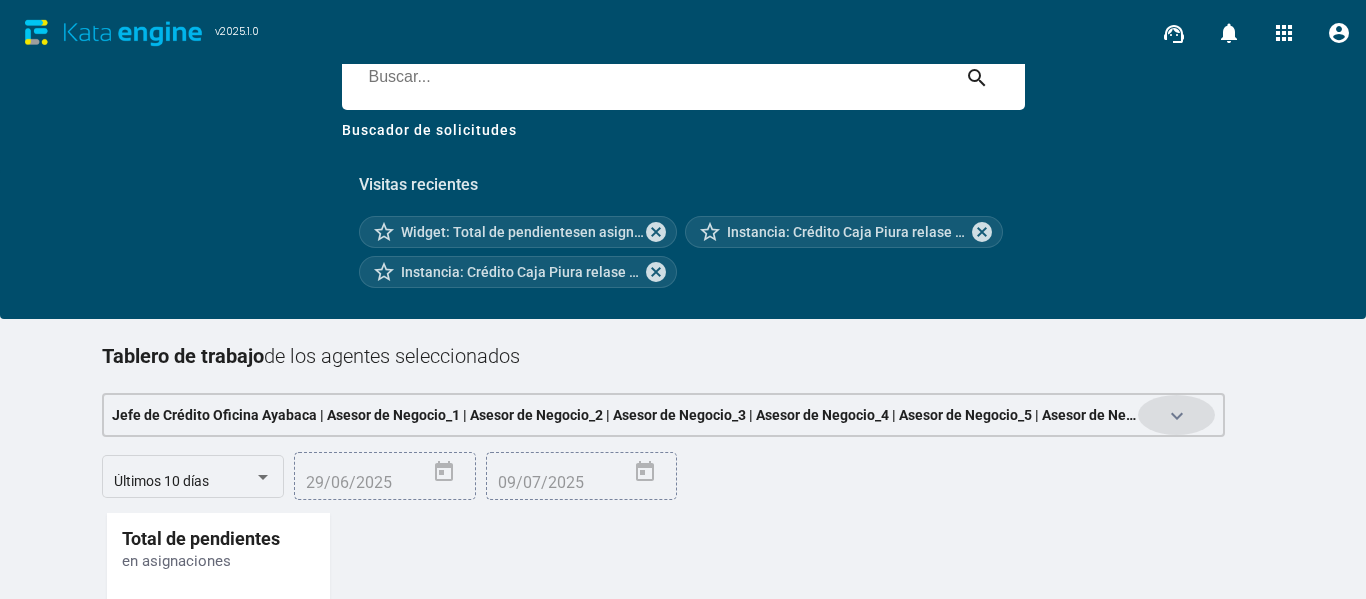click on "keyboard_arrow_down" at bounding box center (1177, 416) 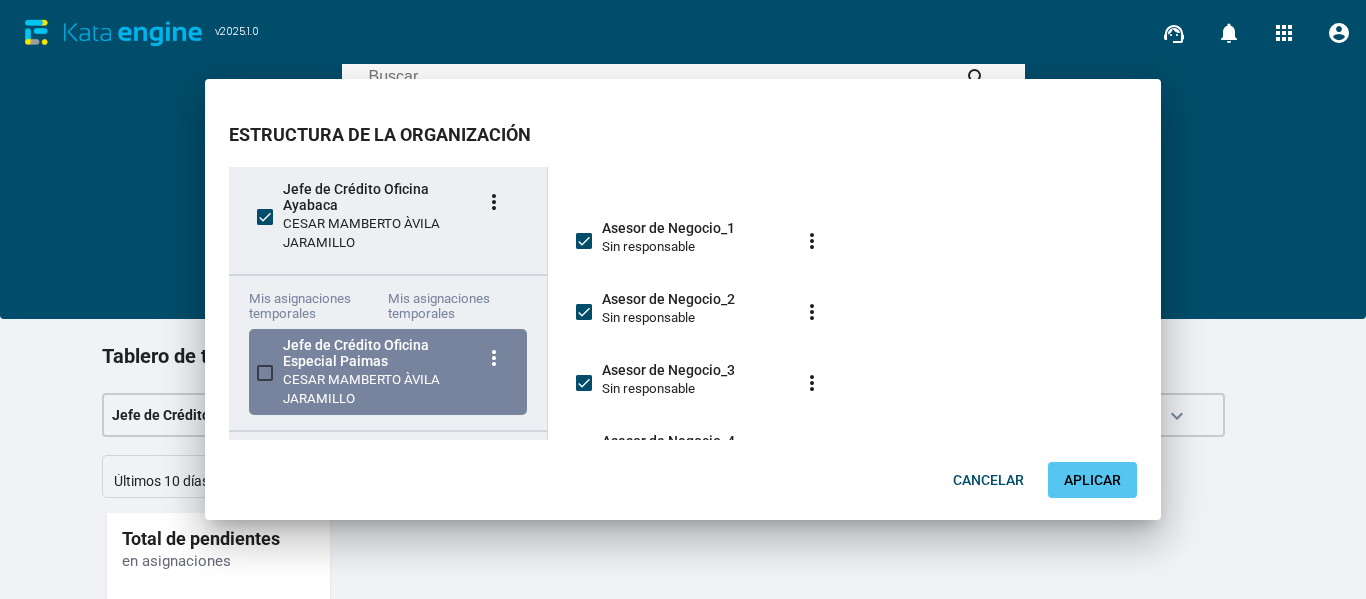 scroll, scrollTop: 43, scrollLeft: 0, axis: vertical 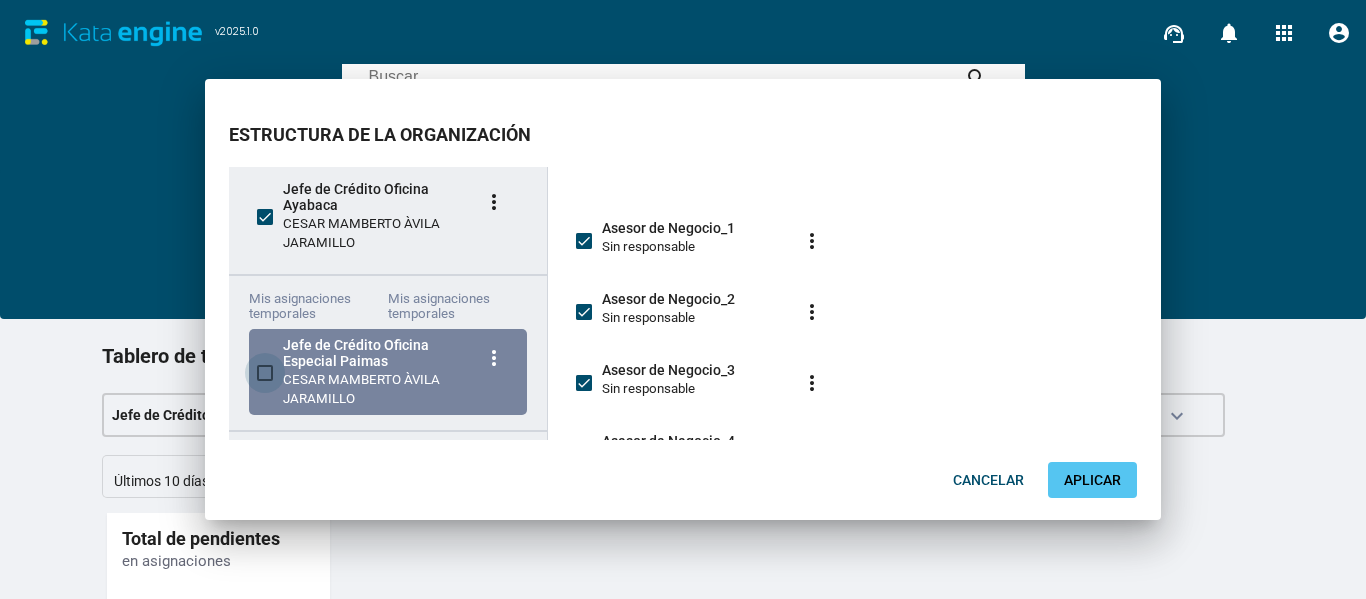 click at bounding box center (265, 373) 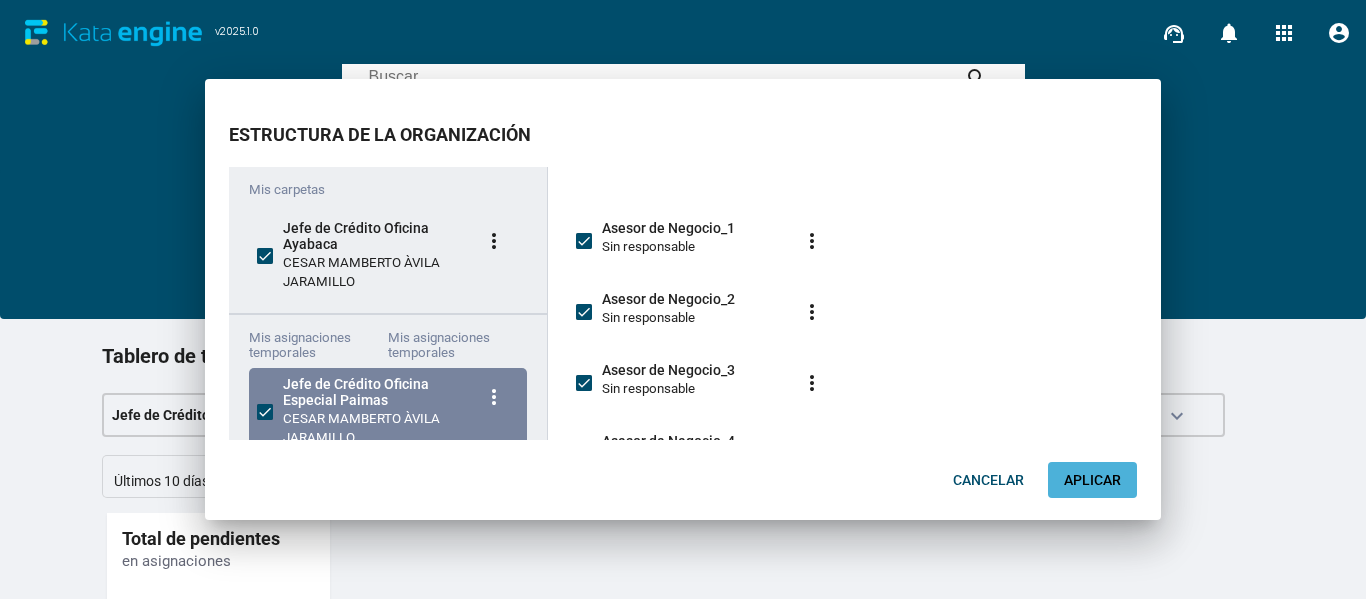 click on "Aplicar" at bounding box center (1092, 480) 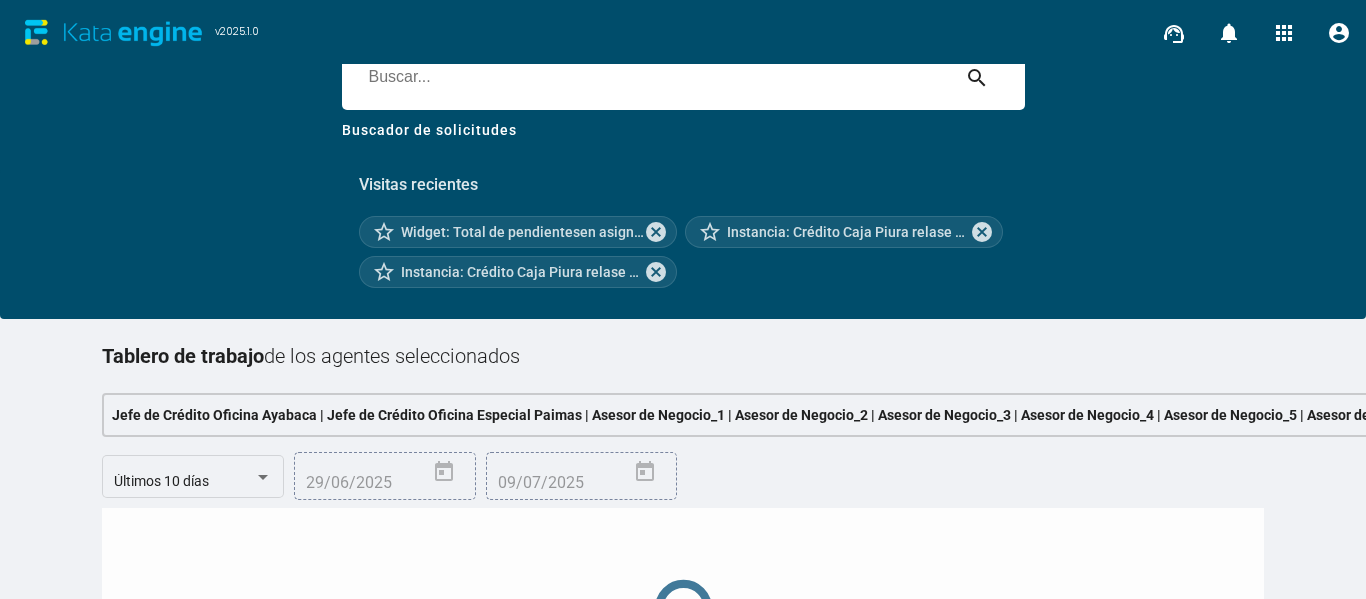 scroll, scrollTop: 120, scrollLeft: 136, axis: both 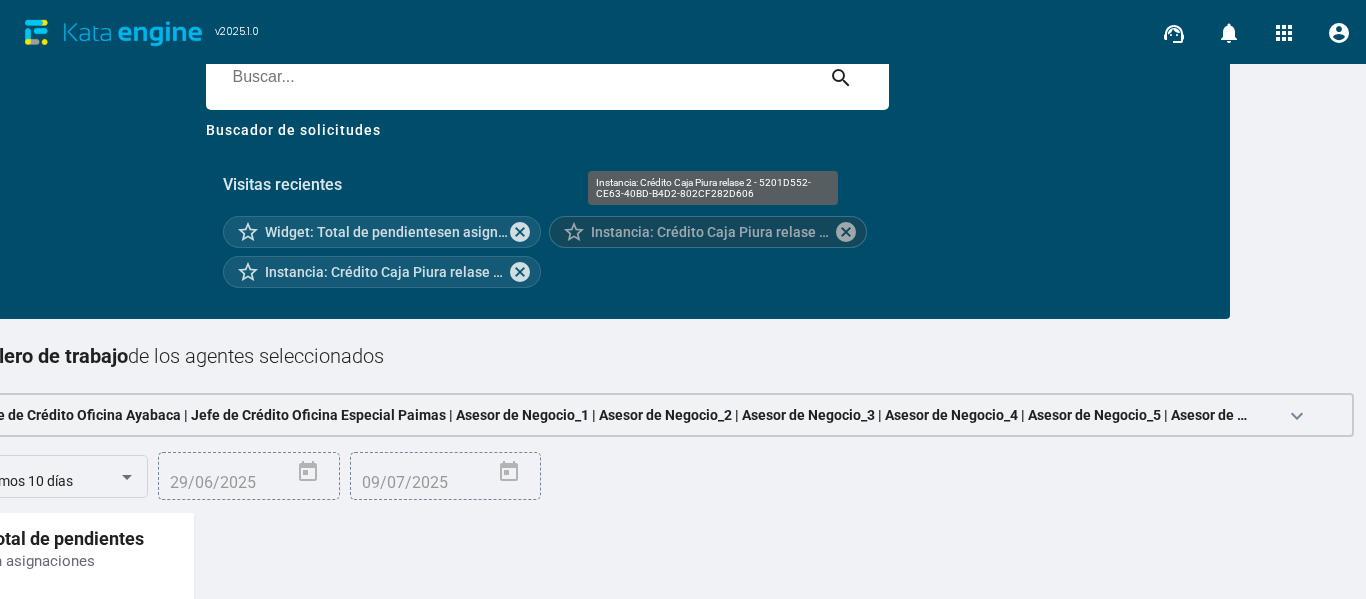 click on "Instancia: Crédito Caja Piura relase 2 - 5201D552-CE63-40BD-B4D2-802CF282D606" at bounding box center (712, 232) 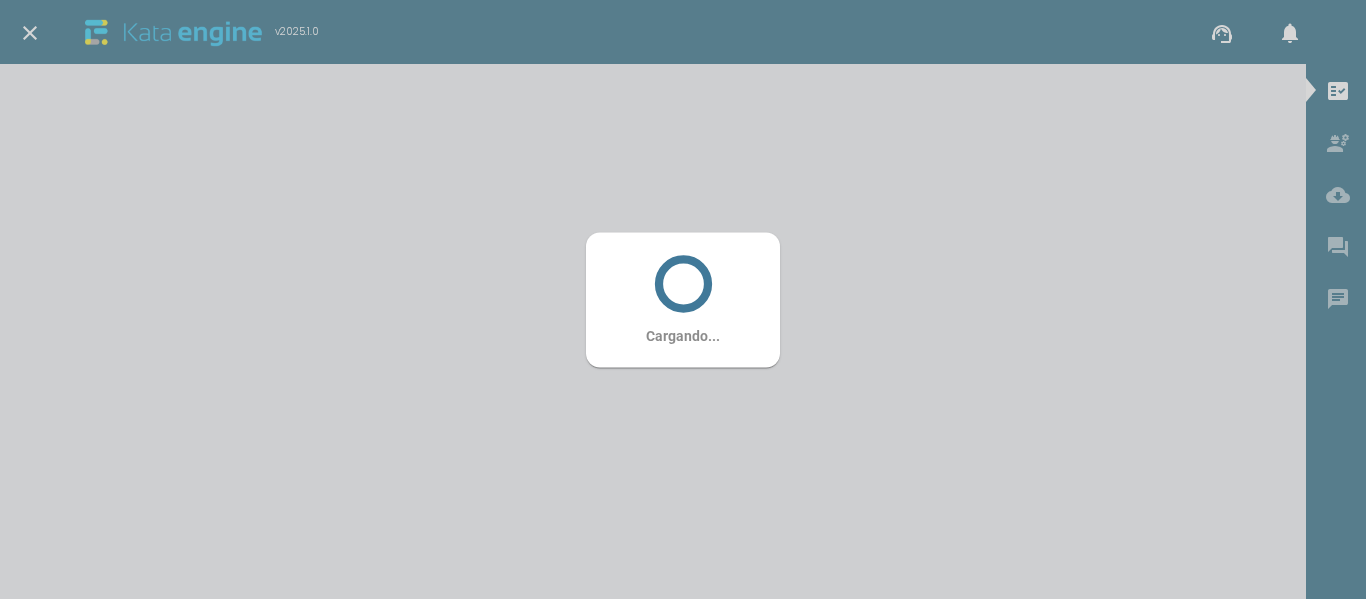 scroll, scrollTop: 0, scrollLeft: 0, axis: both 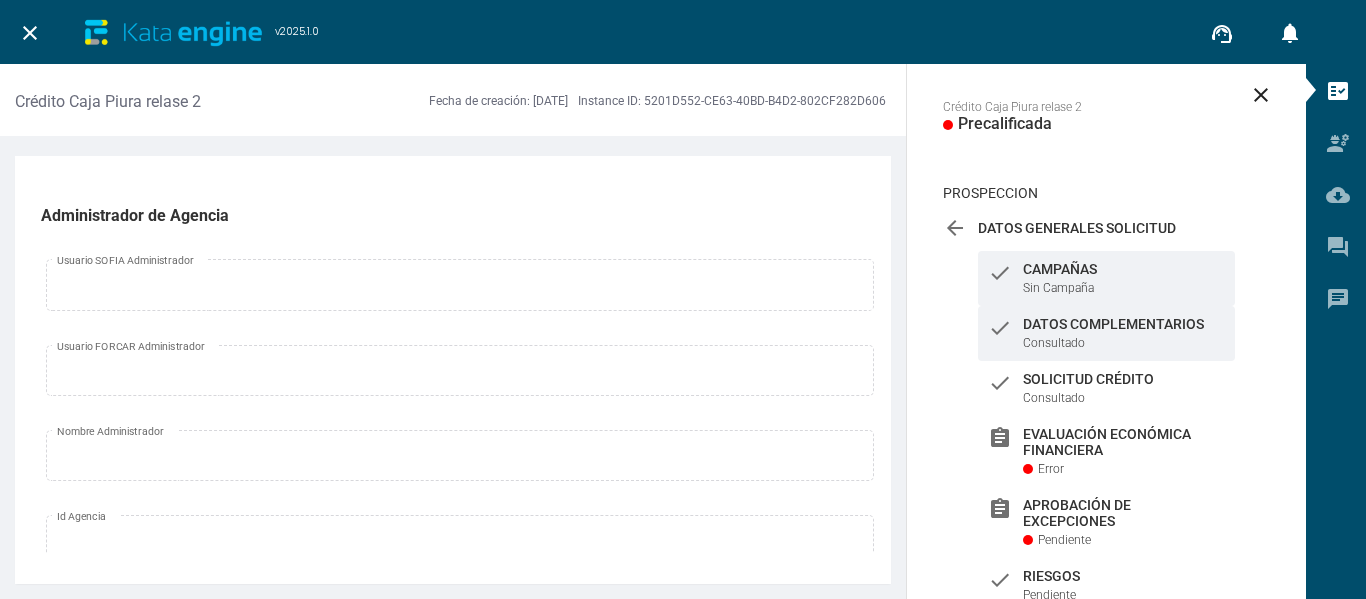 click on "Datos Complementarios" at bounding box center (1124, 269) 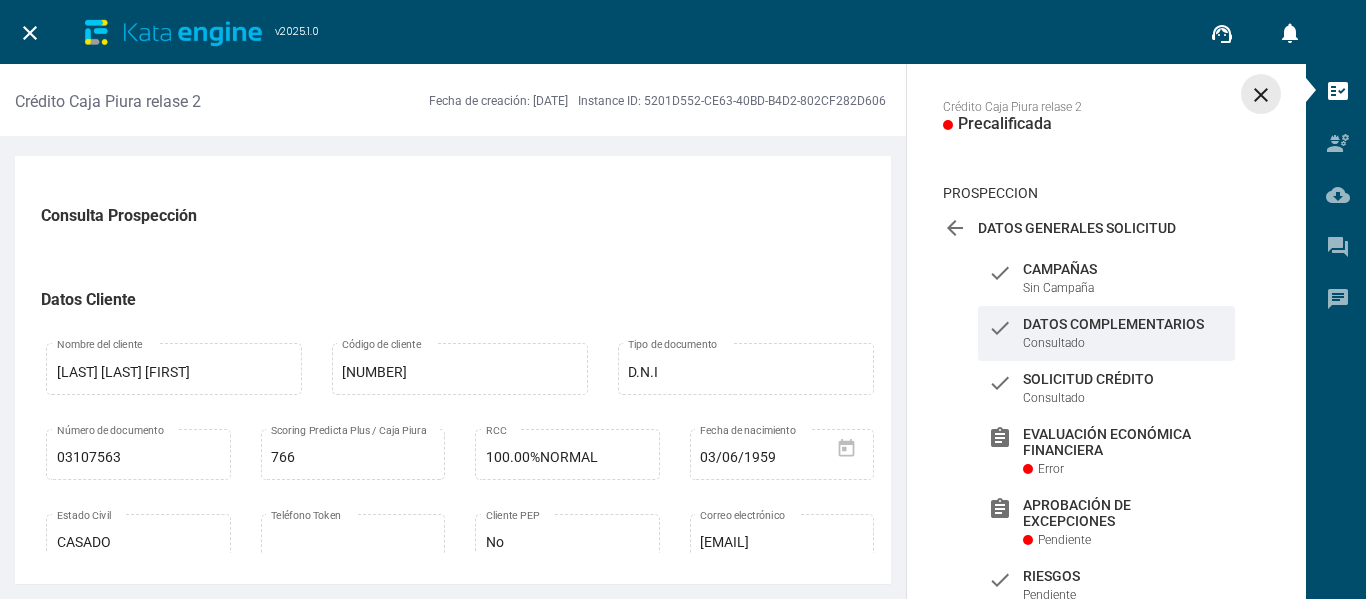 click on "close" at bounding box center [1261, 95] 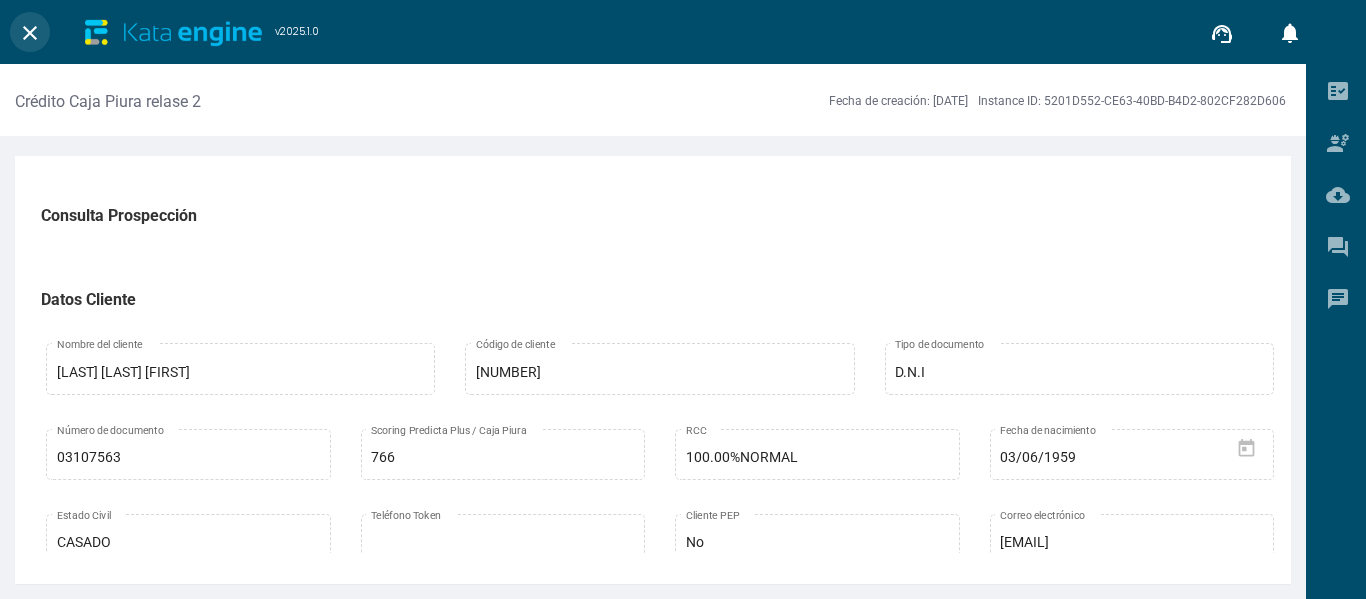 click on "close" at bounding box center (30, 33) 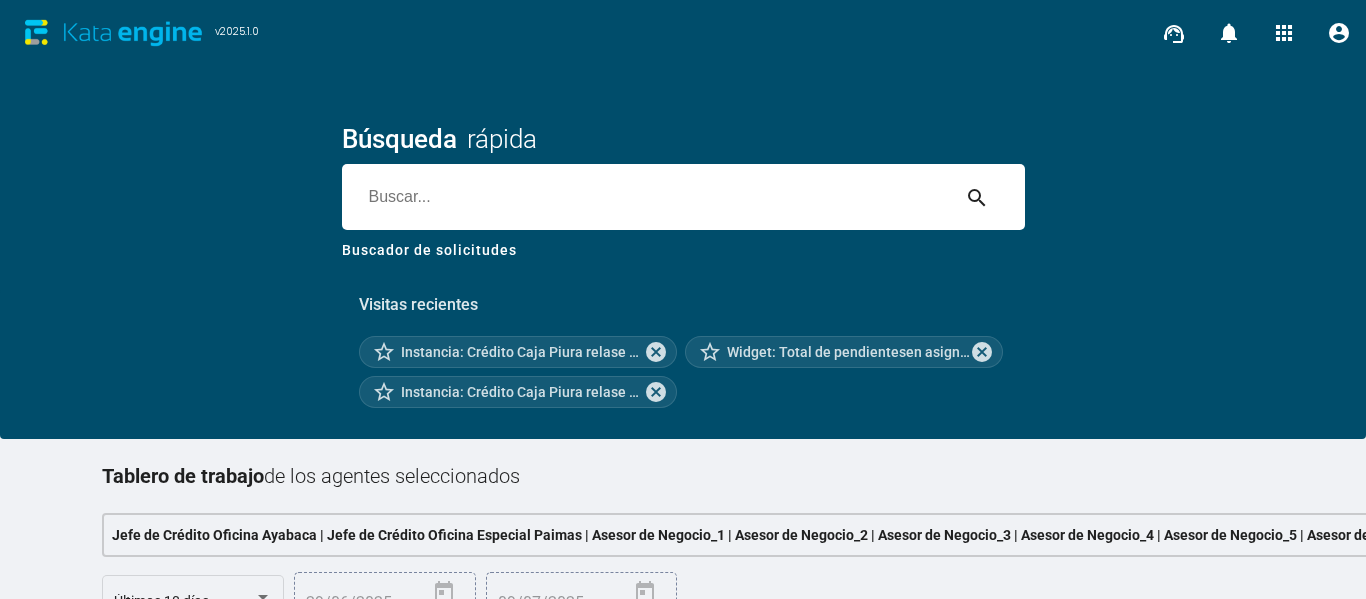 click on "Visitas recientes" at bounding box center [683, 305] 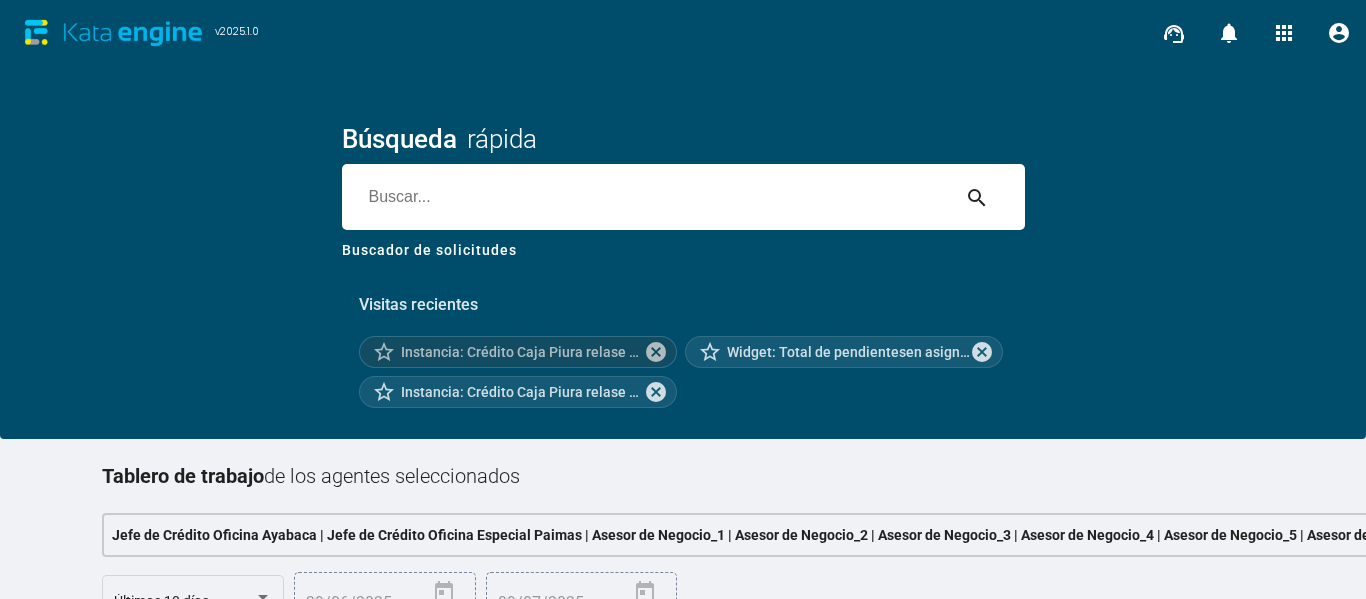 click on "star_border  Instancia: Crédito Caja Piura relase 2 - 5201D552-CE63-40BD-B4D2-802CF282D606  cancel   star_border  Widget: Total de pendientesen asignaciones  cancel   star_border  Instancia: Crédito Caja Piura relase 2 - 7D254281-FD9A-44B8-BE28-D557CD4D3DDC  cancel" at bounding box center [683, 372] 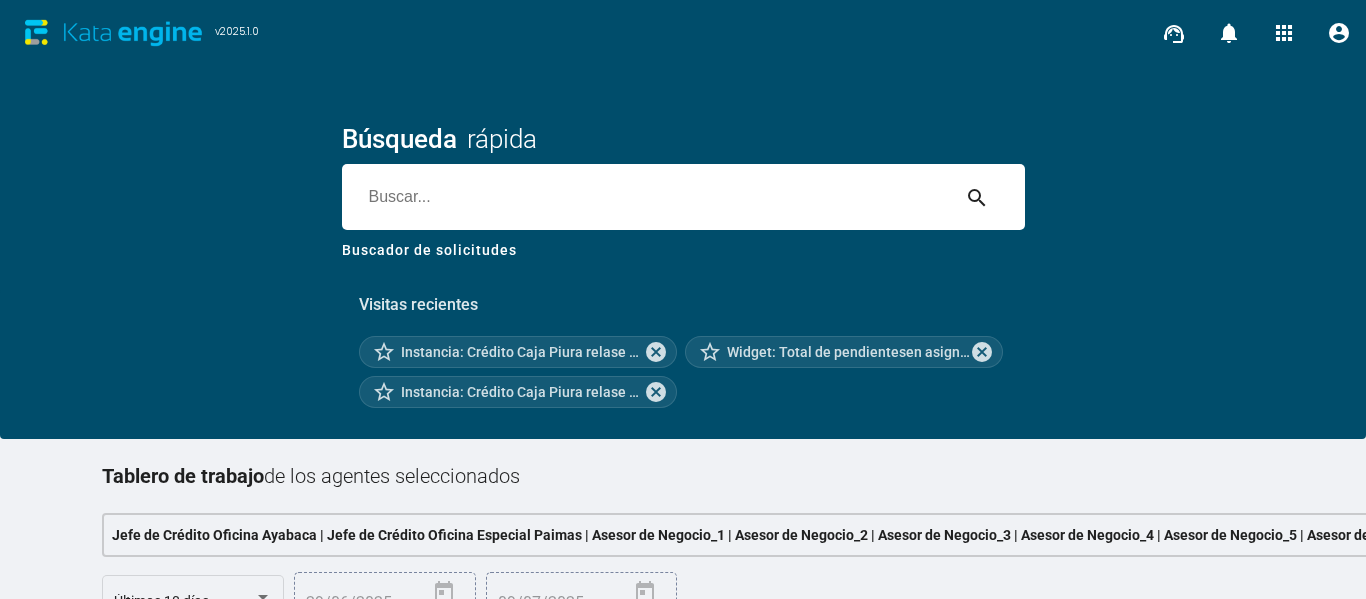 drag, startPoint x: 1050, startPoint y: 400, endPoint x: 1057, endPoint y: 471, distance: 71.34424 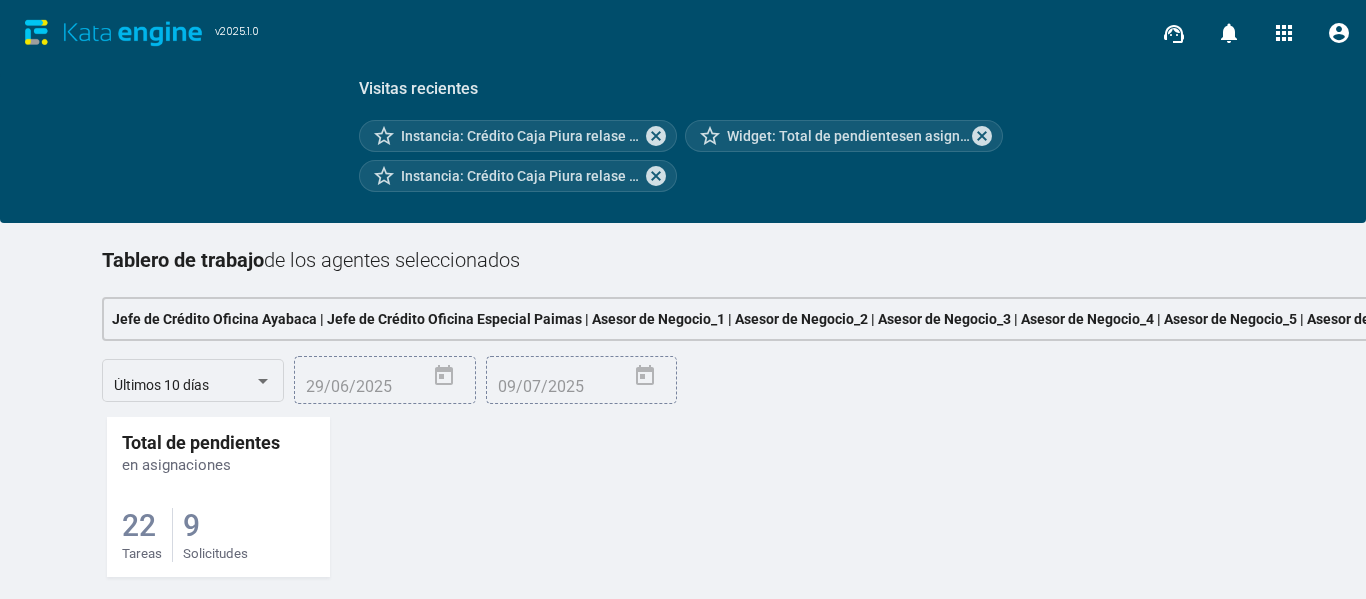 scroll, scrollTop: 249, scrollLeft: 0, axis: vertical 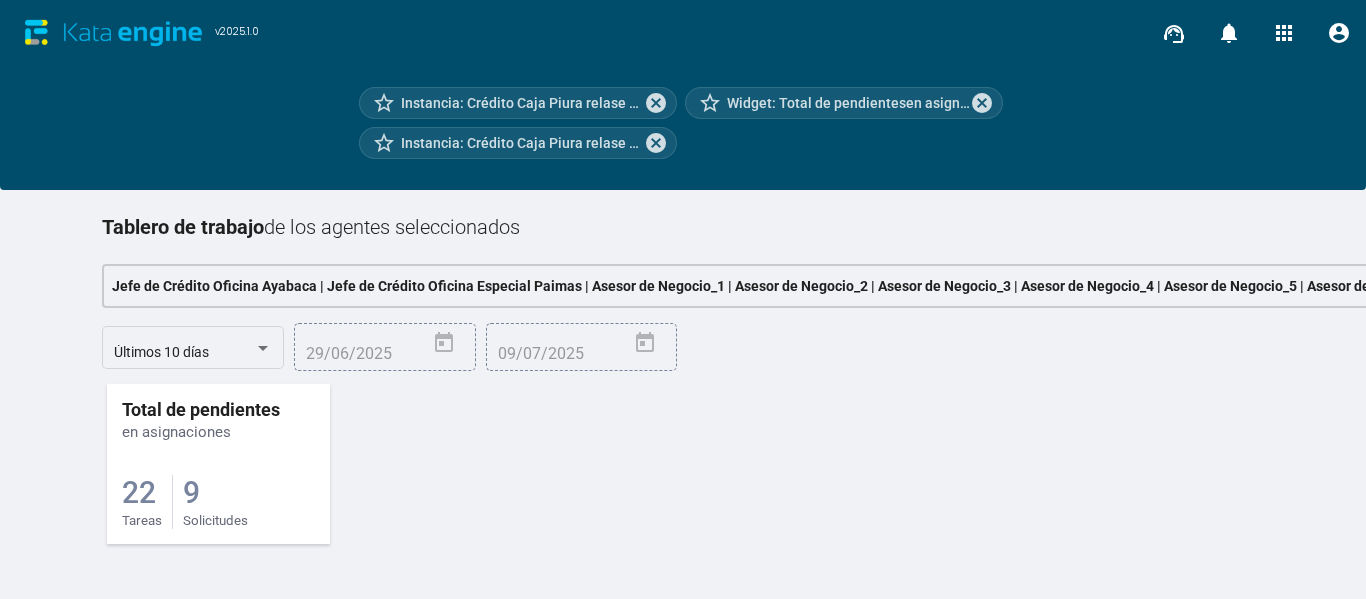 click on "9 Solicitudes" at bounding box center (215, 502) 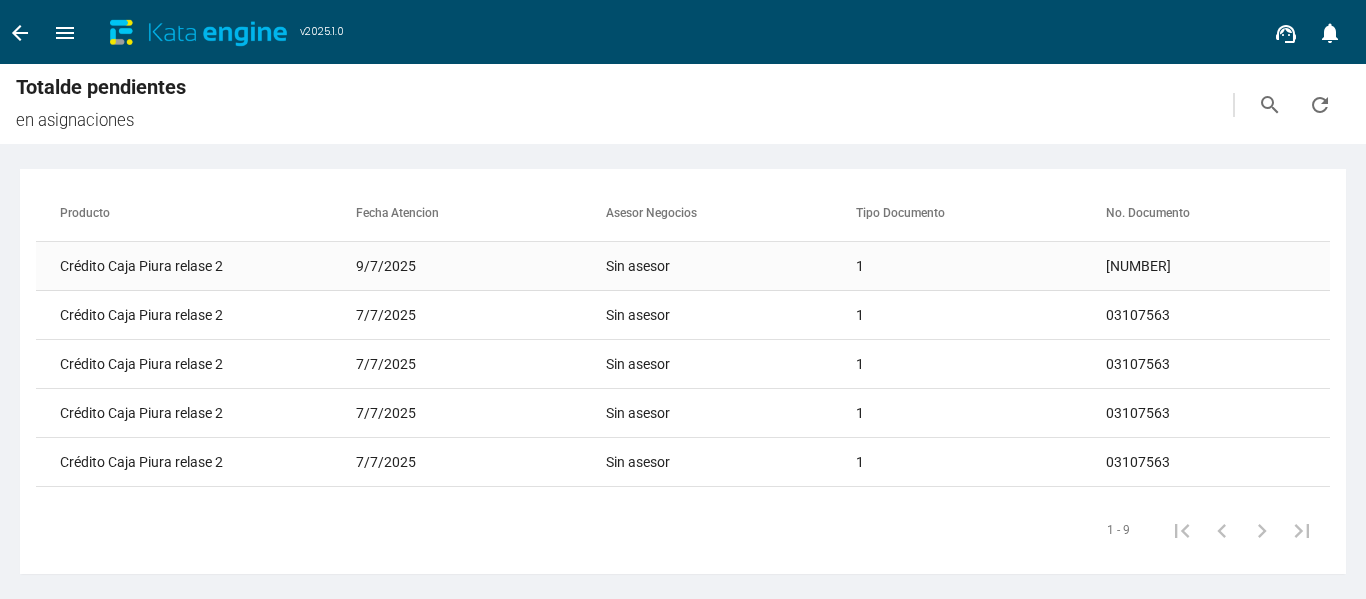 click on "Crédito Caja Piura relase 2" at bounding box center [161, 266] 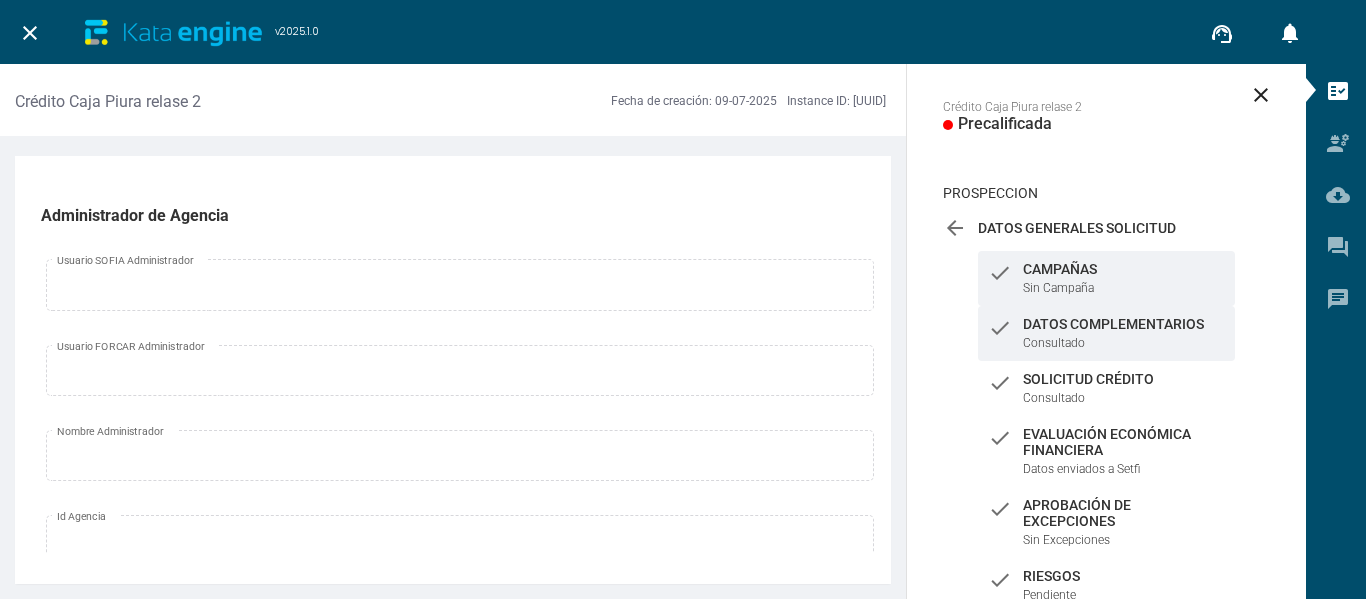 click on "check Datos Complementarios Consultado" at bounding box center (1106, 278) 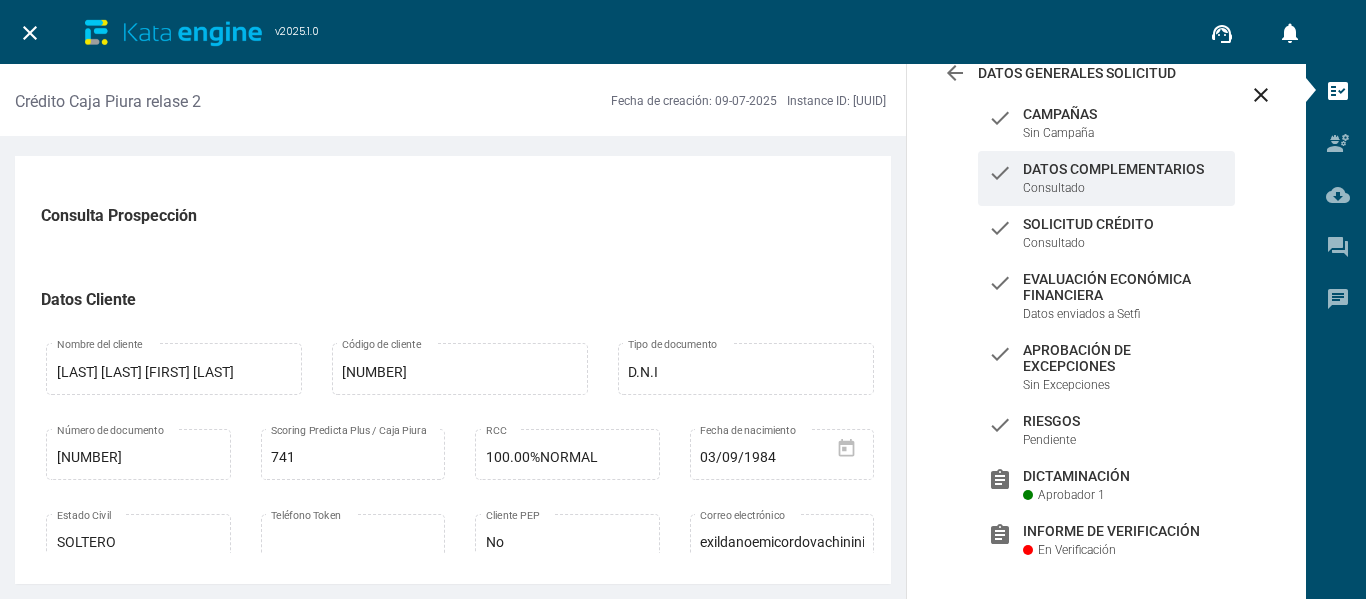 scroll, scrollTop: 167, scrollLeft: 0, axis: vertical 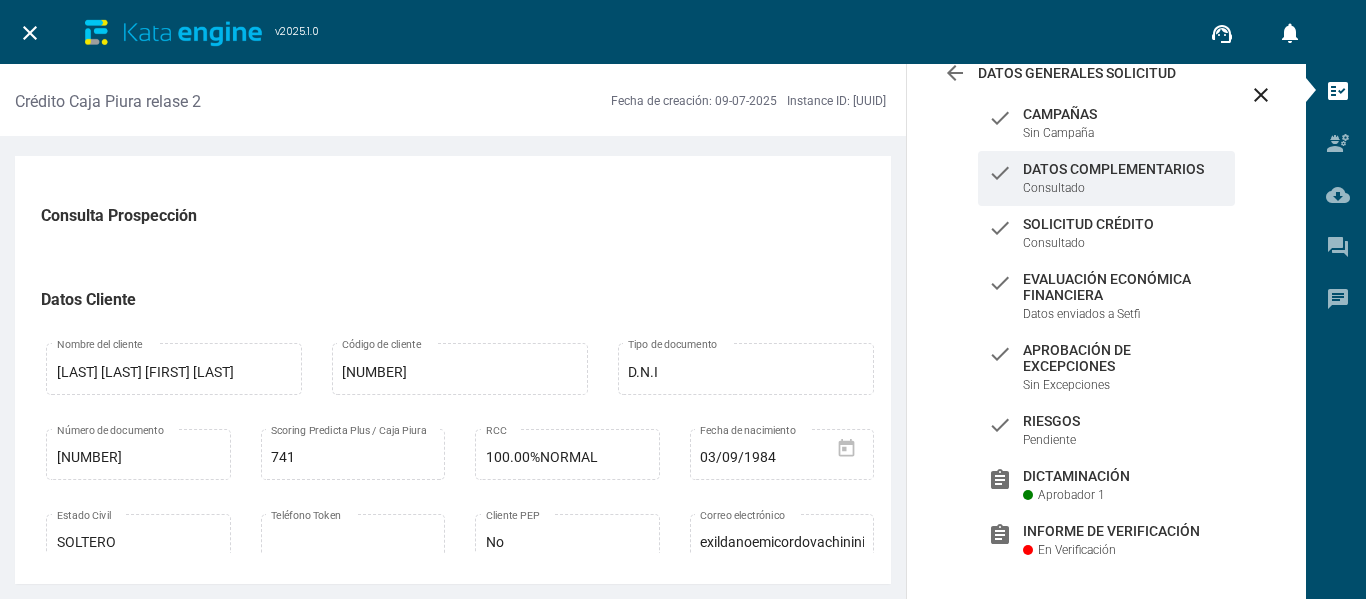 drag, startPoint x: 130, startPoint y: 456, endPoint x: 28, endPoint y: 461, distance: 102.122475 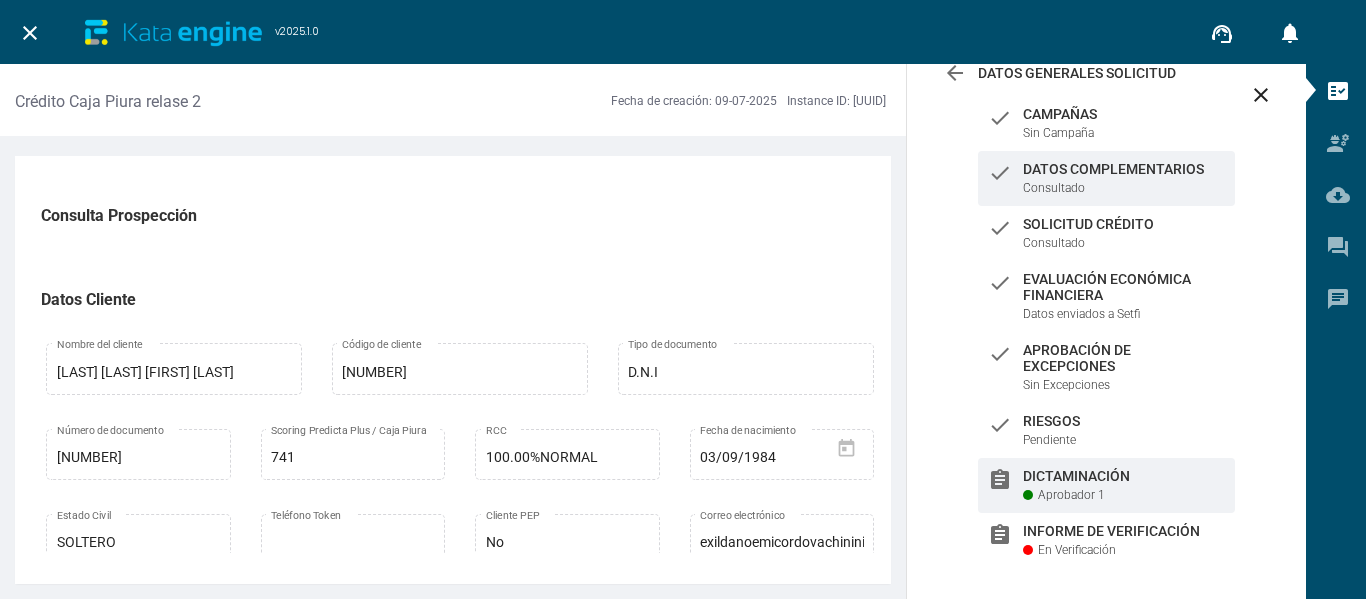 click on "Dictaminación" at bounding box center [1124, 114] 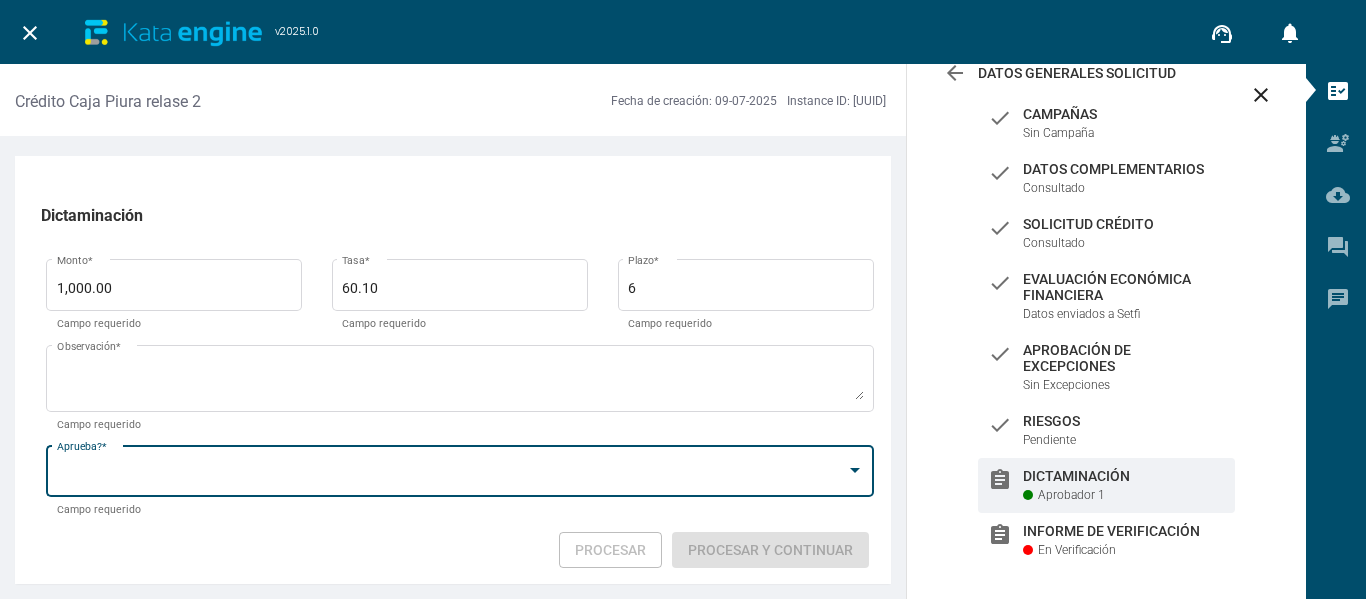 click at bounding box center [451, 475] 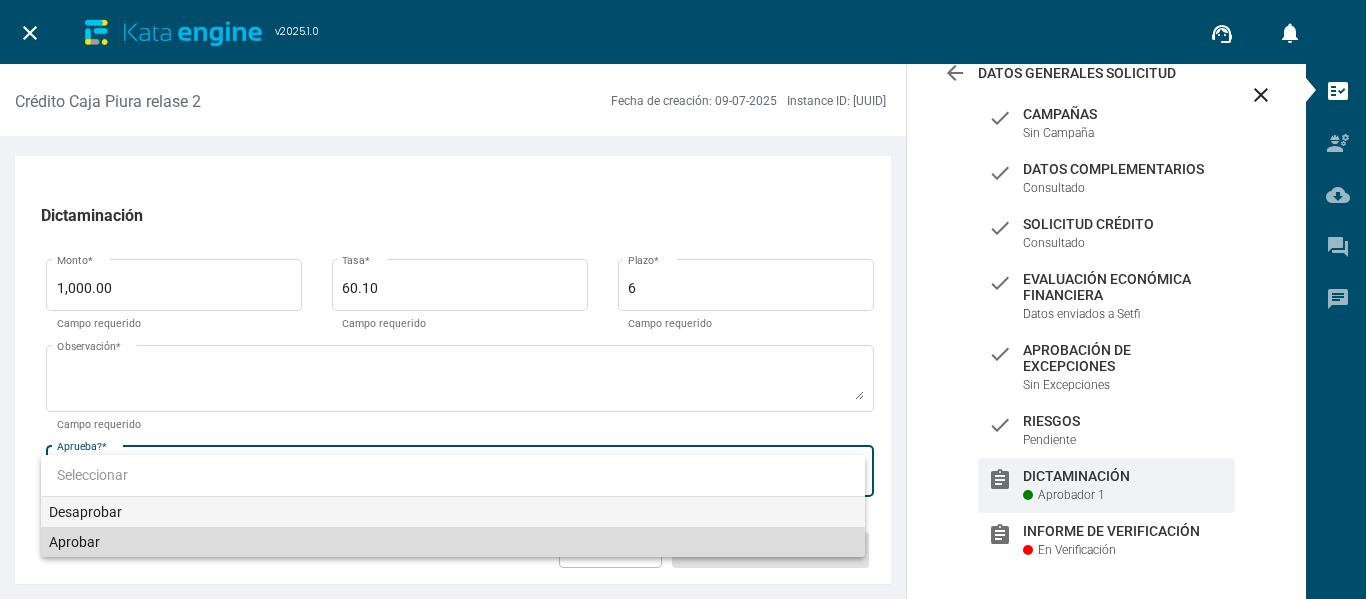 click on "Aprobar" at bounding box center (453, 542) 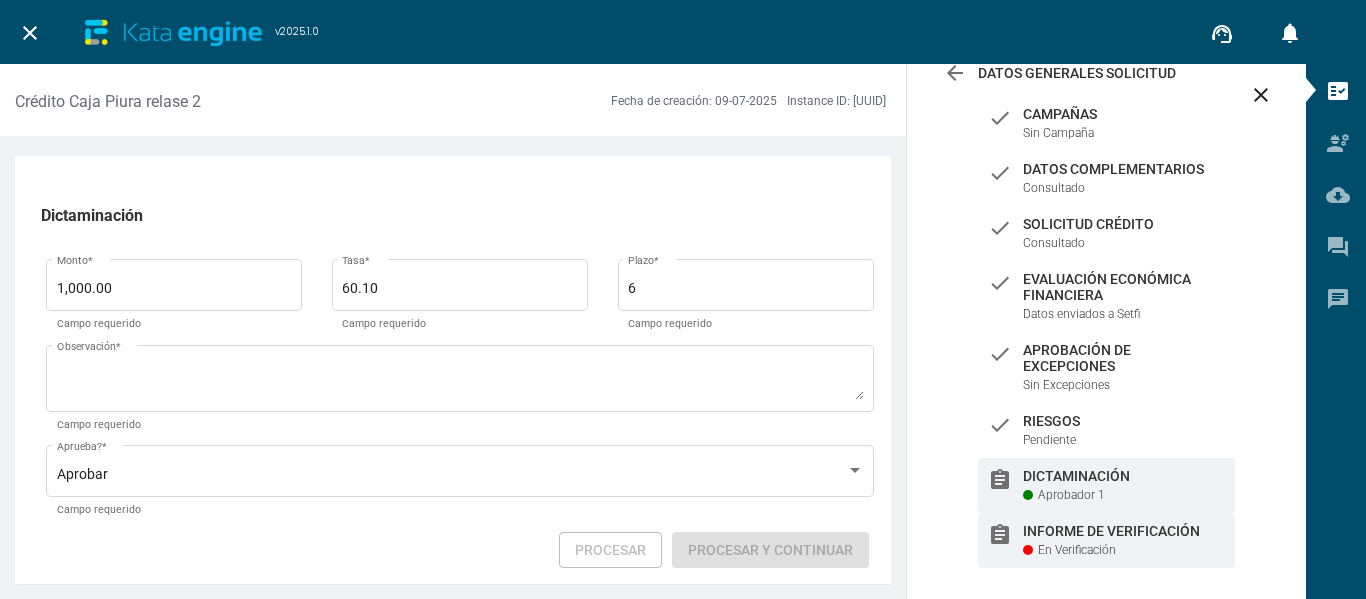 click on "Informe de Verificación" at bounding box center (1124, 114) 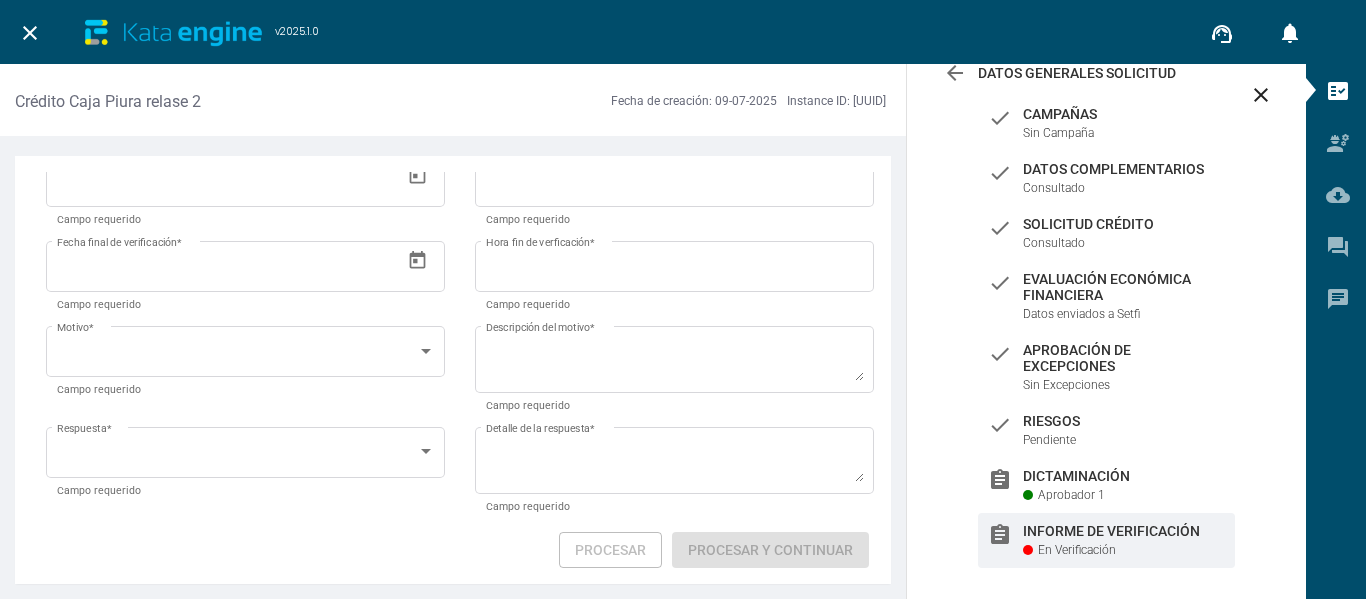 scroll, scrollTop: 280, scrollLeft: 0, axis: vertical 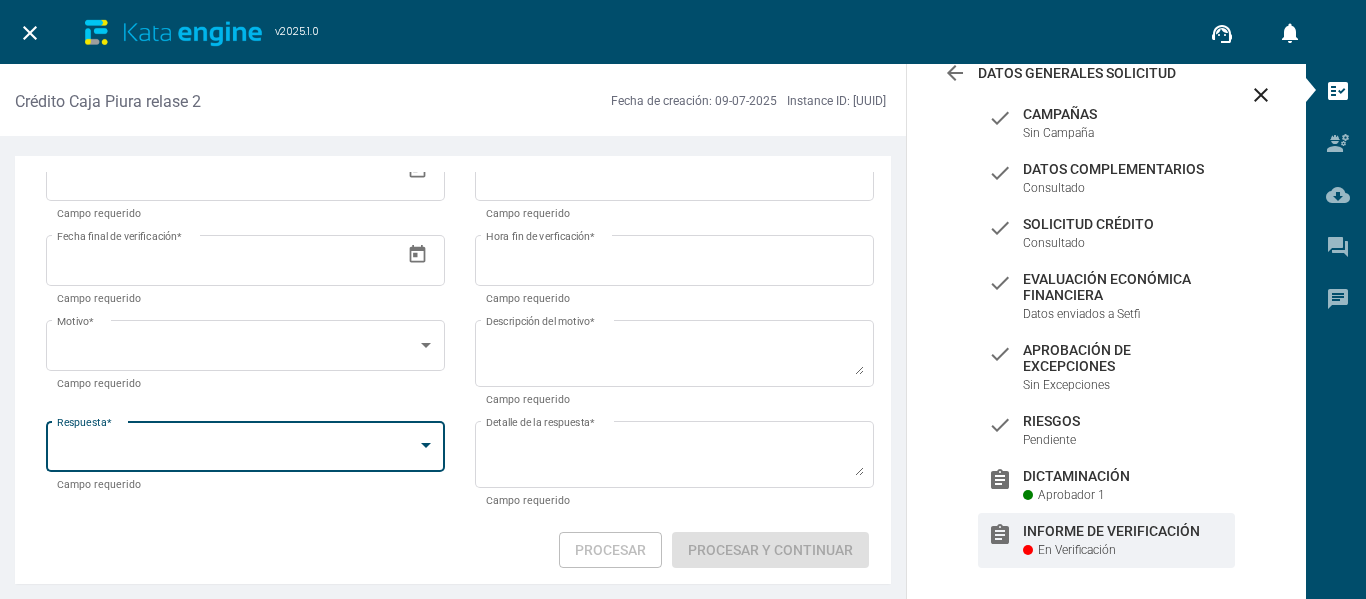 click at bounding box center (426, 445) 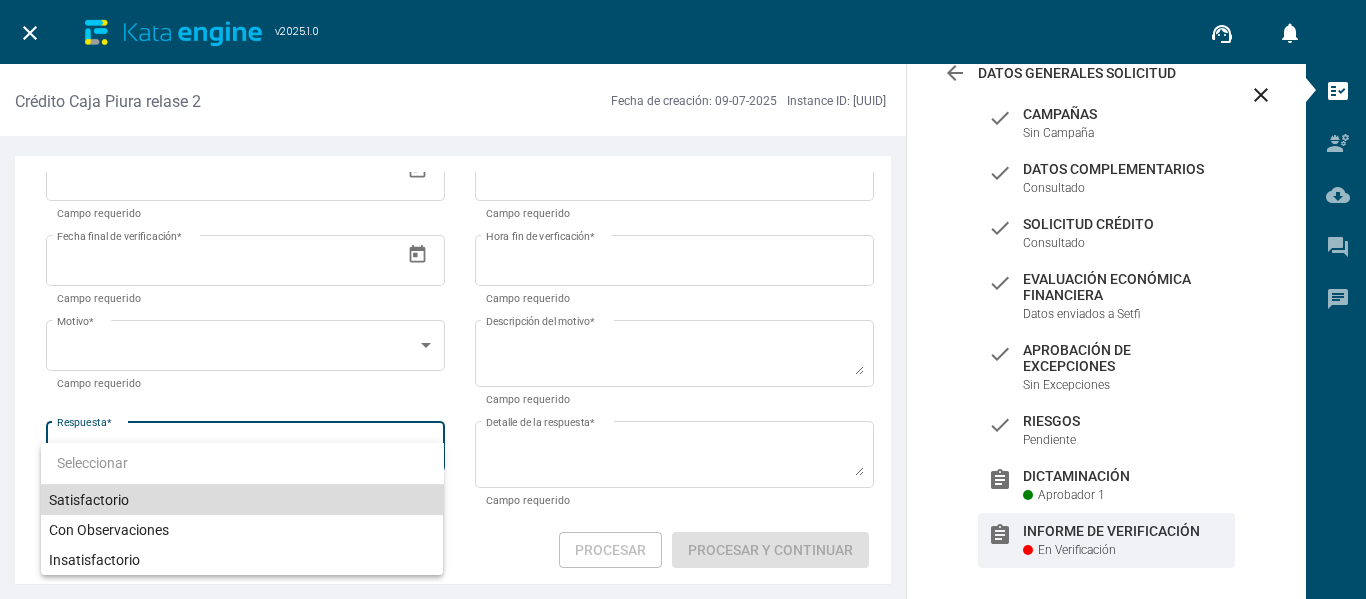 click on "Satisfactorio" at bounding box center [242, 500] 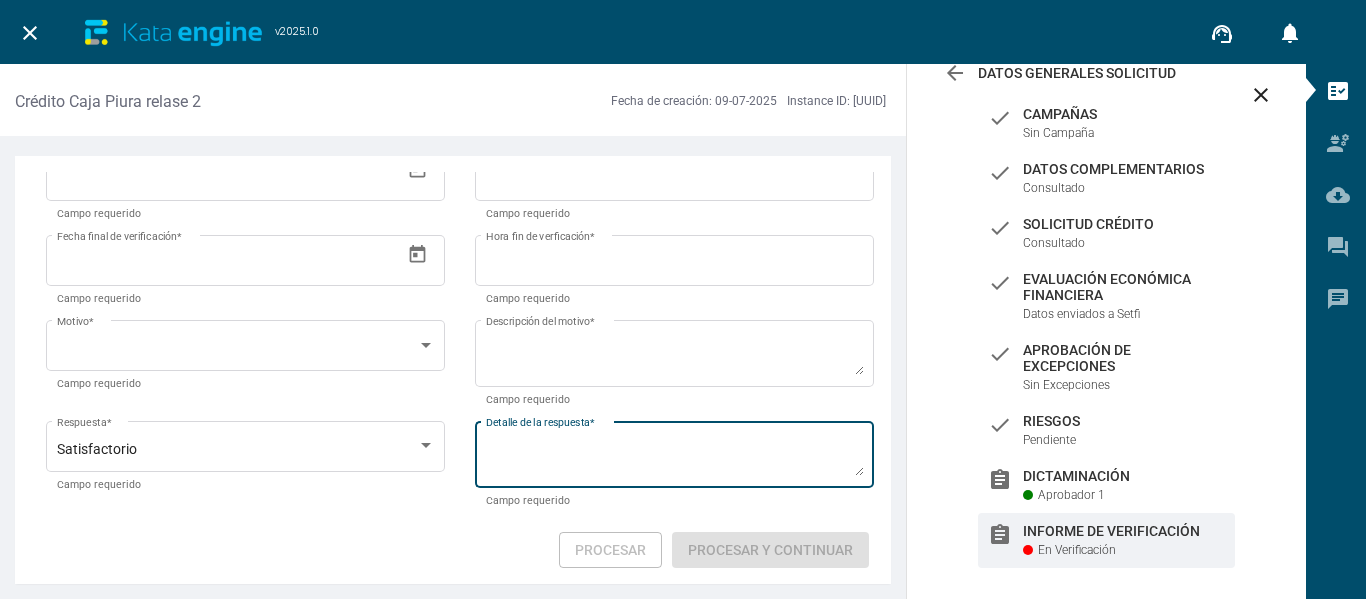 click on "Detalle de la respuesta   *" at bounding box center [675, 458] 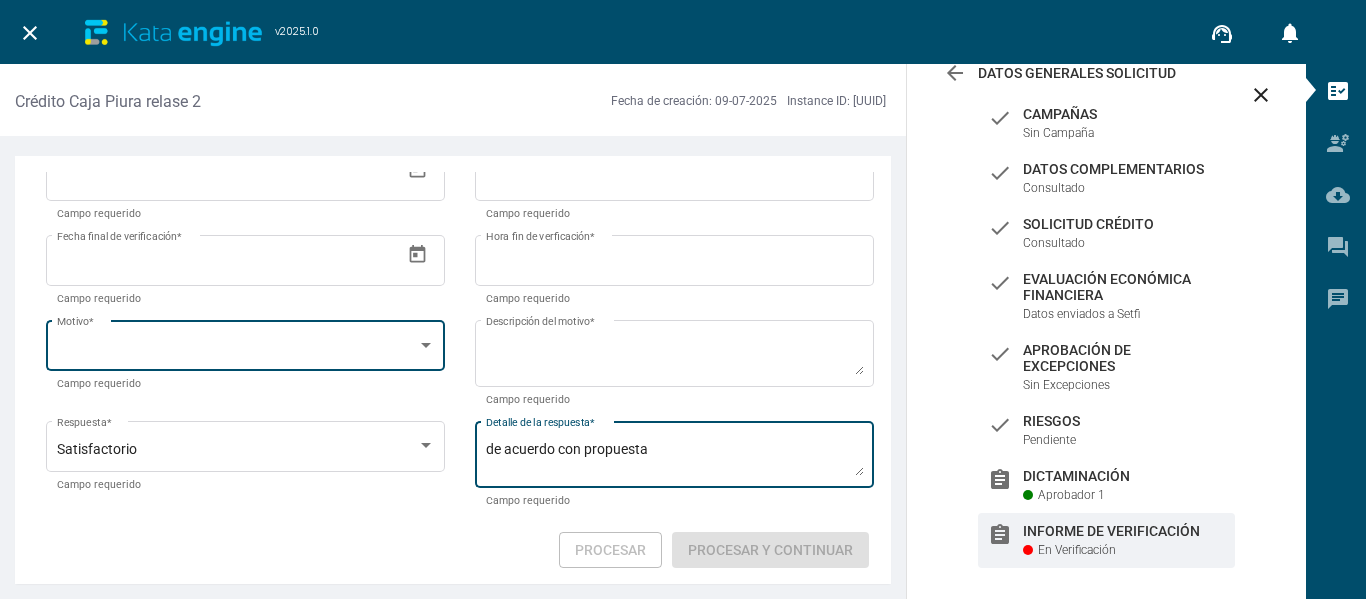 type on "de acuerdo con propuesta" 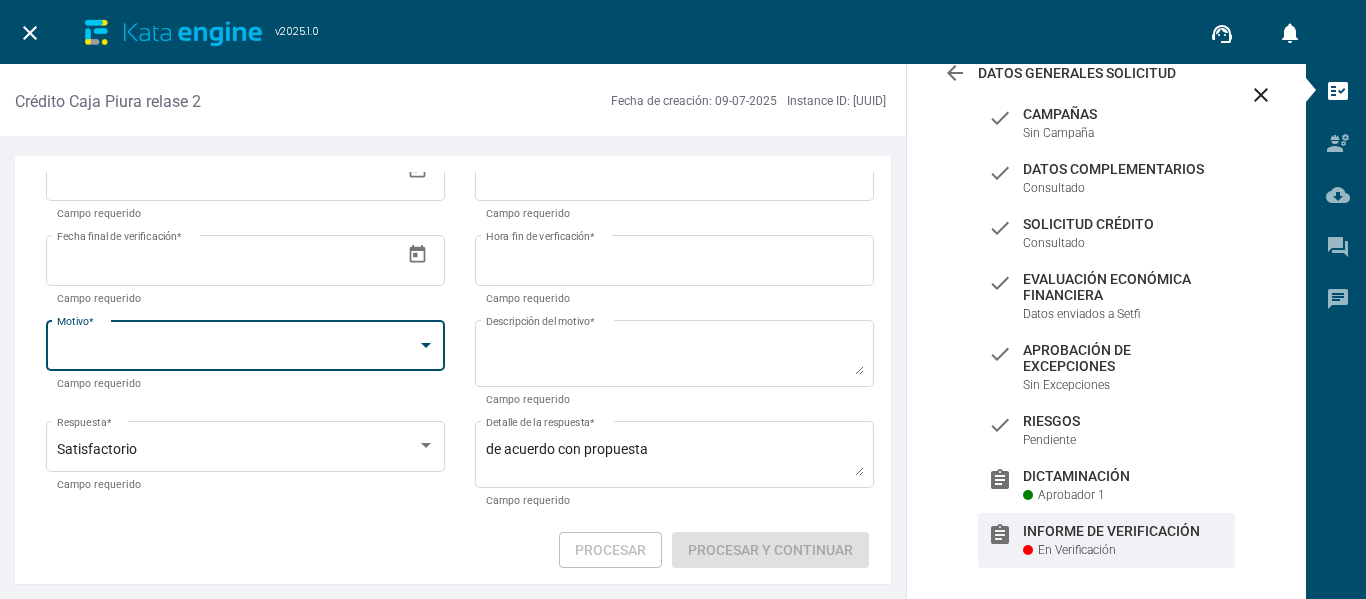 click at bounding box center [426, 345] 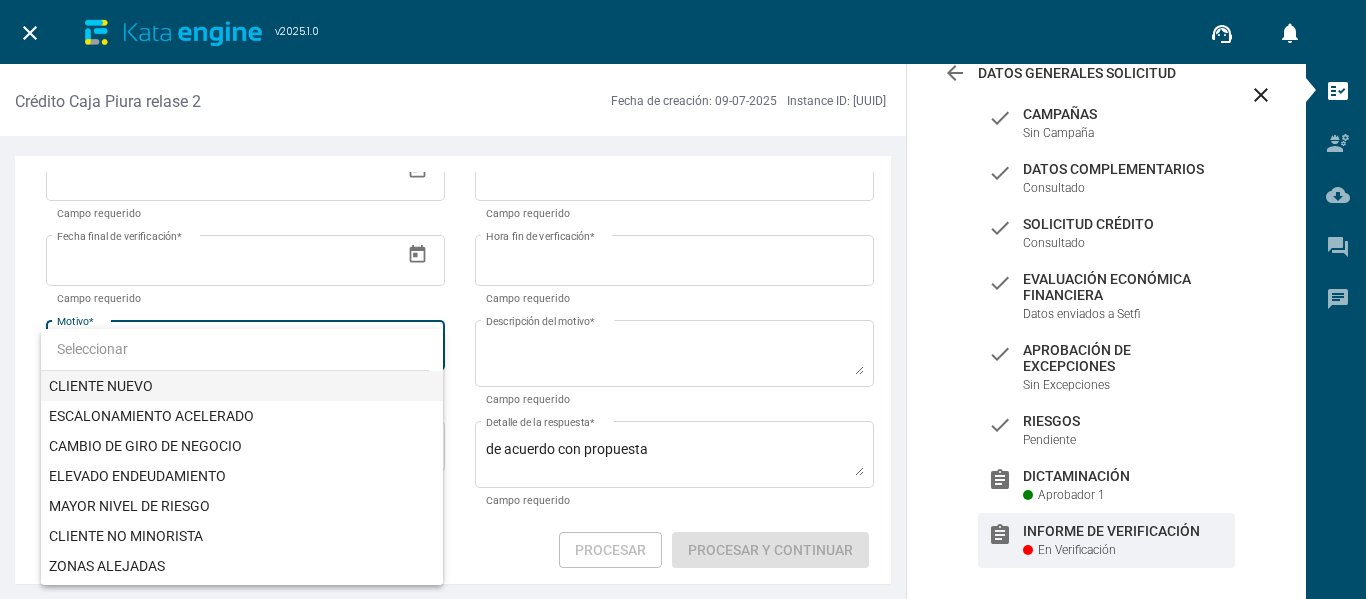 click at bounding box center [683, 299] 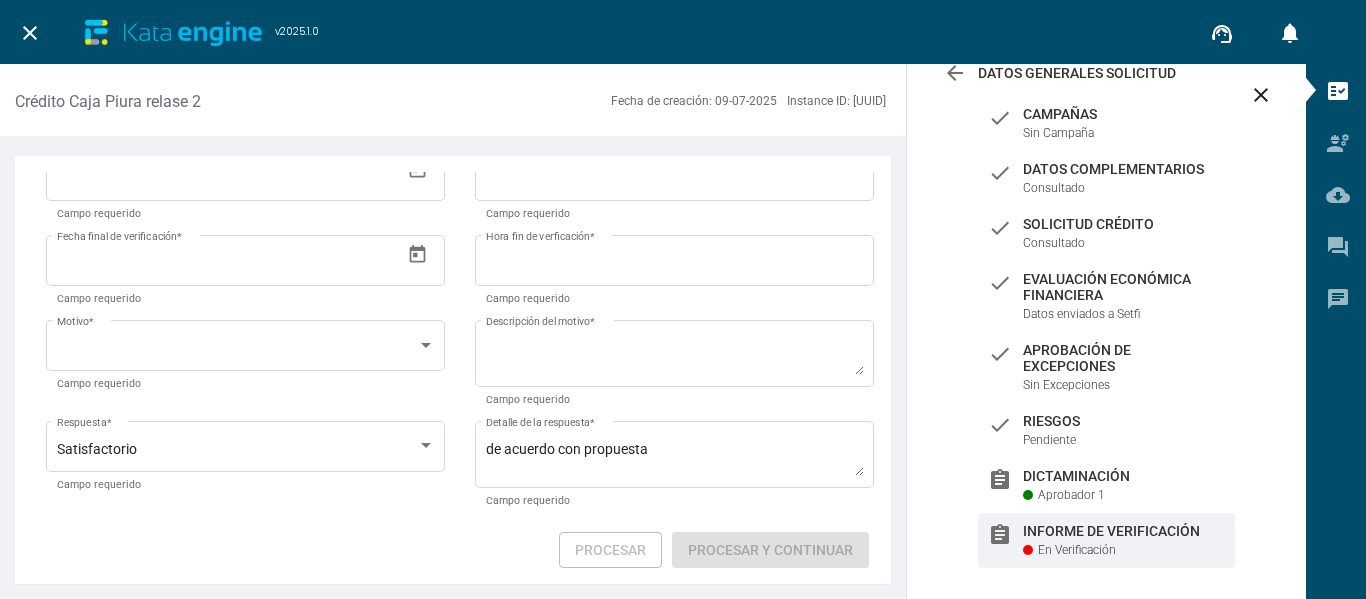 click on "Informe de Verificación" at bounding box center [1124, 531] 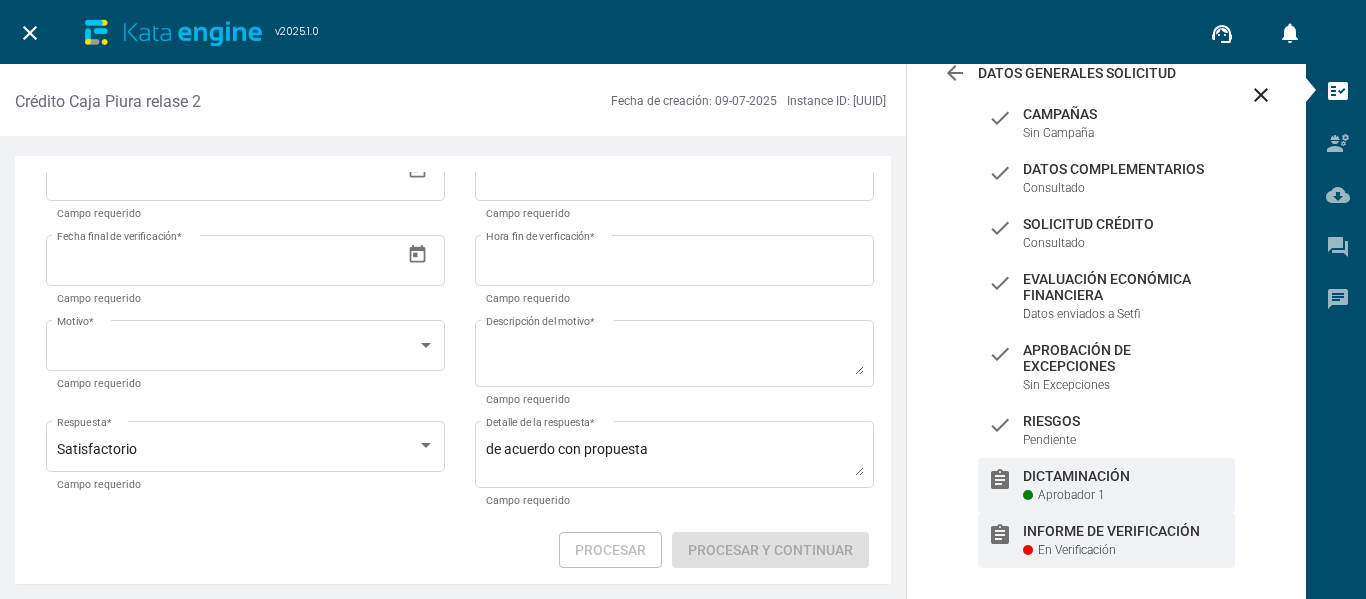 click on "assignment Dictaminación Aprobador 1" at bounding box center (1106, 123) 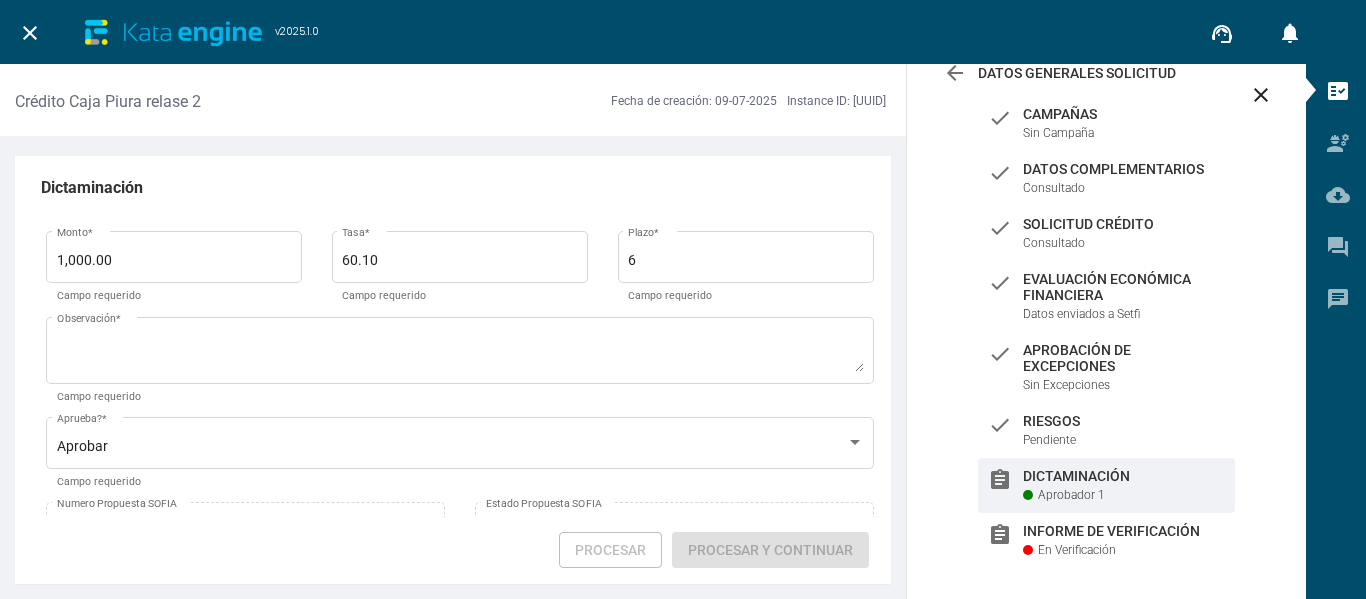 scroll, scrollTop: 40, scrollLeft: 0, axis: vertical 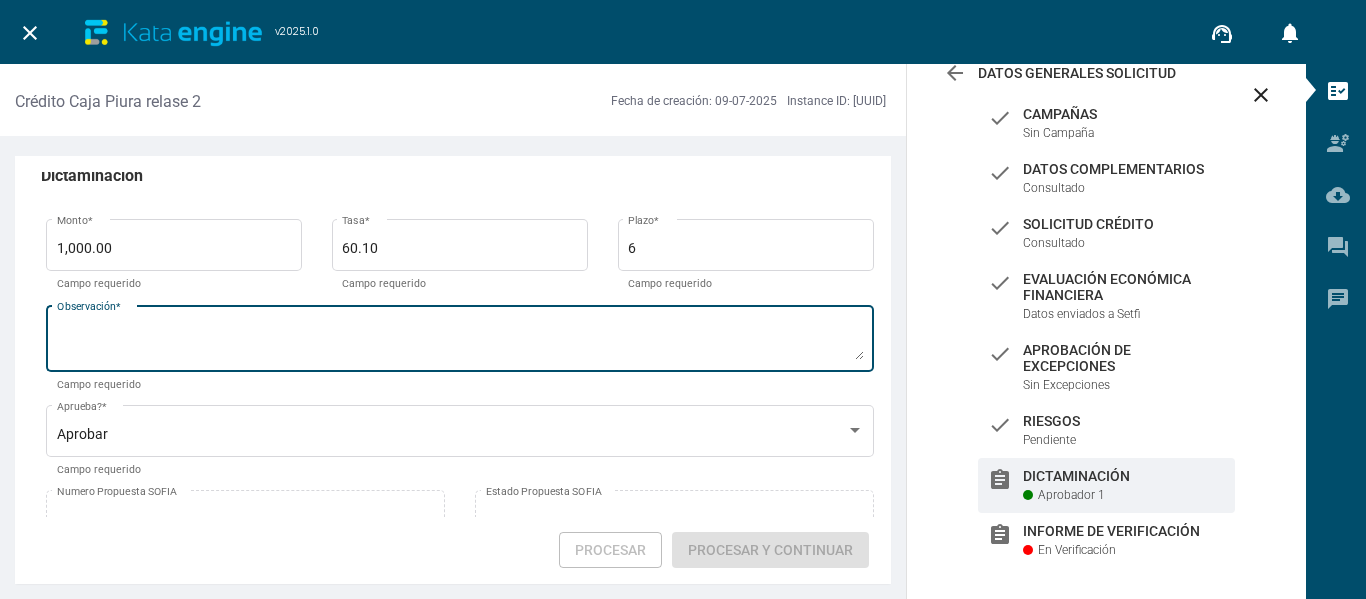 click on "Observación   *" at bounding box center (460, 342) 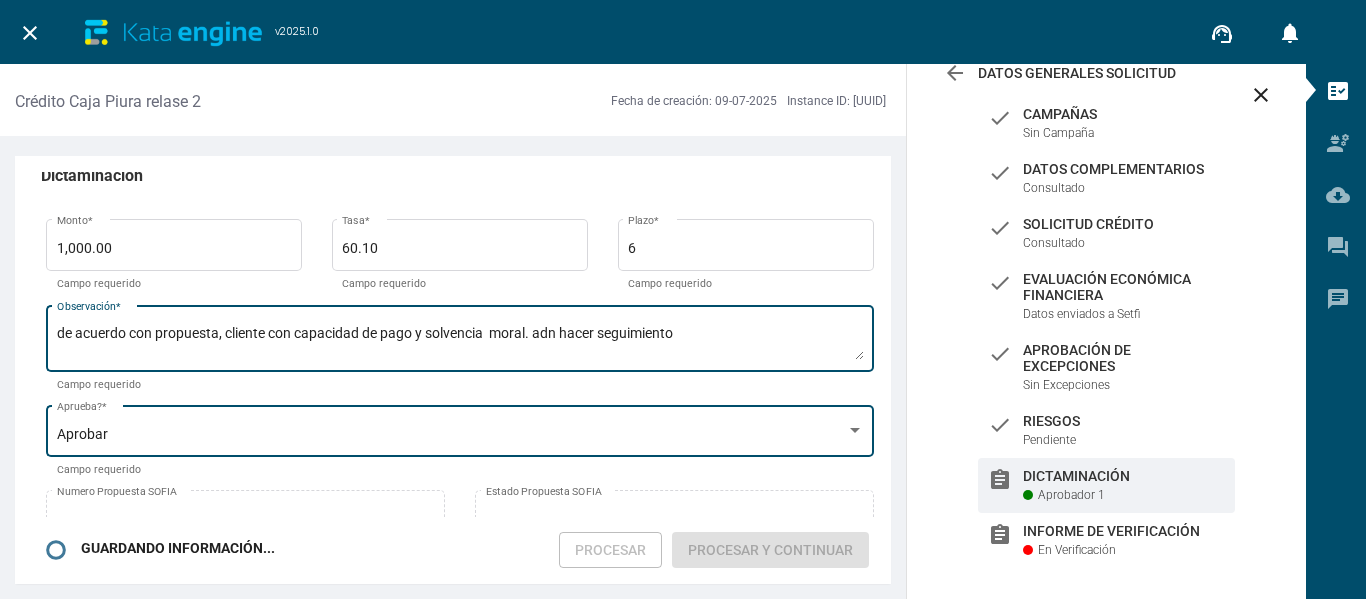 type on "de acuerdo con propuesta, cliente con capacidad de pago y solvencia  moral. adn hacer seguimiento" 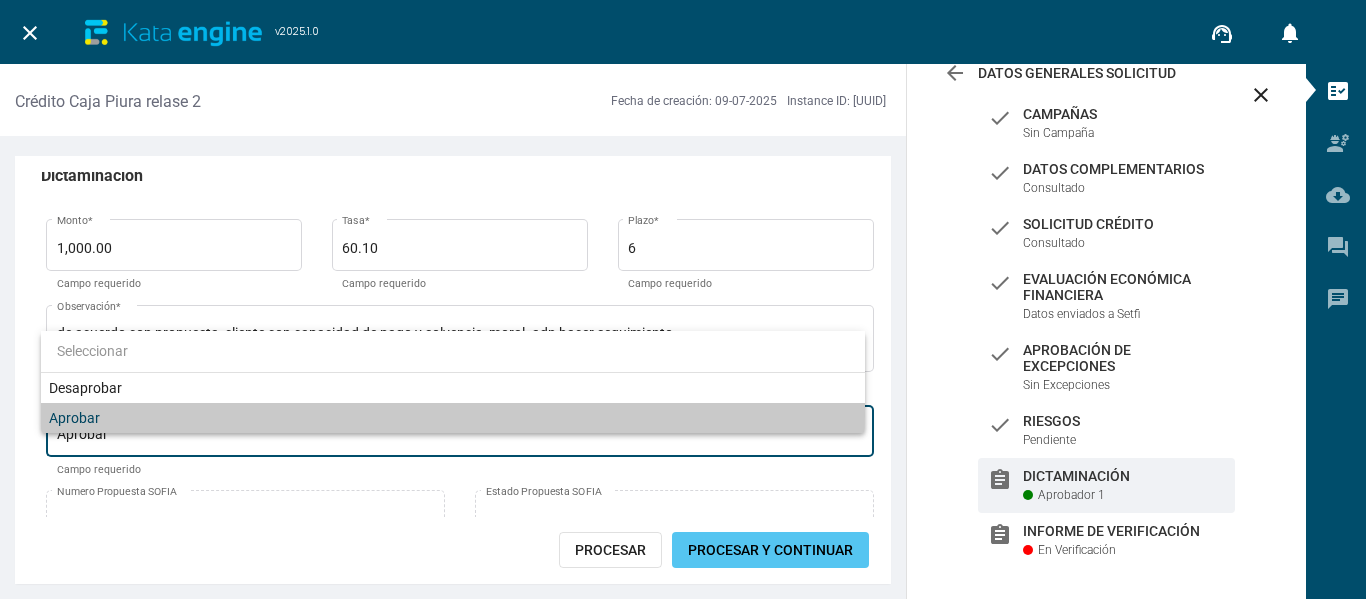 click on "Aprobar" at bounding box center (453, 418) 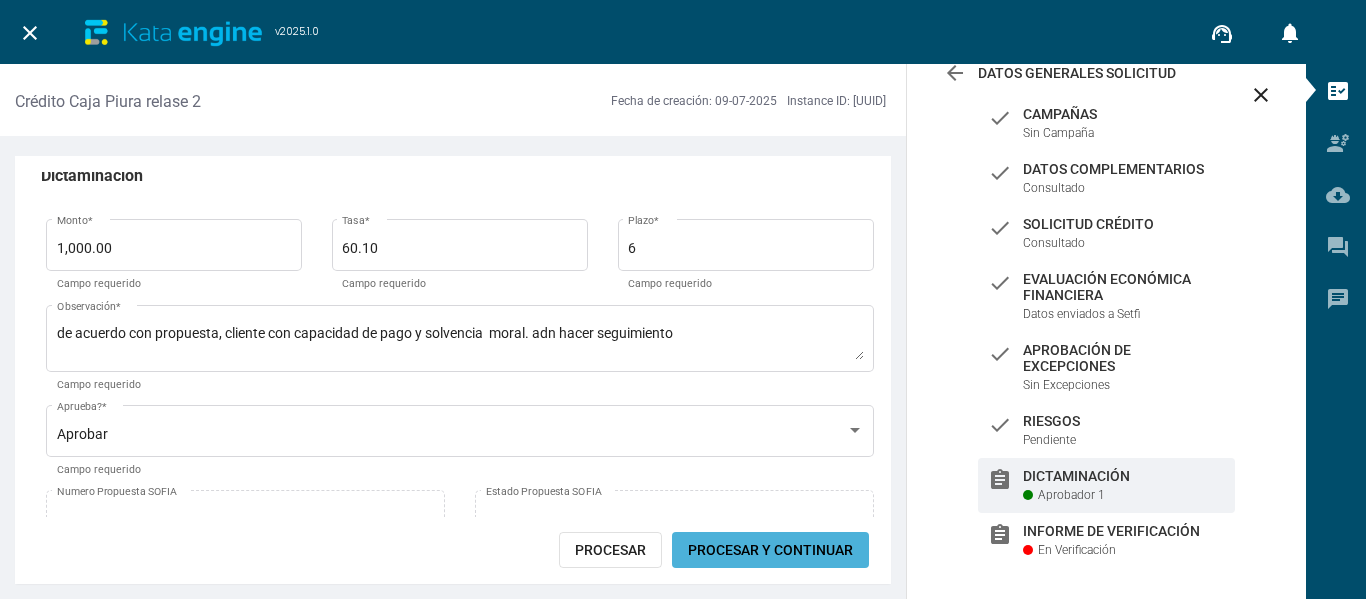 click on "Procesar y Continuar" at bounding box center (770, 550) 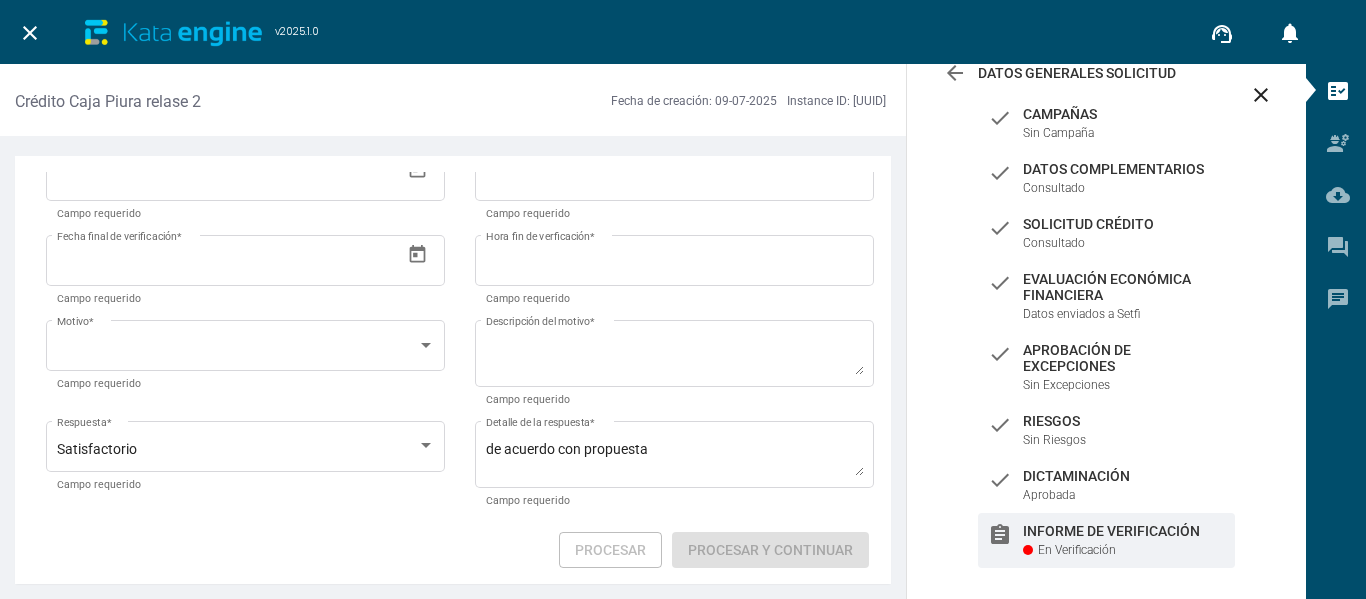 scroll, scrollTop: 282, scrollLeft: 0, axis: vertical 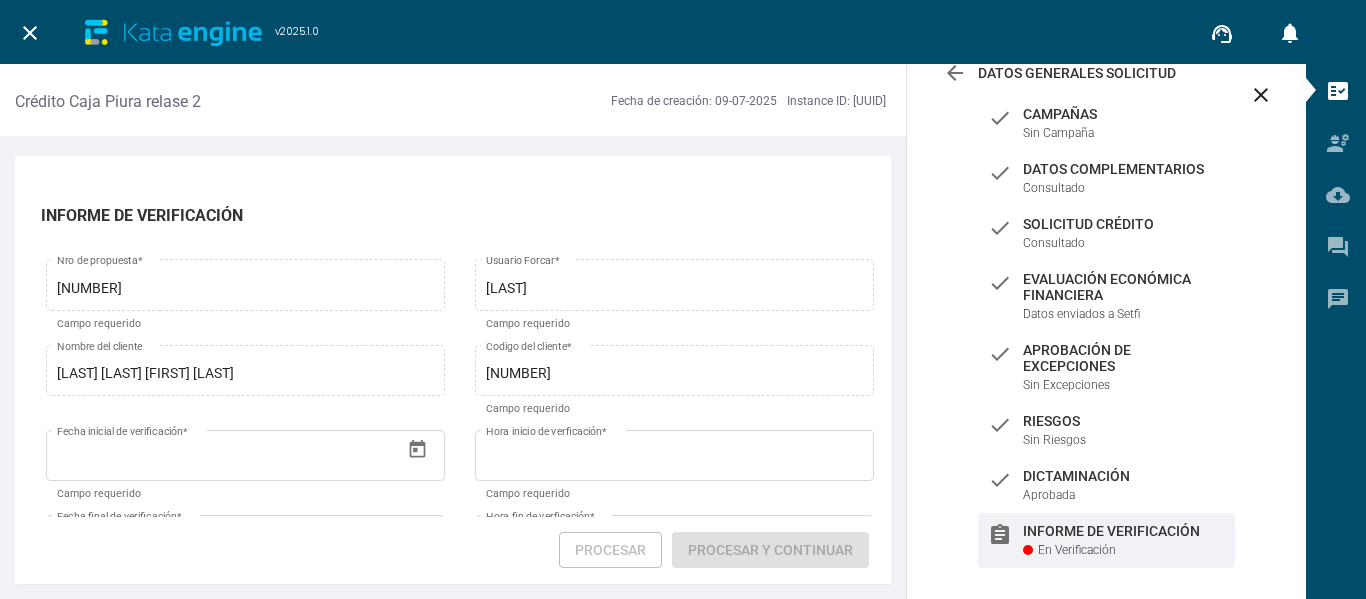 click on "En Verificación" at bounding box center (1077, 550) 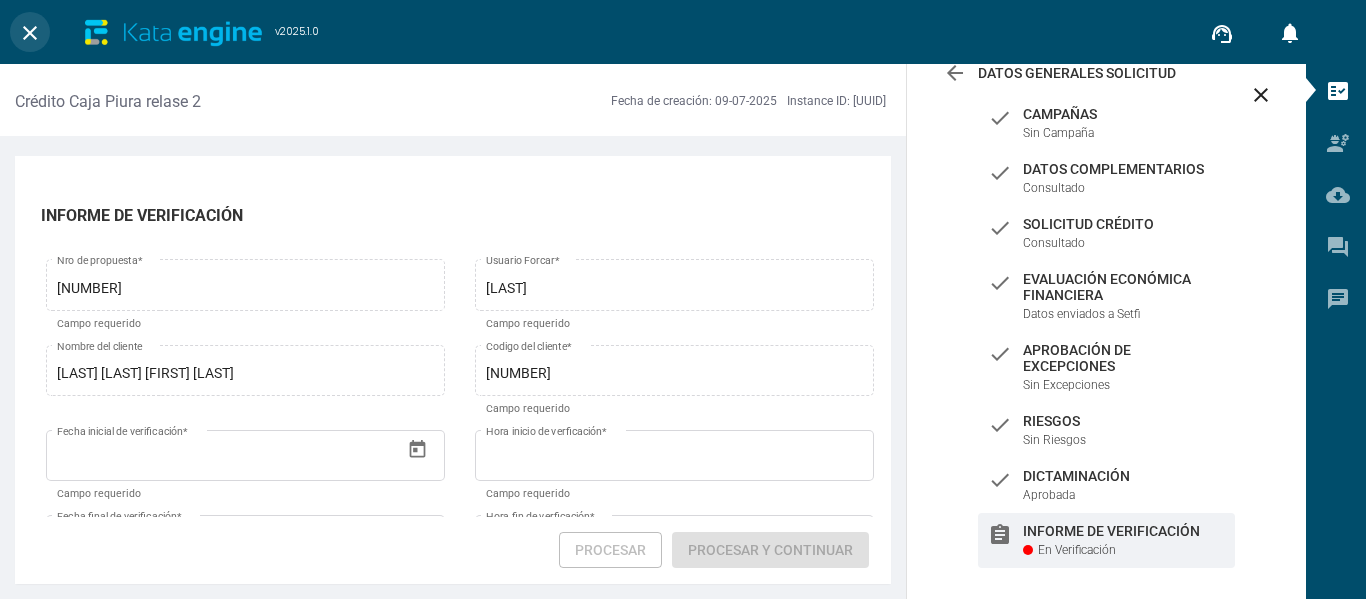 click on "close" at bounding box center [30, 33] 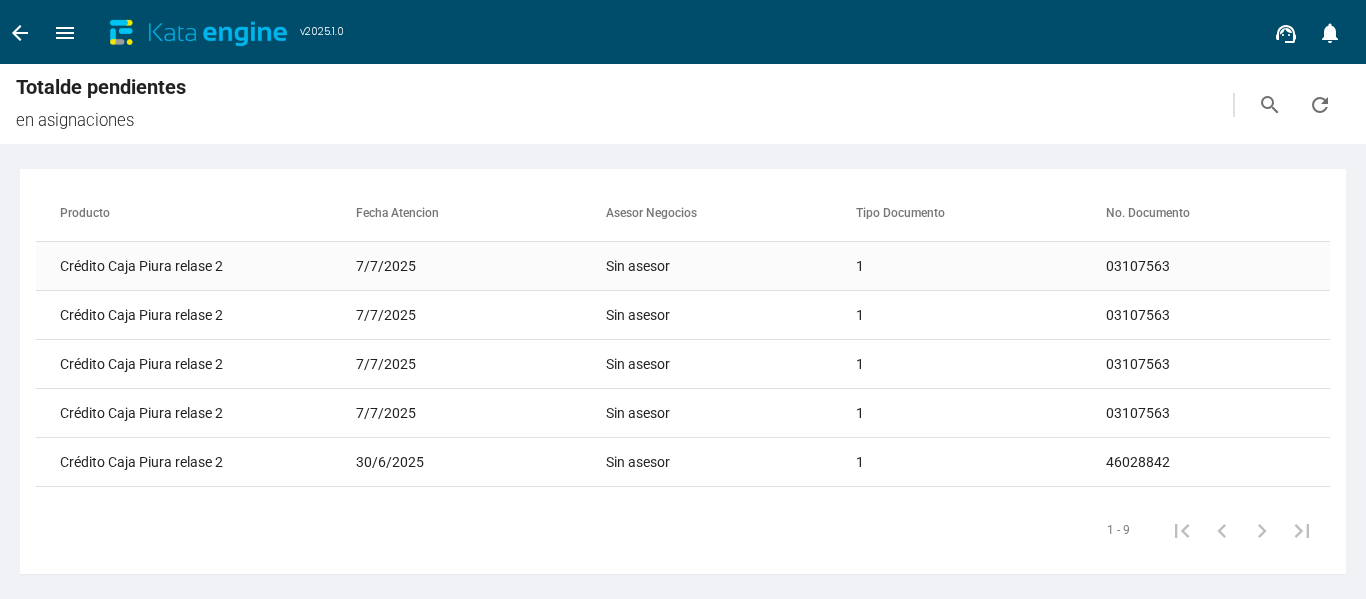 click on "Crédito Caja Piura relase 2" at bounding box center (161, 266) 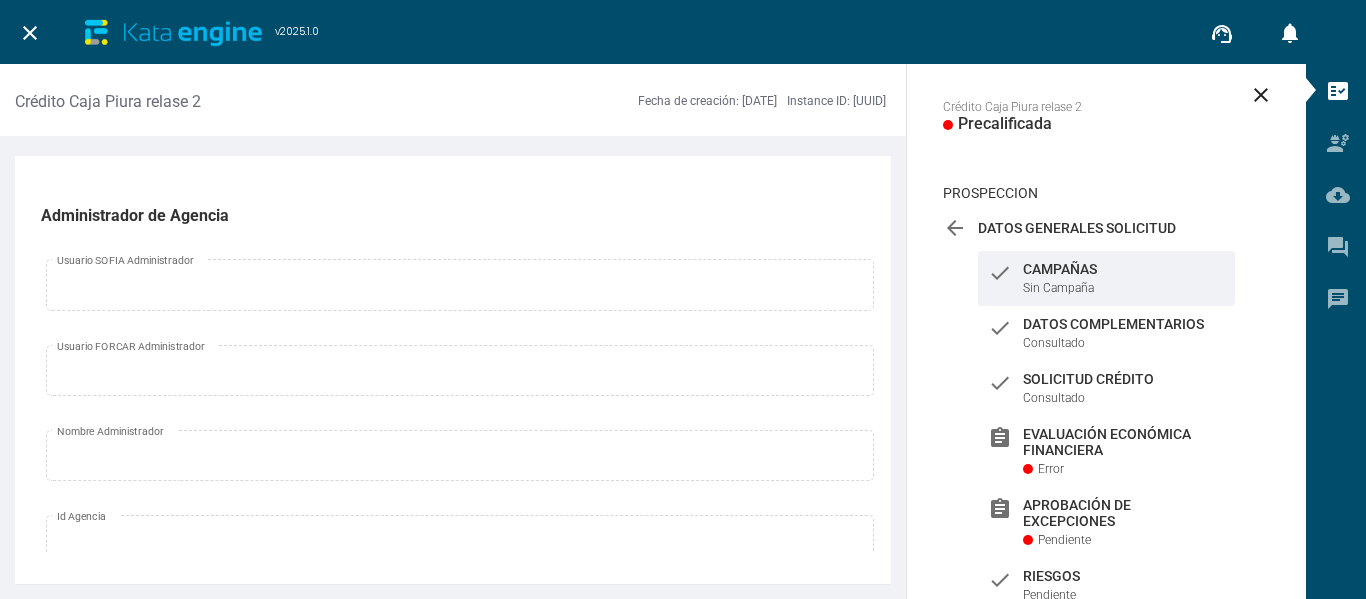 click on "arrow_back Datos Generales Solicitud  En Proceso  check Campañas Sin Campaña check Datos Complementarios Consultado check Solicitud Crédito Consultado assignment Evaluación Económica Financiera Error assignment Aprobación de Excepciones Pendiente check Riesgos Pendiente check Dictaminación Pendiente assignment Informe de Verificación En Verificación" at bounding box center [1106, 477] 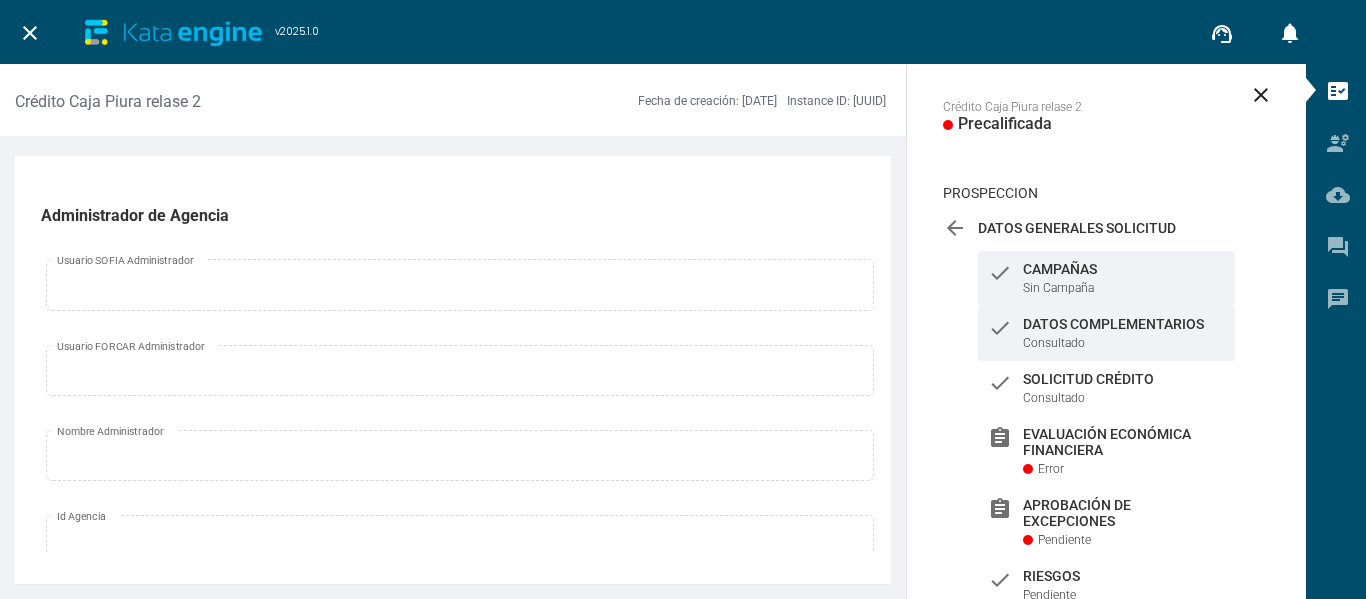 click on "Datos Complementarios" at bounding box center (1124, 269) 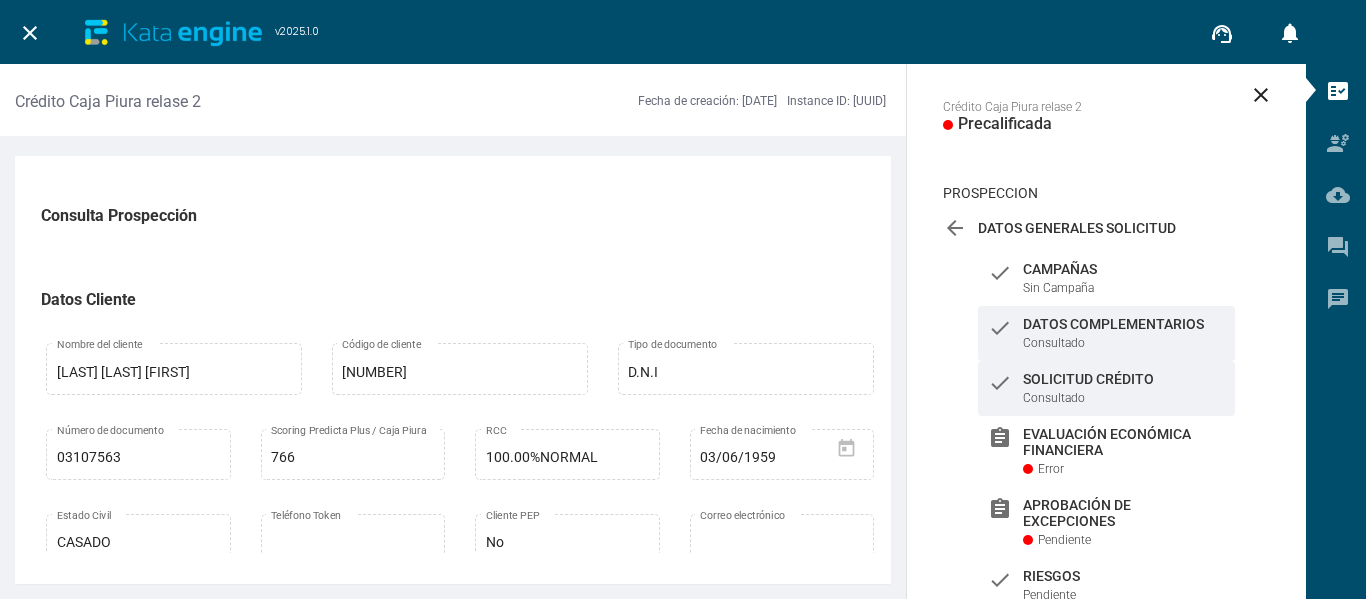 click on "Solicitud Crédito" at bounding box center [1124, 269] 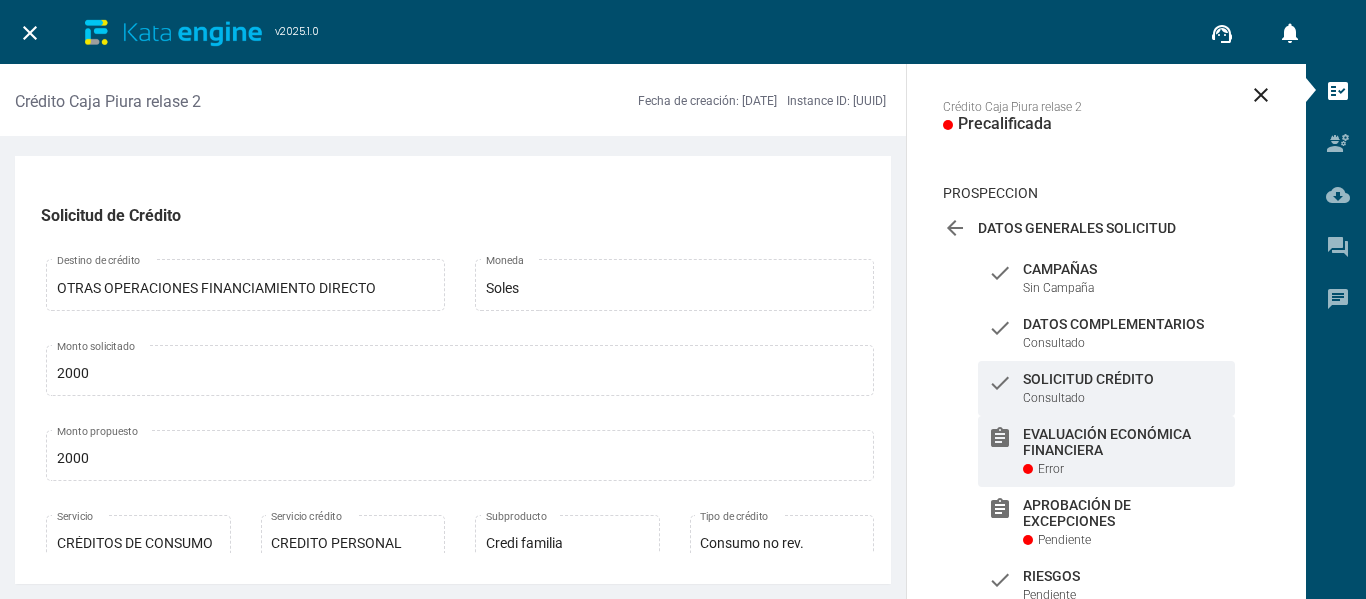 click on "Evaluación Económica Financiera" at bounding box center (1124, 269) 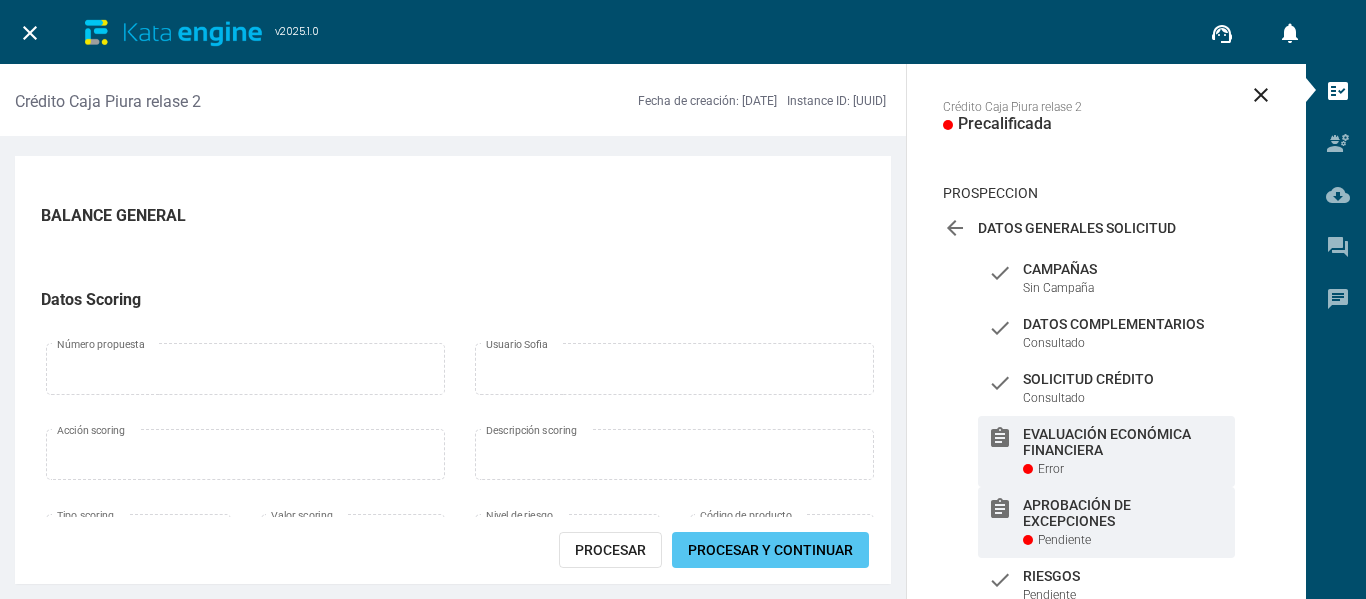 click on "Aprobación de Excepciones" at bounding box center (1124, 269) 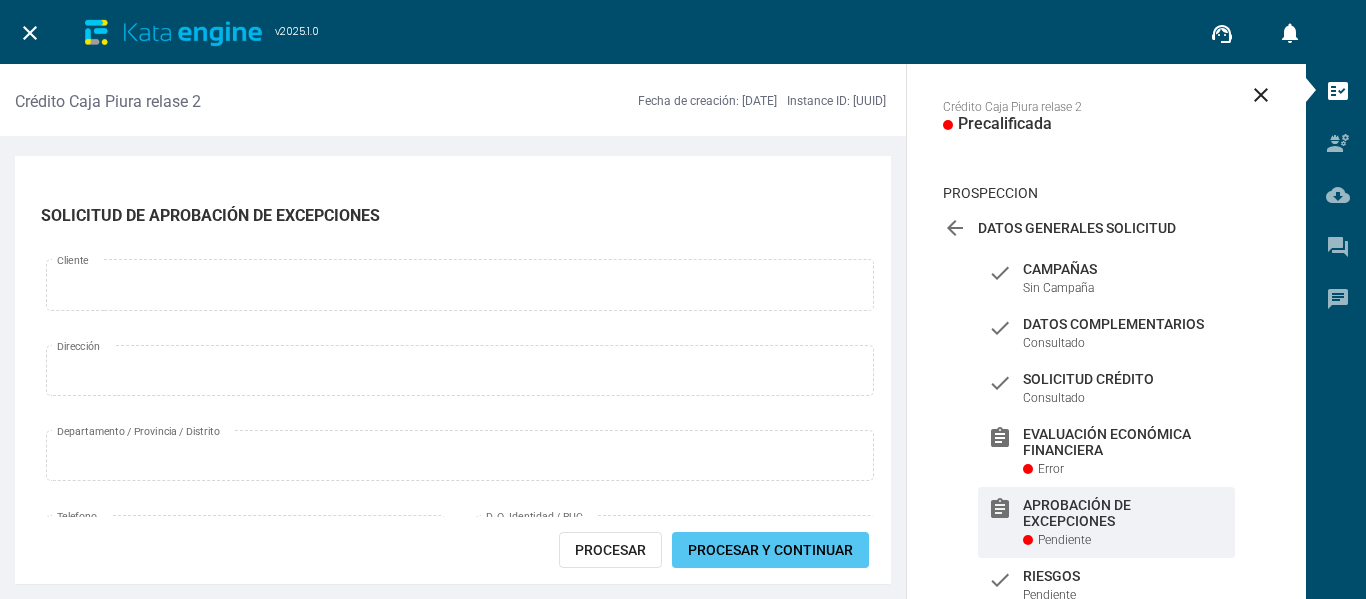 click on "close" at bounding box center [1261, 95] 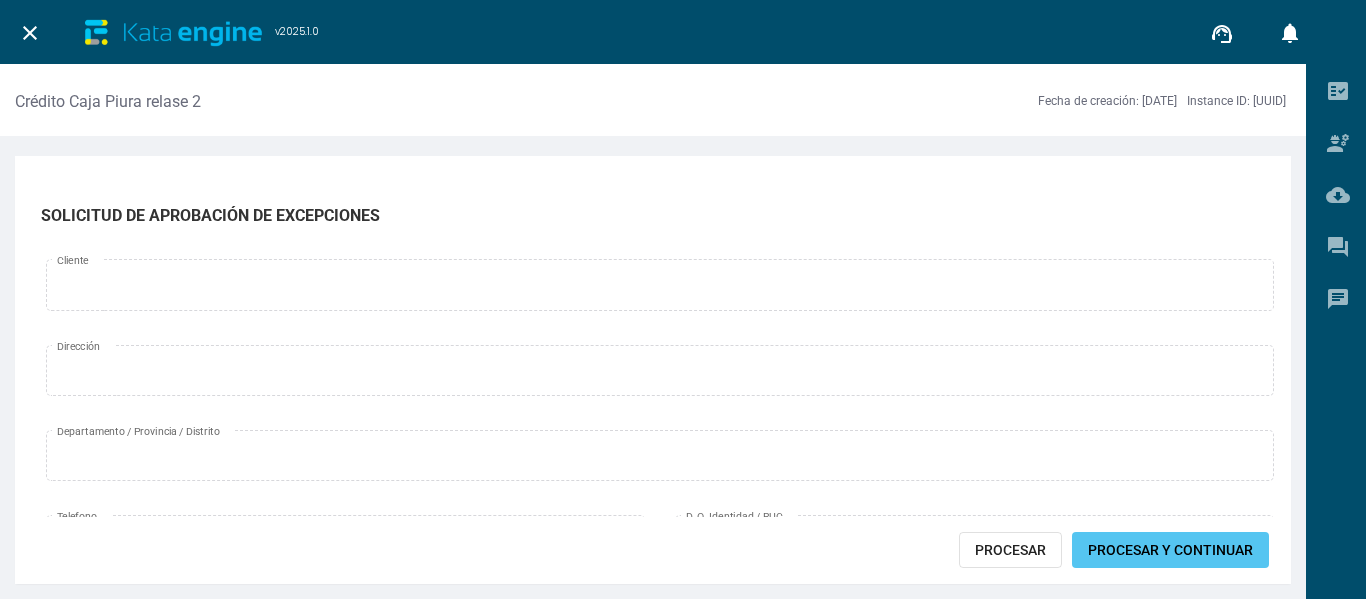 click on "close" at bounding box center (30, 33) 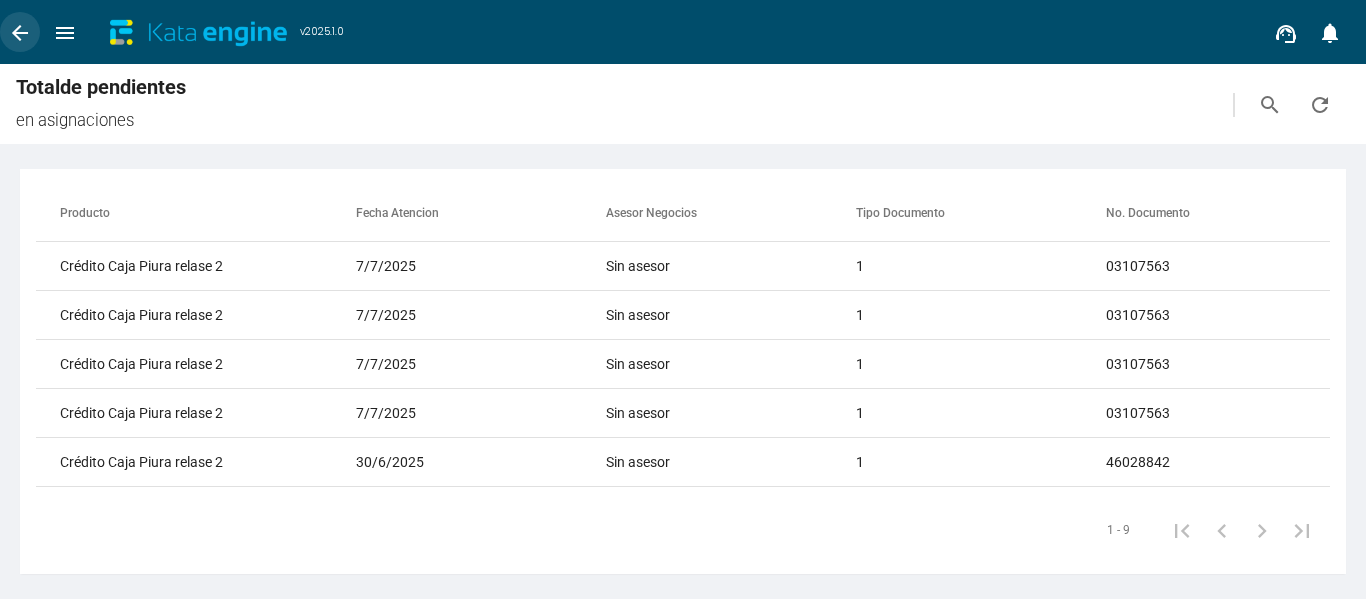 click on "arrow_back" at bounding box center [20, 33] 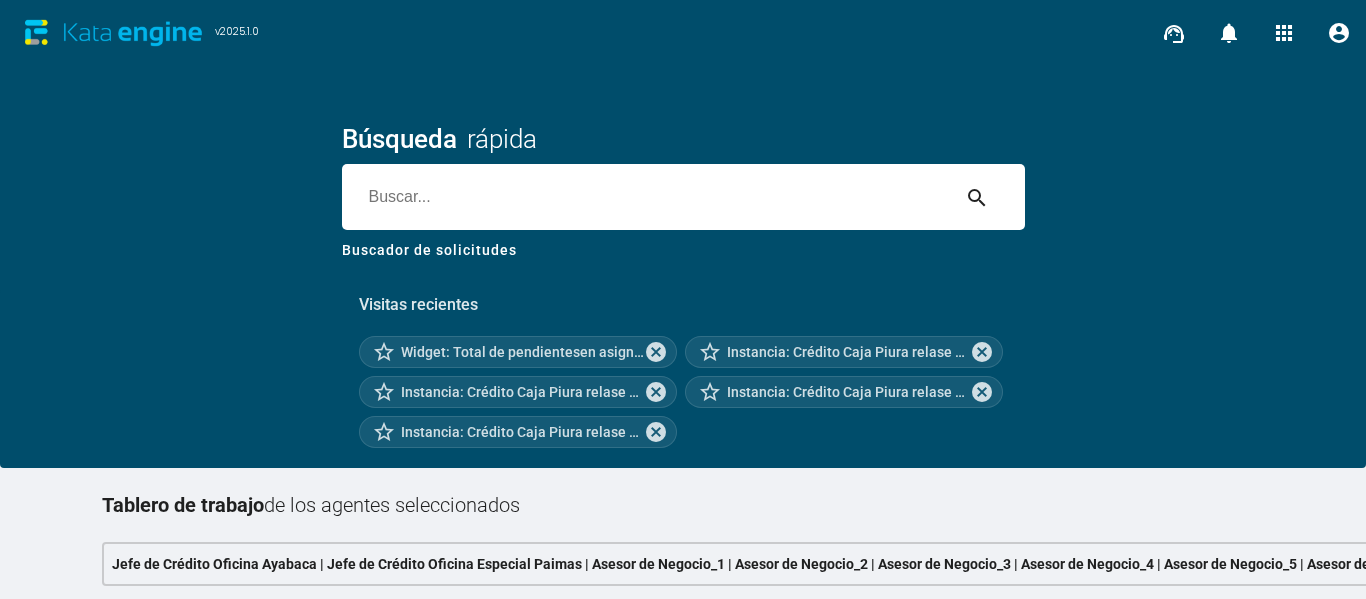 click on "Visitas recientes   star_border  Widget: Total de pendientesen asignaciones  cancel   star_border  Instancia: Crédito Caja Piura relase 2 - 6DFD102A-1BAC-4EF4-BDC4-811E61671ECF  cancel   star_border  Instancia: Crédito Caja Piura relase 2 - E0FFB281-3522-4C63-AF0B-29E6D9EBC9DF  cancel   star_border  Instancia: Crédito Caja Piura relase 2 - 5201D552-CE63-40BD-B4D2-802CF282D606  cancel   star_border  Instancia: Crédito Caja Piura relase 2 - 7D254281-FD9A-44B8-BE28-D557CD4D3DDC  cancel" at bounding box center [683, 363] 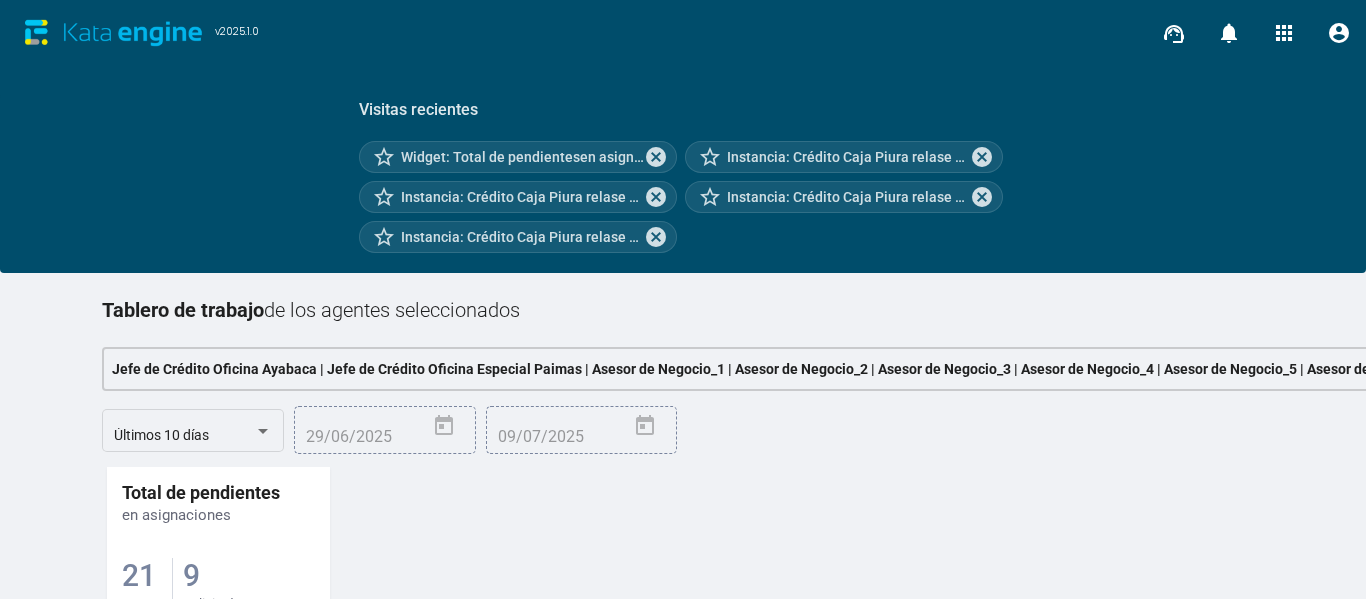 scroll, scrollTop: 158, scrollLeft: 0, axis: vertical 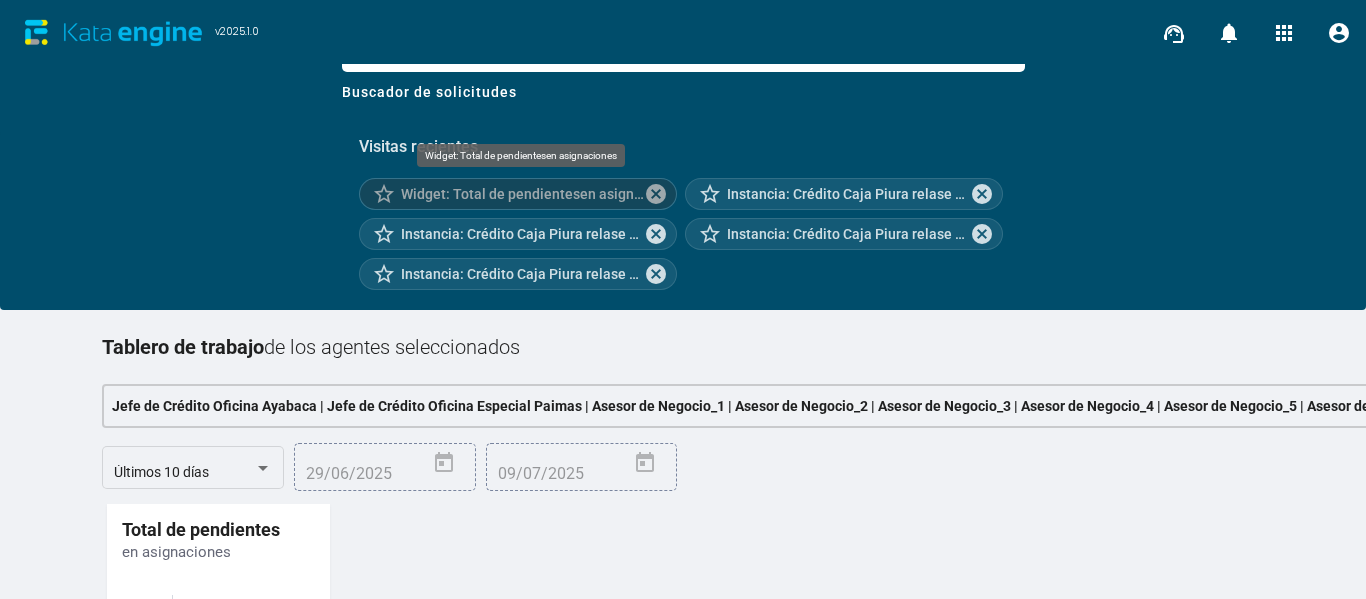 click on "Widget: Total de pendientesen asignaciones" at bounding box center (522, 194) 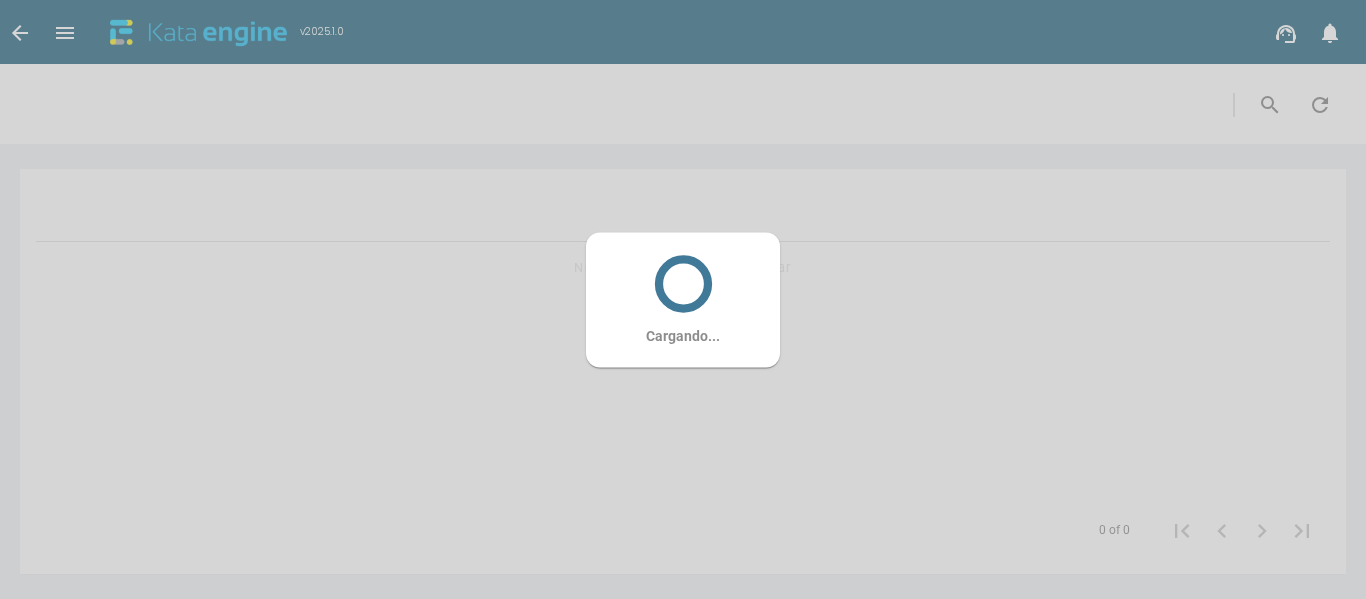 scroll, scrollTop: 0, scrollLeft: 0, axis: both 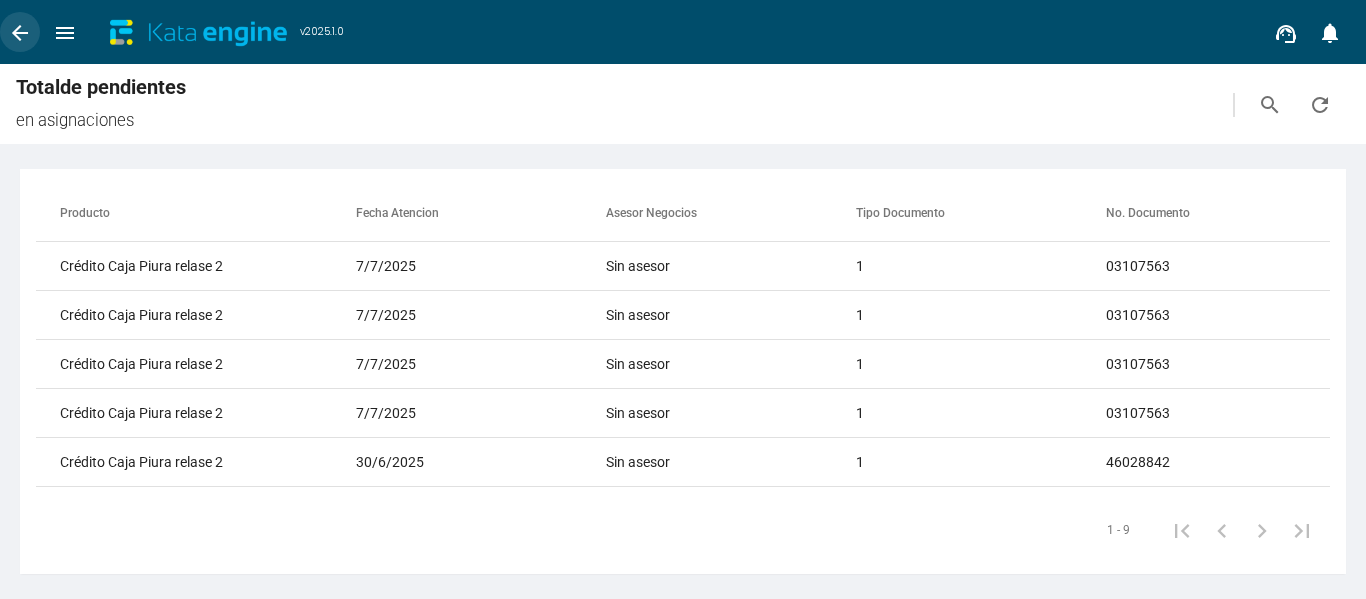 click on "arrow_back" at bounding box center (20, 33) 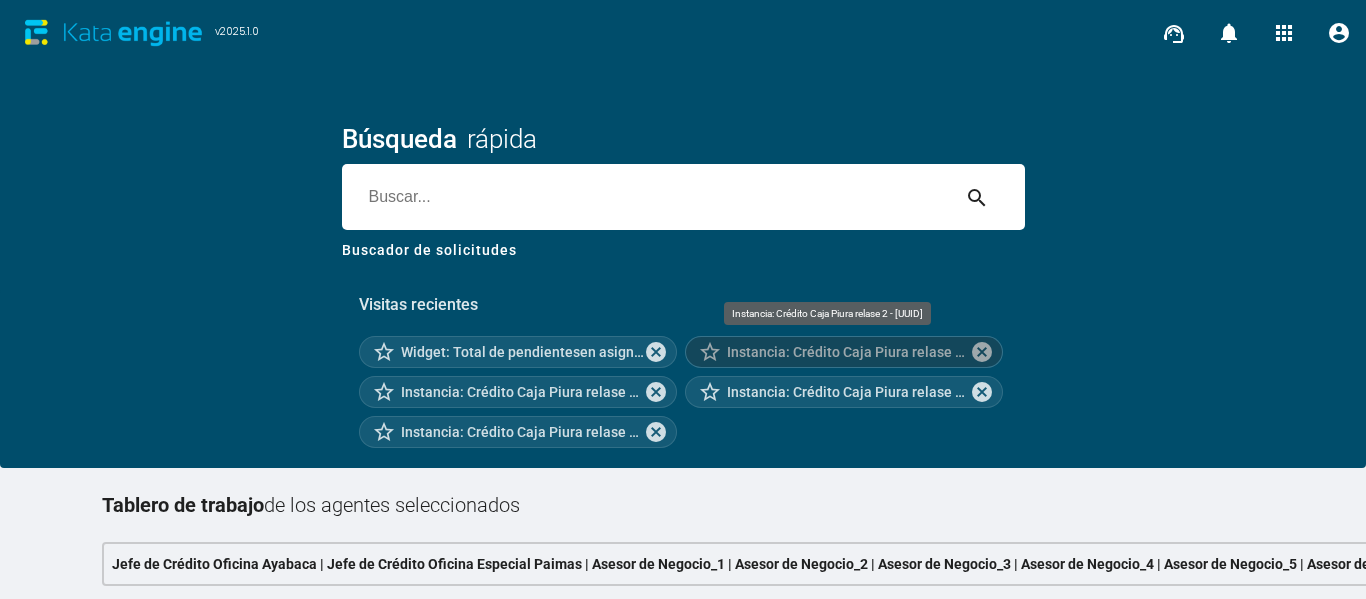 click on "Instancia: Crédito Caja Piura relase 2 - [UUID]" at bounding box center (848, 352) 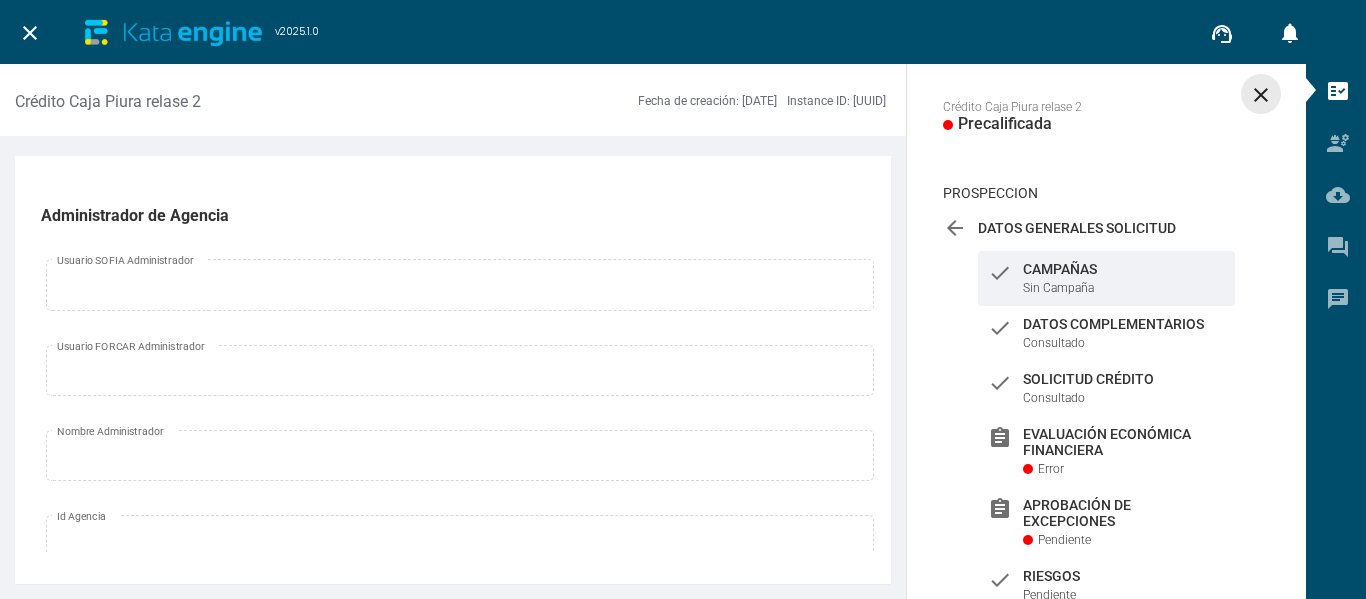click on "close" at bounding box center (1261, 95) 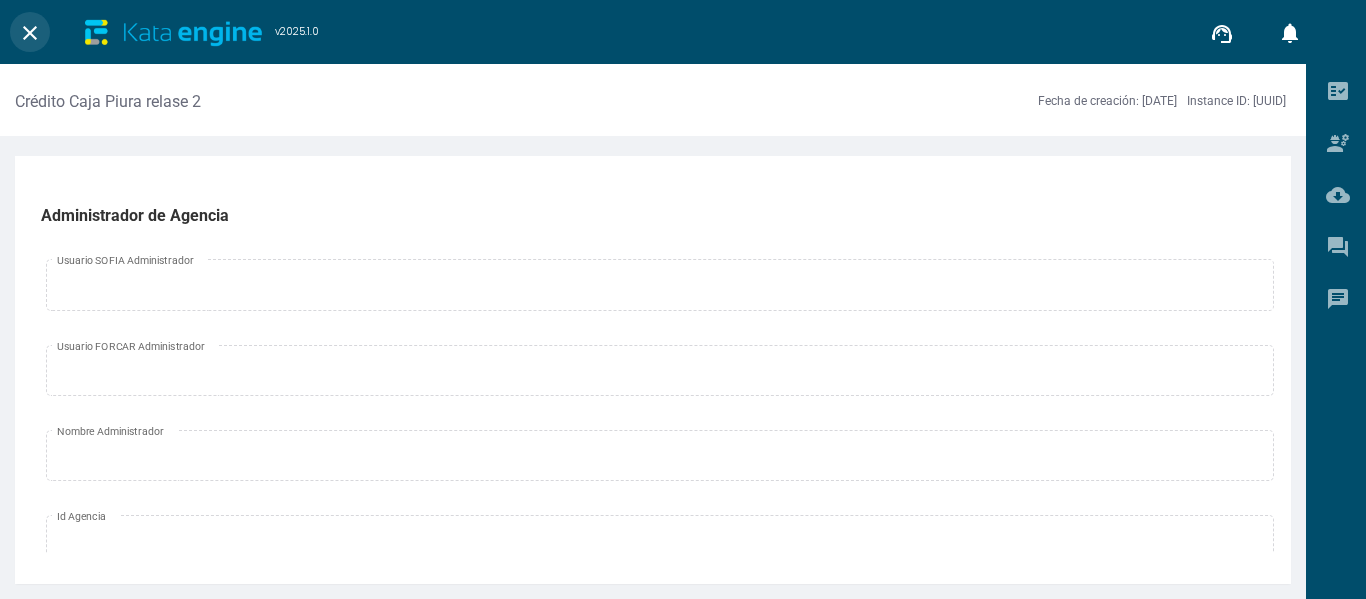 click on "close" at bounding box center (30, 33) 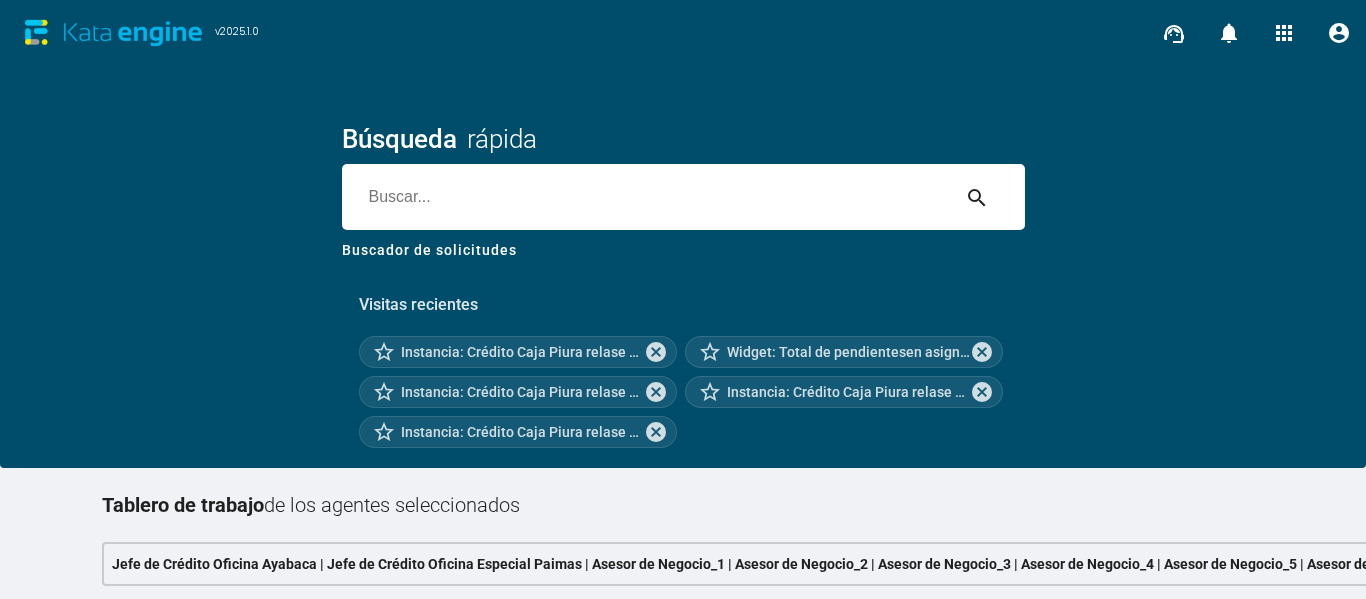 click on "Visitas recientes   star_border  Instancia: Crédito Caja Piura relase 2 - [UUID]  cancel   star_border  Widget: Total de pendientesen asignaciones  cancel   star_border  Instancia: Crédito Caja Piura relase 2 - [UUID]  cancel   star_border  Instancia: Crédito Caja Piura relase 2 - [UUID]  cancel   star_border  Instancia: Crédito Caja Piura relase 2 - [UUID]  cancel" at bounding box center (683, 363) 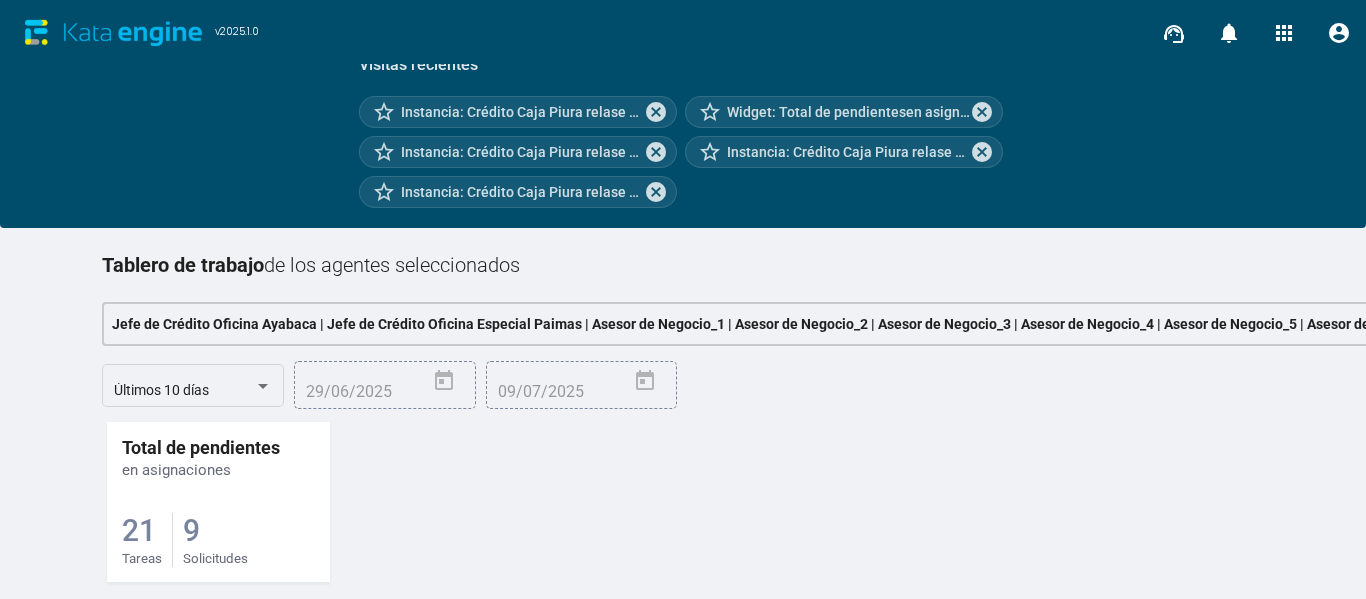 scroll, scrollTop: 278, scrollLeft: 0, axis: vertical 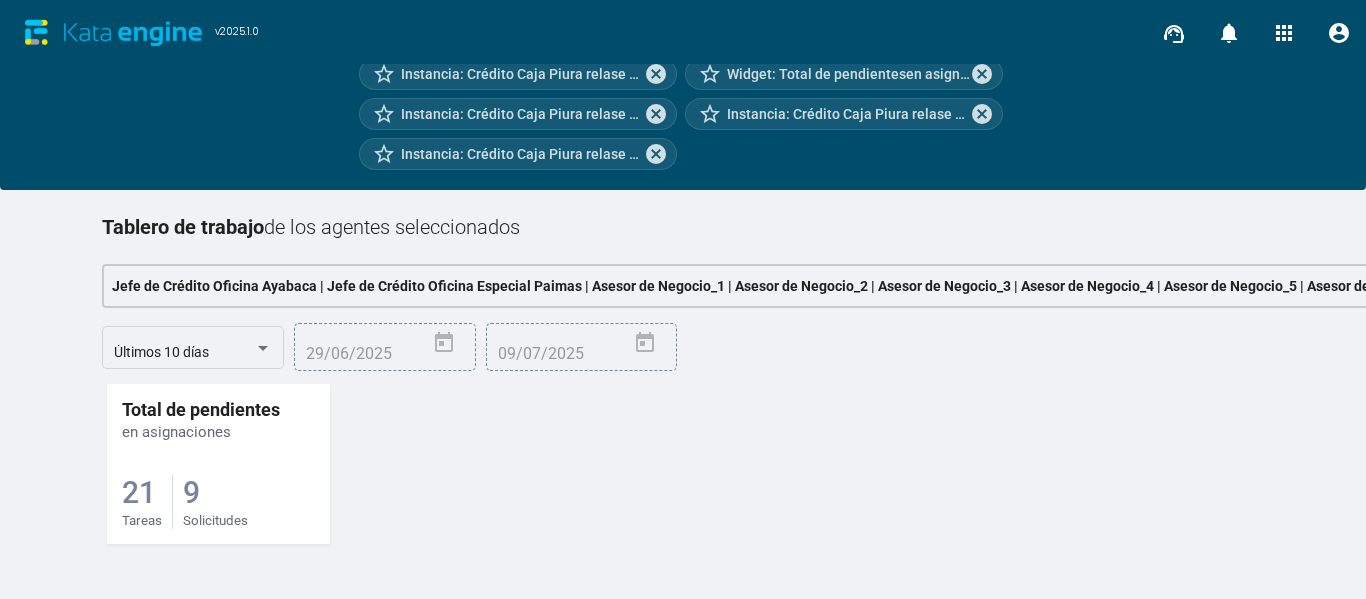 click on "Jefe de Crédito Oficina Ayabaca | Jefe de Crédito Oficina Especial Paimas | Asesor de Negocio_1 | Asesor de Negocio_2 | Asesor de Negocio_3 | Asesor de Negocio_4 | Asesor de Negocio_5 | Asesor de Negocio_6" at bounding box center (748, 286) 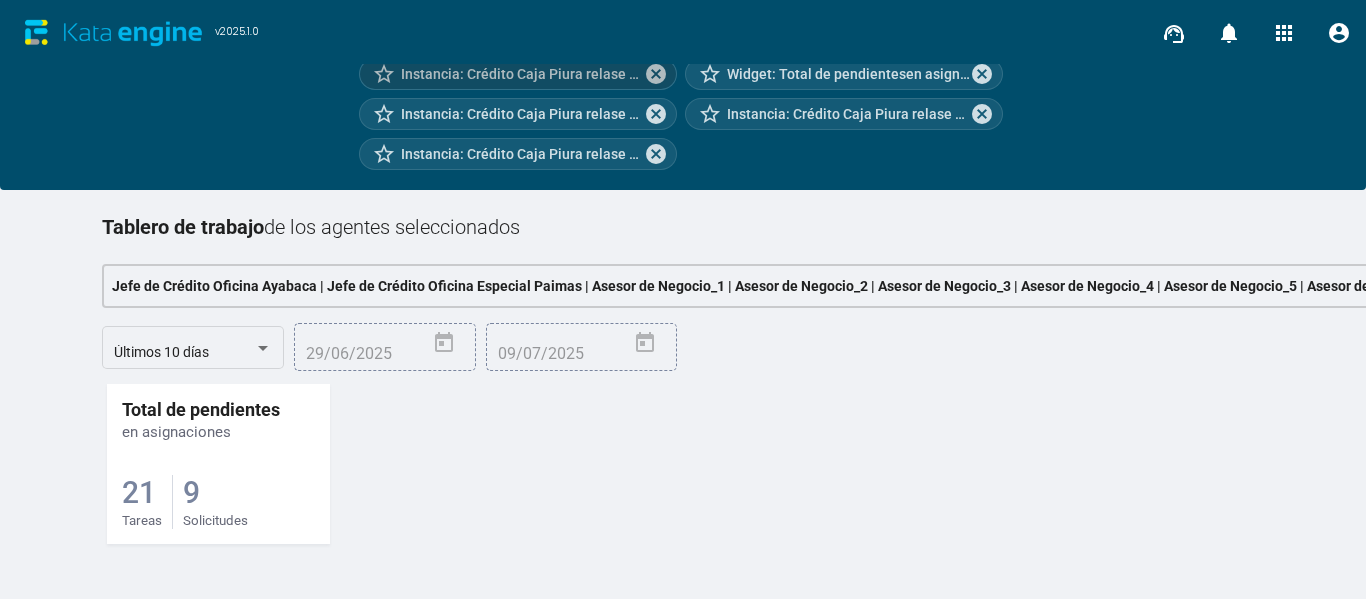 scroll, scrollTop: 273, scrollLeft: 0, axis: vertical 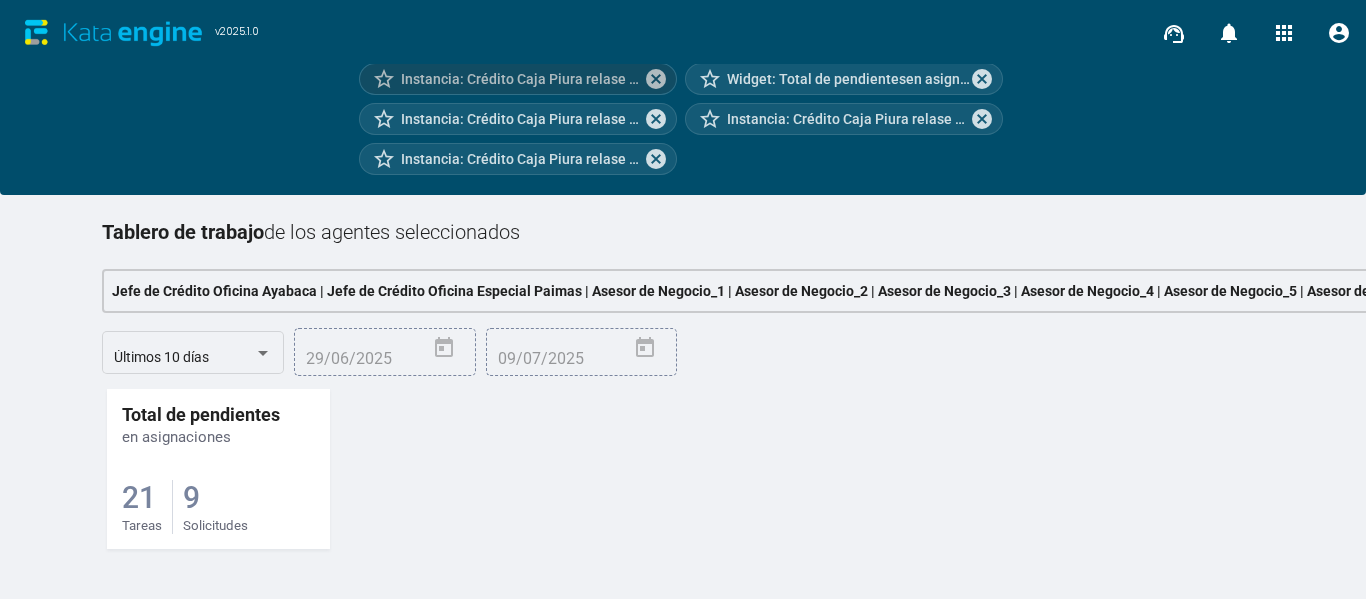 click on "star_border  Instancia: Crédito Caja Piura relase 2 - [UUID]  cancel   star_border  Widget: Total de pendientesen asignaciones  cancel   star_border  Instancia: Crédito Caja Piura relase 2 - [UUID]  cancel   star_border  Instancia: Crédito Caja Piura relase 2 - [UUID]  cancel   star_border  Instancia: Crédito Caja Piura relase 2 - [UUID]  cancel" at bounding box center (683, 119) 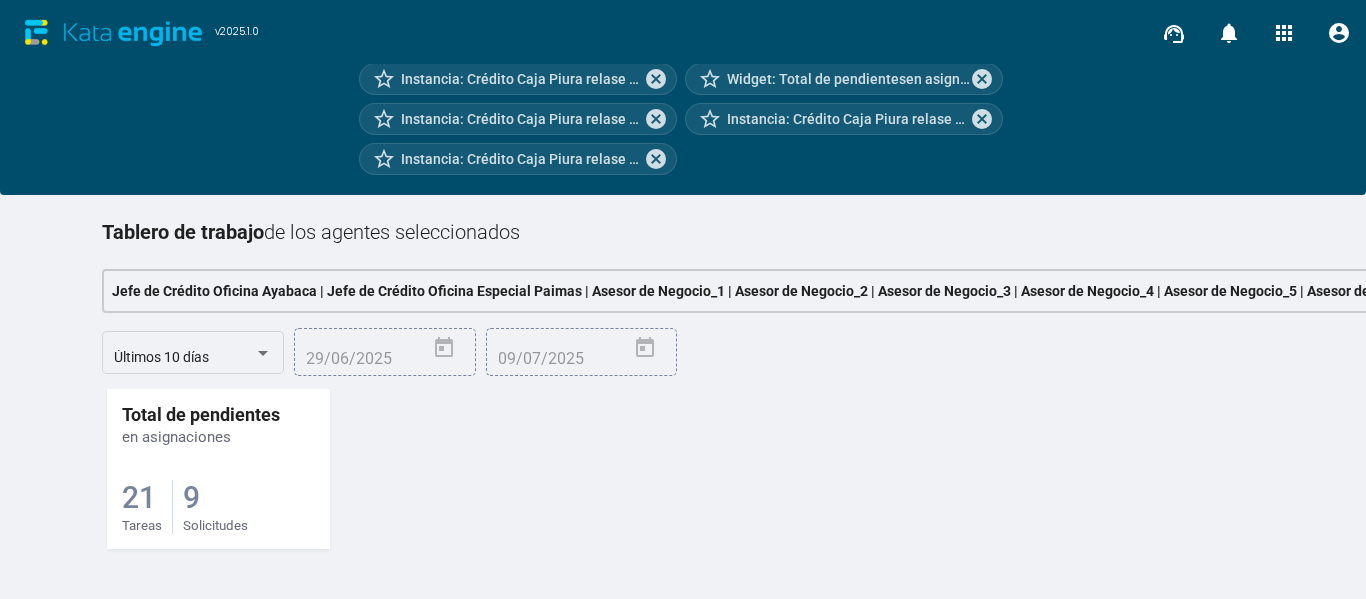click on "Total de pendientes en asignaciones 21 Tareas 9 Solicitudes" at bounding box center [682, 484] 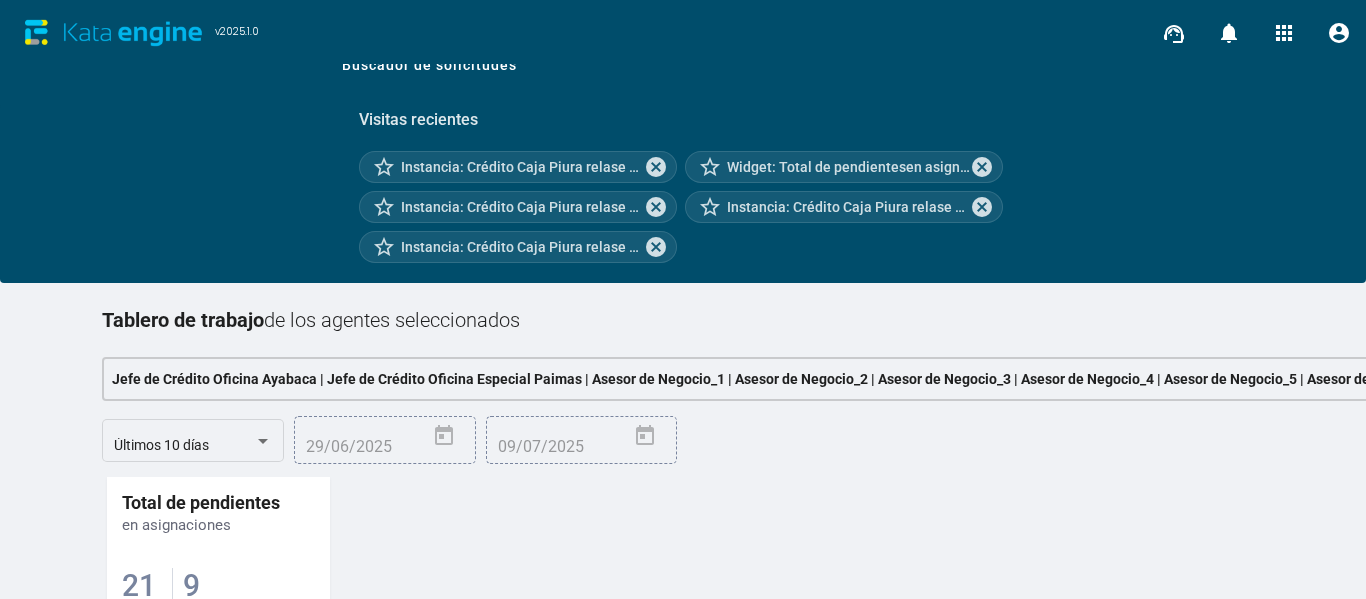 scroll, scrollTop: 113, scrollLeft: 0, axis: vertical 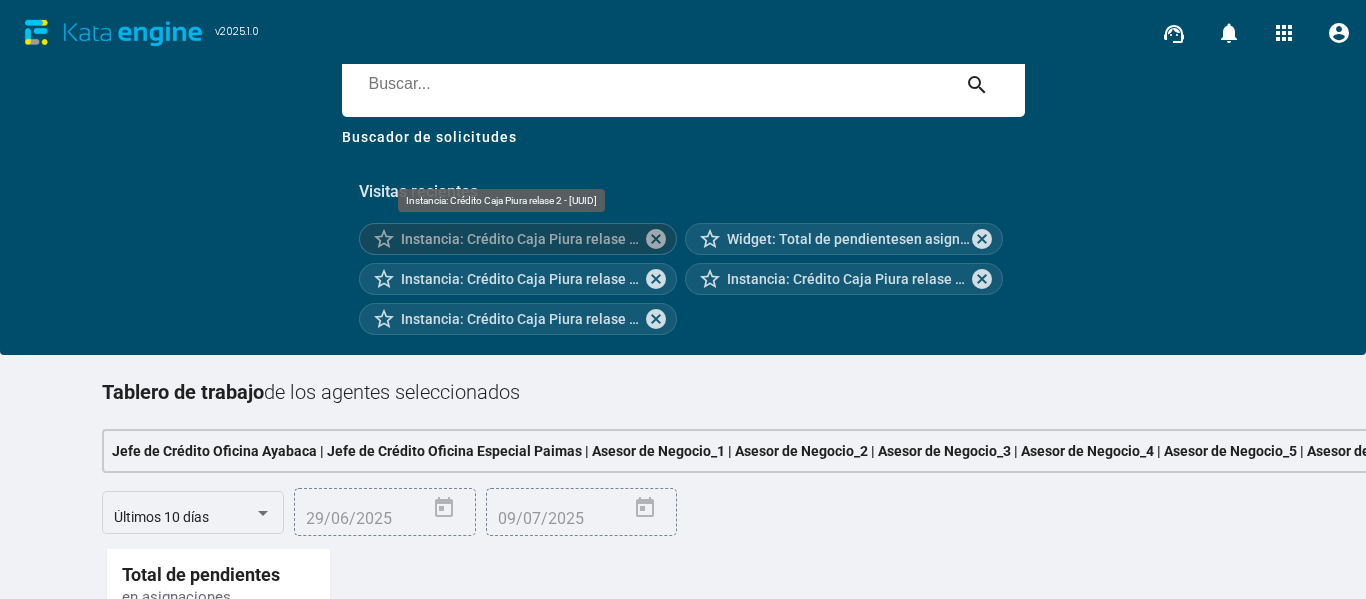 click on "Instancia: Crédito Caja Piura relase 2 - [UUID]" at bounding box center (522, 239) 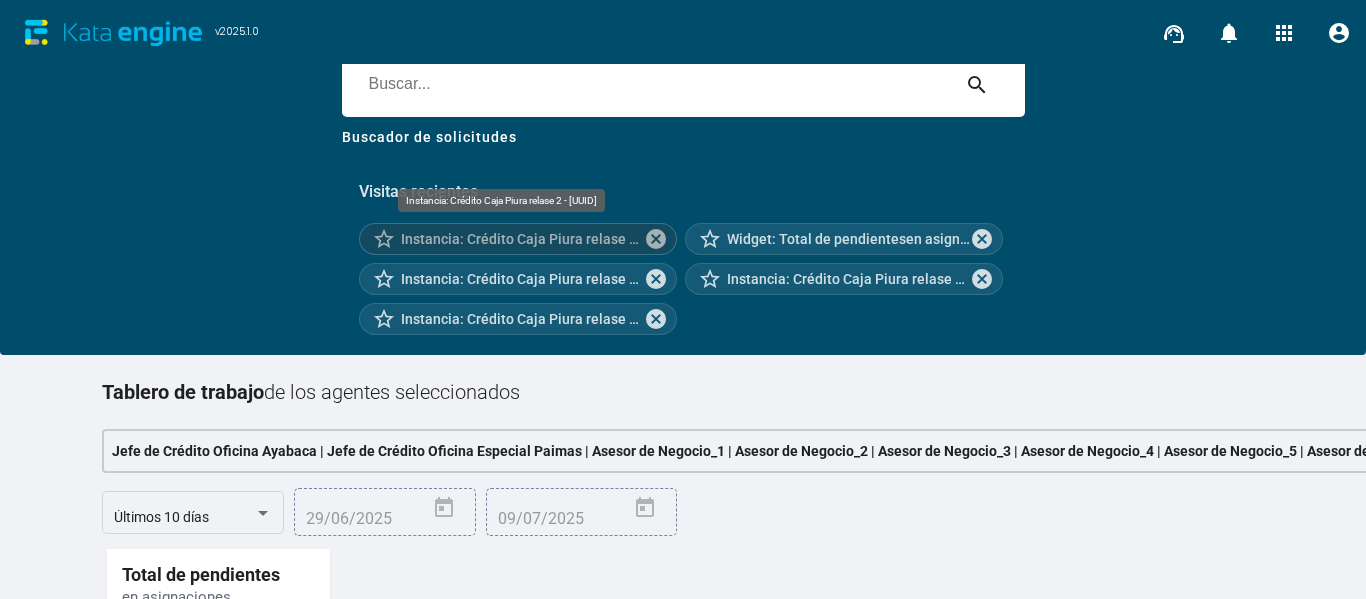 scroll, scrollTop: 0, scrollLeft: 0, axis: both 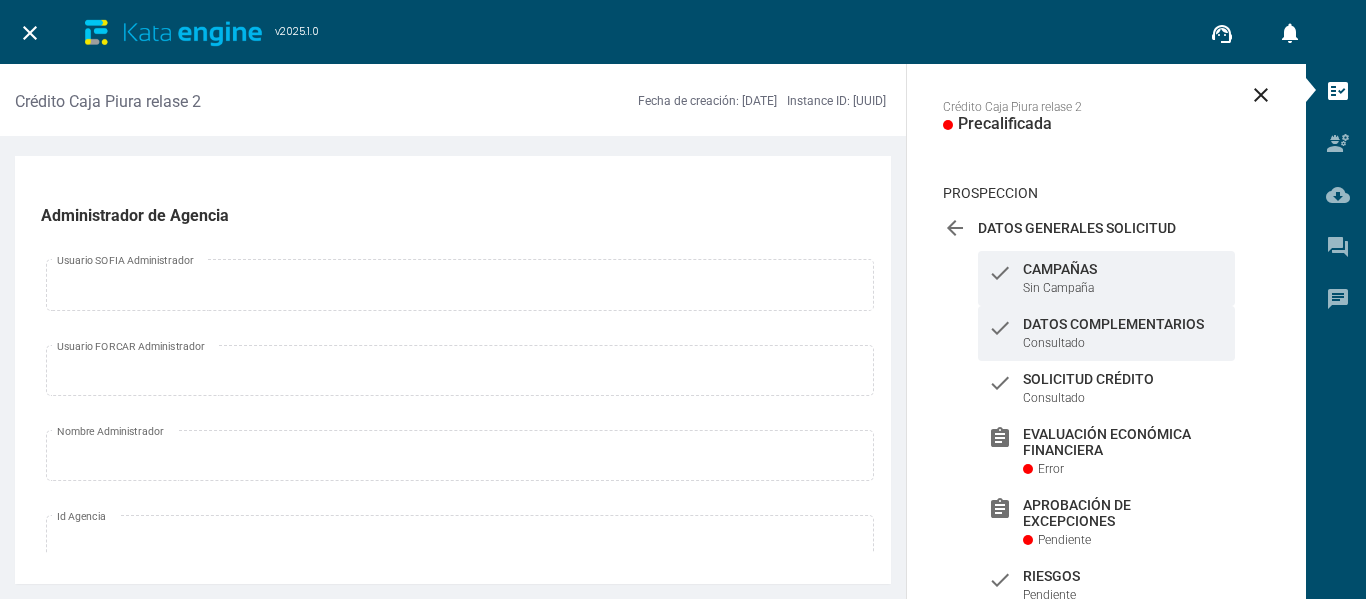click on "Datos Complementarios" at bounding box center (1124, 269) 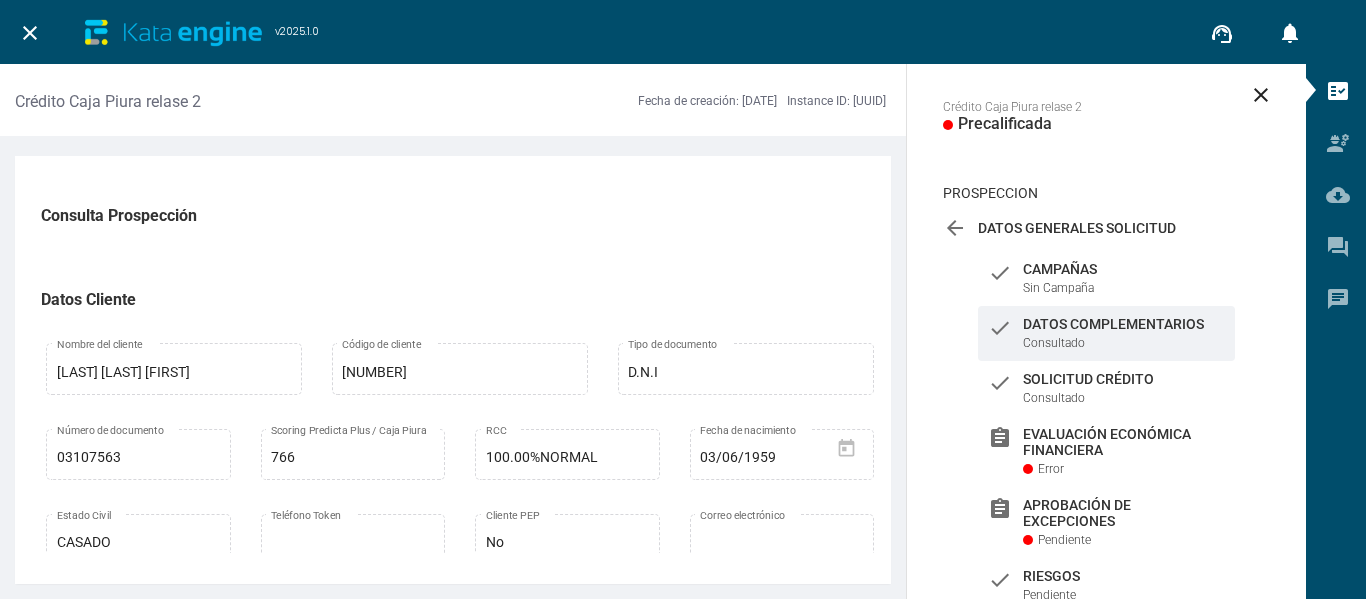 click on "close" at bounding box center [1261, 95] 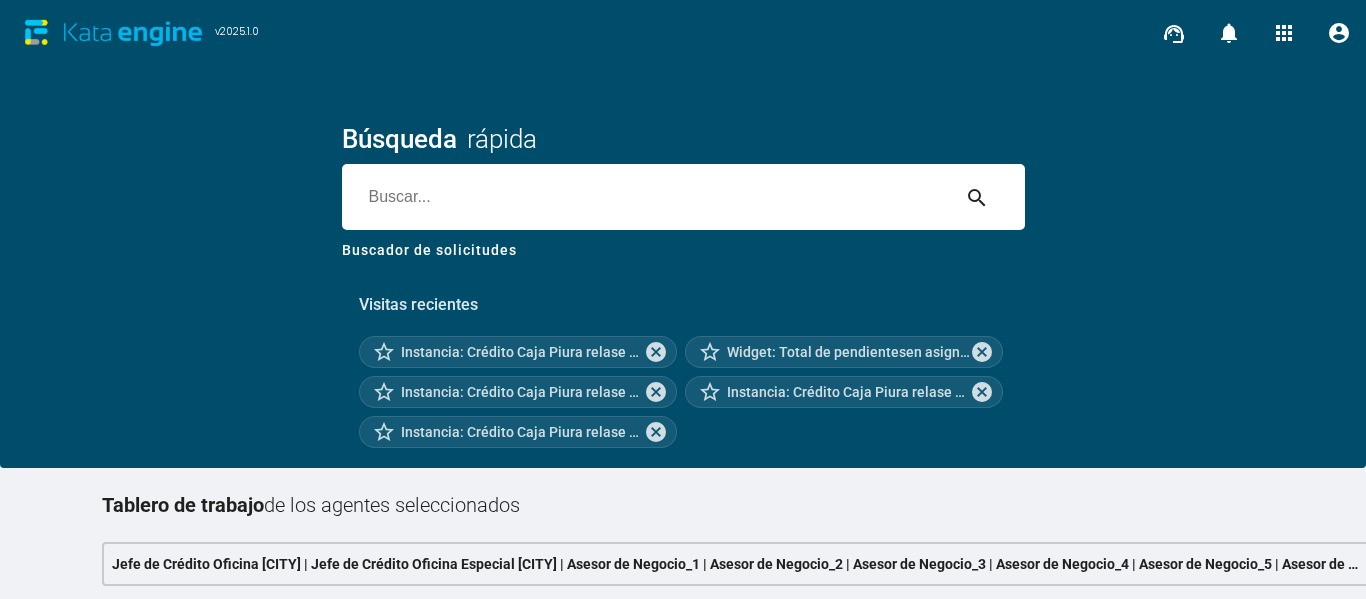 scroll, scrollTop: 0, scrollLeft: 0, axis: both 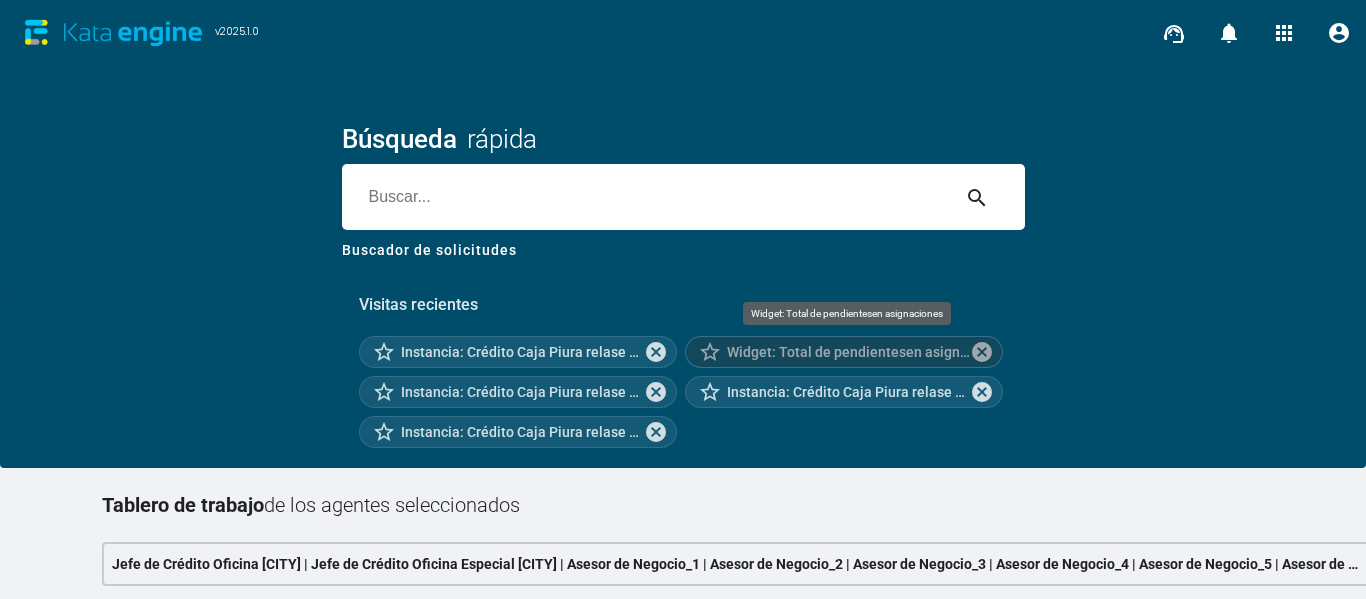 click on "Widget: Total de pendientesen asignaciones" at bounding box center (848, 352) 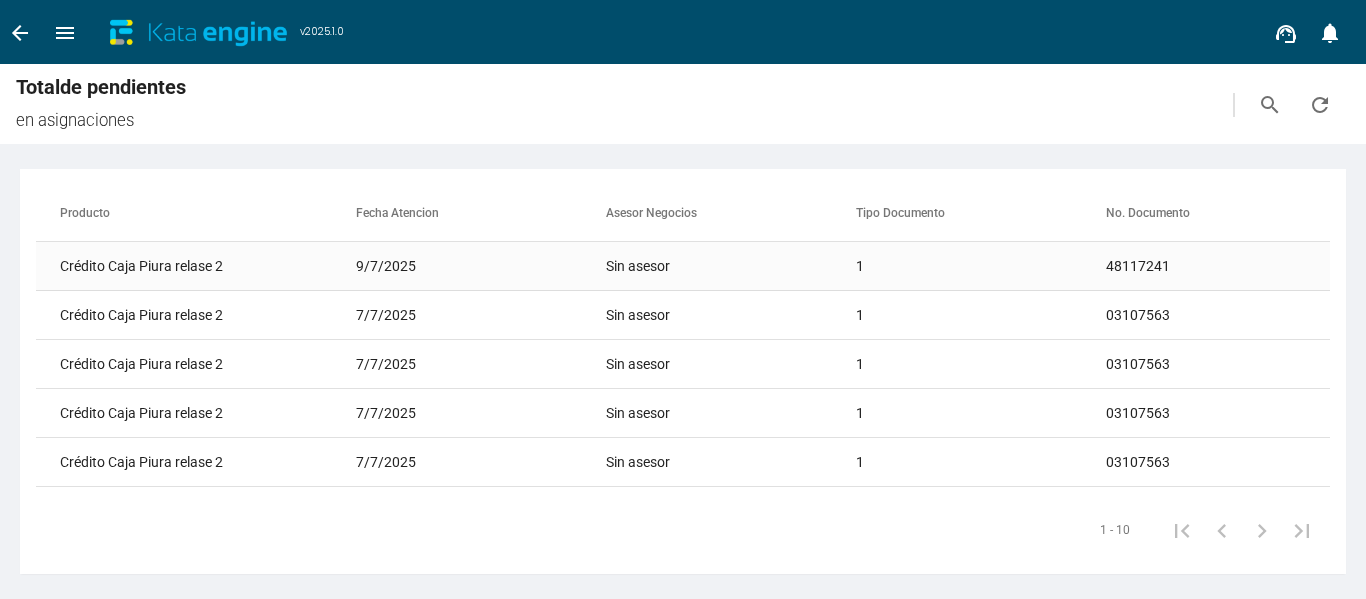 click on "Crédito Caja Piura relase 2" at bounding box center [161, 266] 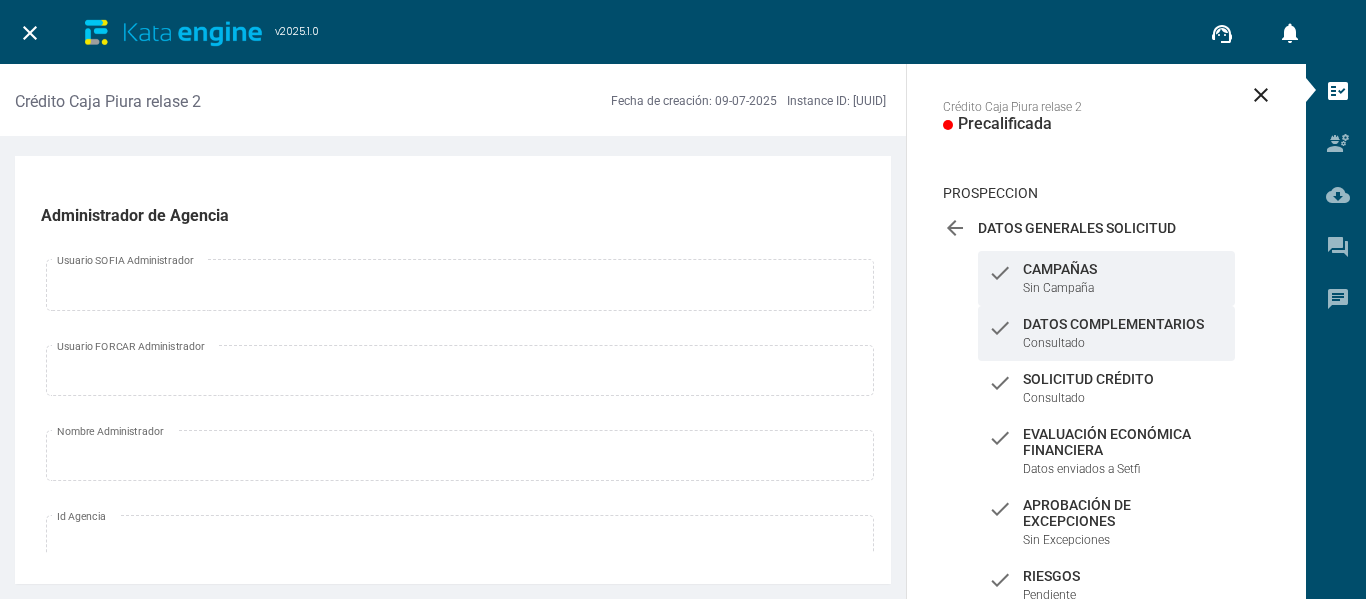 click on "Datos Complementarios" at bounding box center (1124, 269) 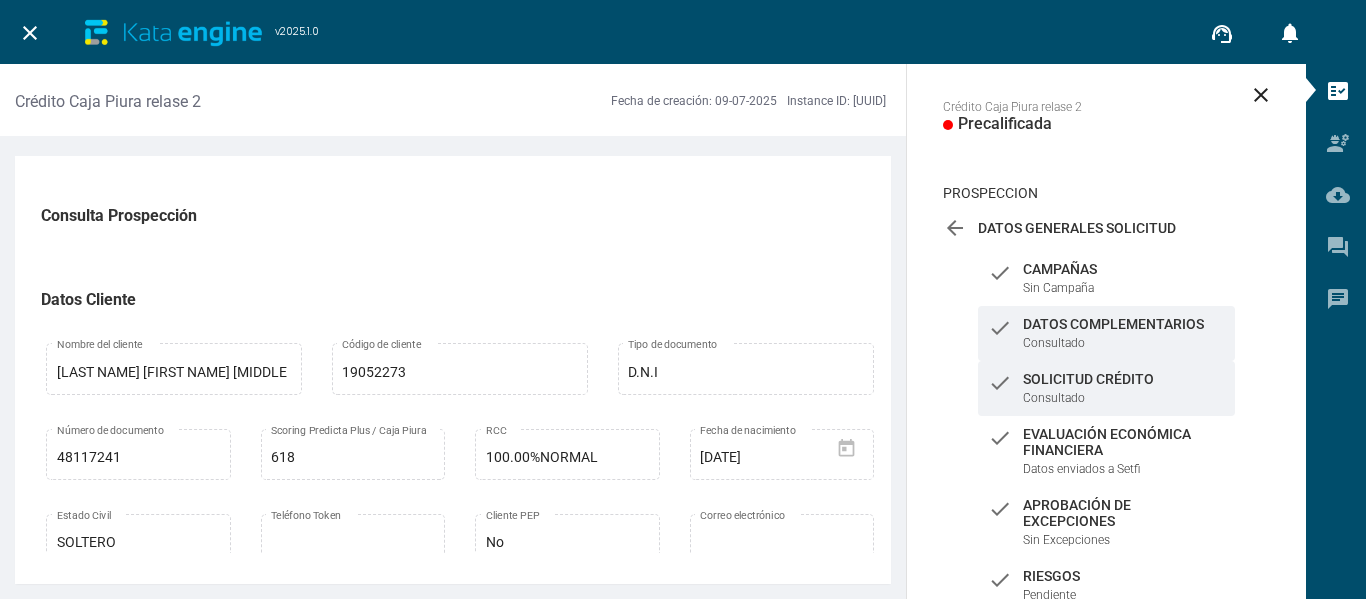 click on "Solicitud Crédito" at bounding box center (1124, 269) 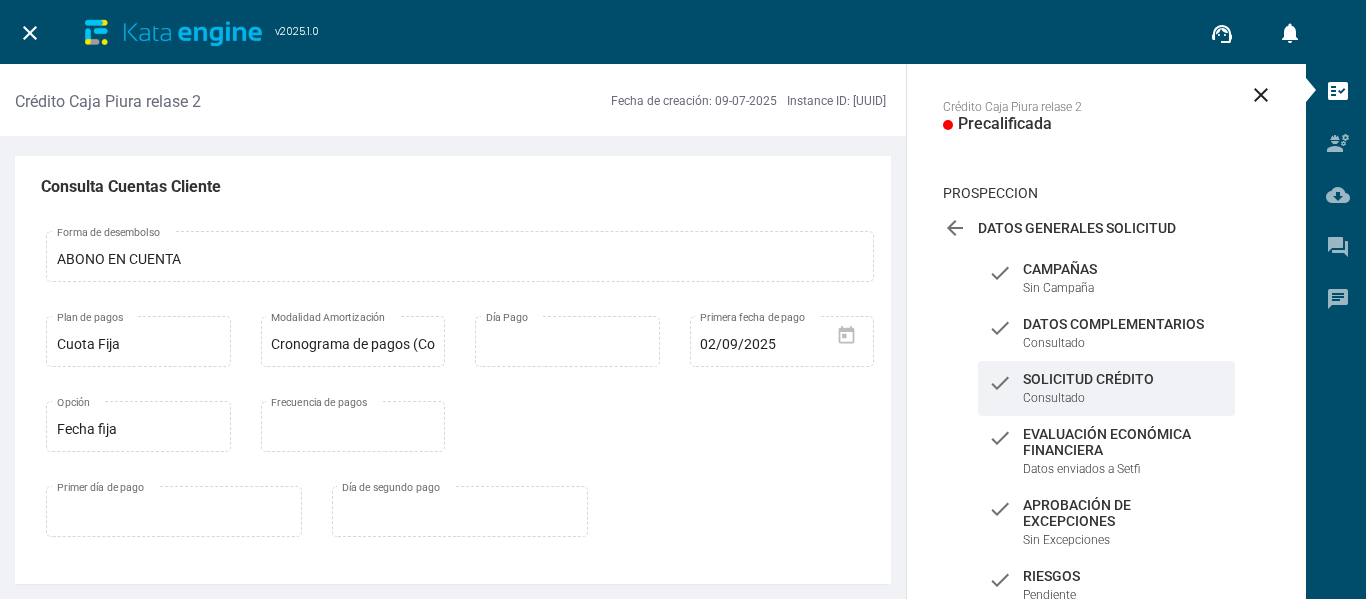 scroll, scrollTop: 760, scrollLeft: 0, axis: vertical 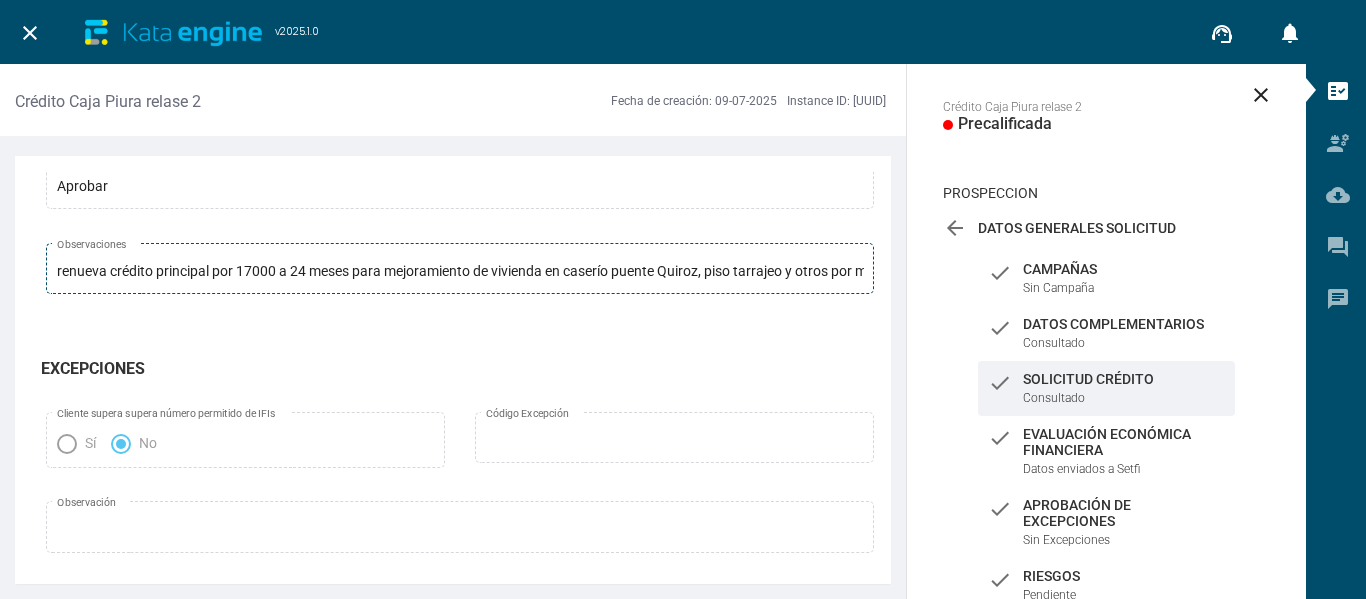 click on "renueva crédito principal por 17000 a 24 meses para mejoramiento de vivienda en caserío puente Quiroz, piso tarrajeo y otros por monto solicitado. ha manejado crédito de 10000 a a 12 cuotas y paralelo de 6000 soles. negocio de ventas de combustible en general, buena ubicación y amplia experiencia en el rubro. pasivos con mi banco campaña impulso mí Perú, cancela puntual, hoy nos líquido crédito de 3200 soles. aval conviviente sin deudas con ifis, ing. como maestro de albañilería. de acuerdo.  Observaciones" at bounding box center [460, 266] 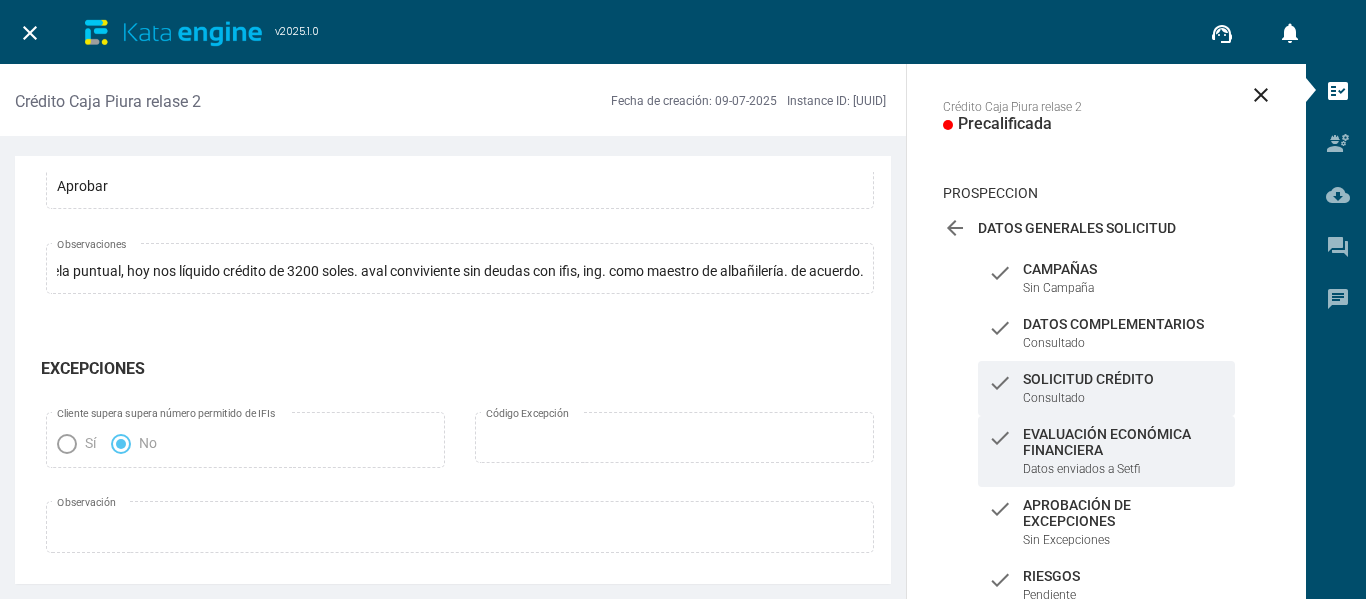 scroll, scrollTop: 0, scrollLeft: 0, axis: both 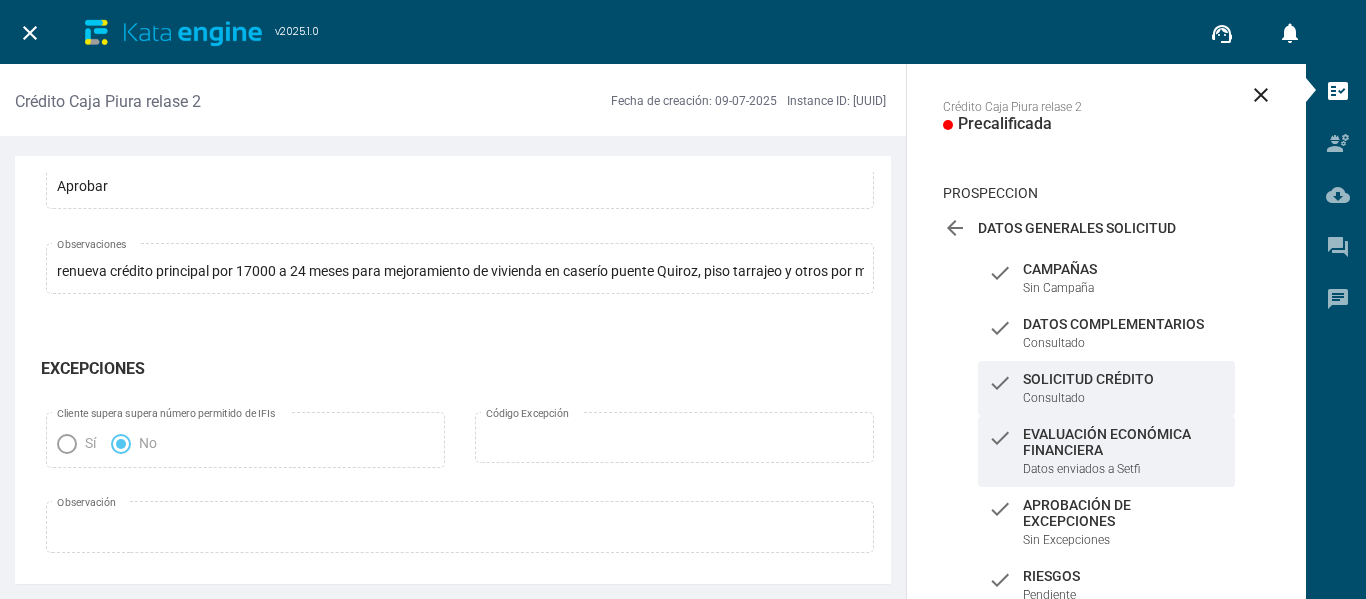 click on "Evaluación Económica Financiera" at bounding box center (1124, 269) 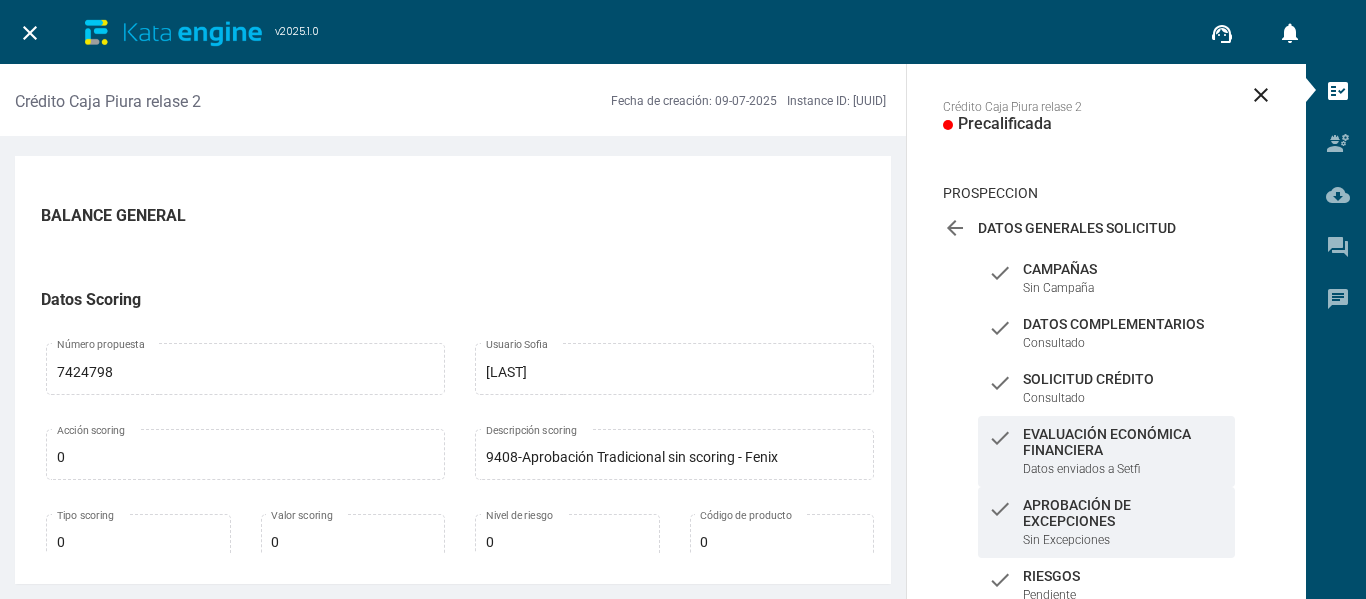click on "Aprobación de Excepciones" at bounding box center [1124, 269] 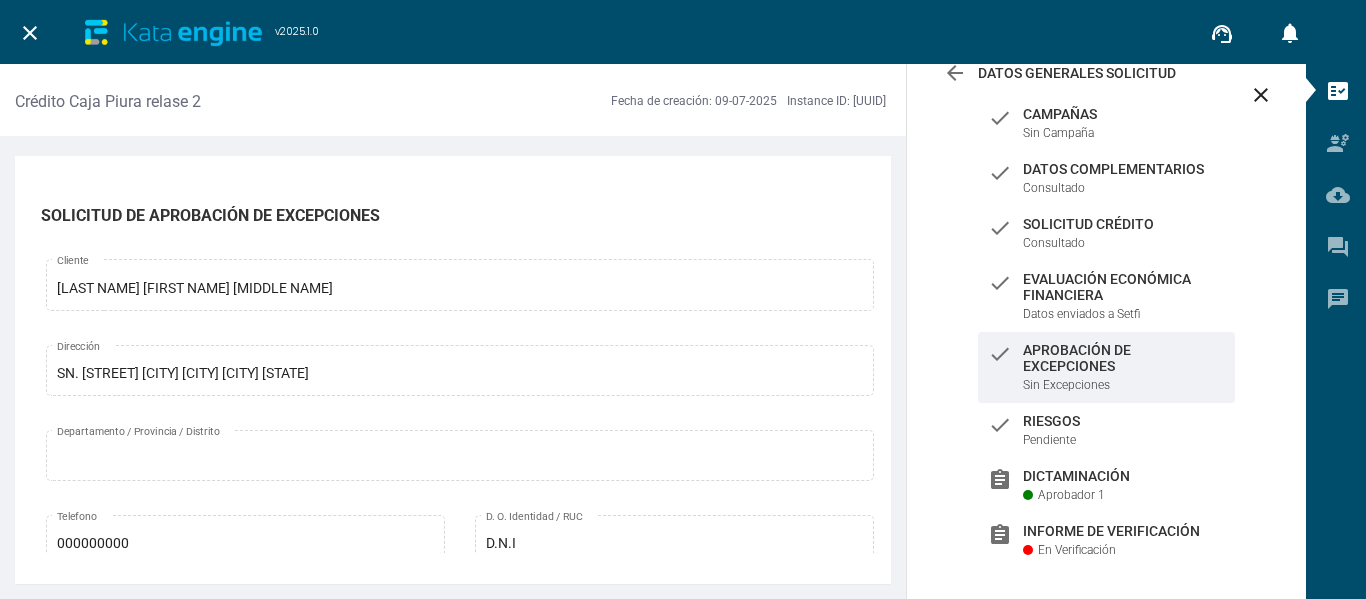 scroll, scrollTop: 167, scrollLeft: 0, axis: vertical 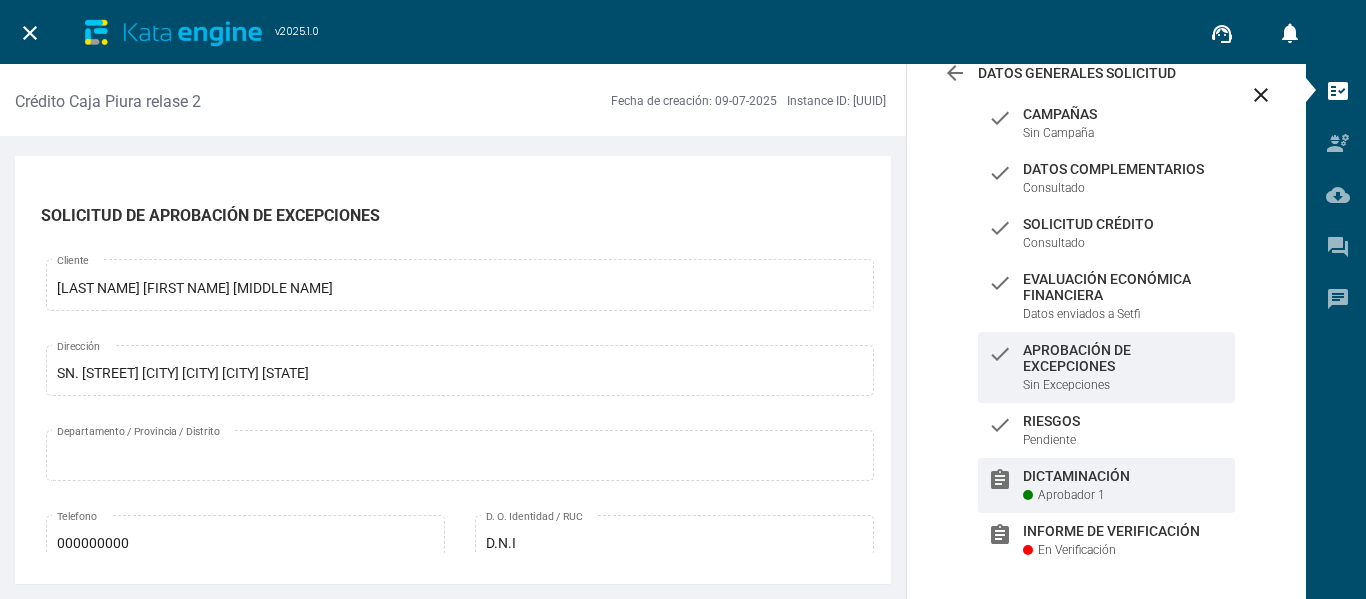 click on "Dictaminación" at bounding box center [1124, 114] 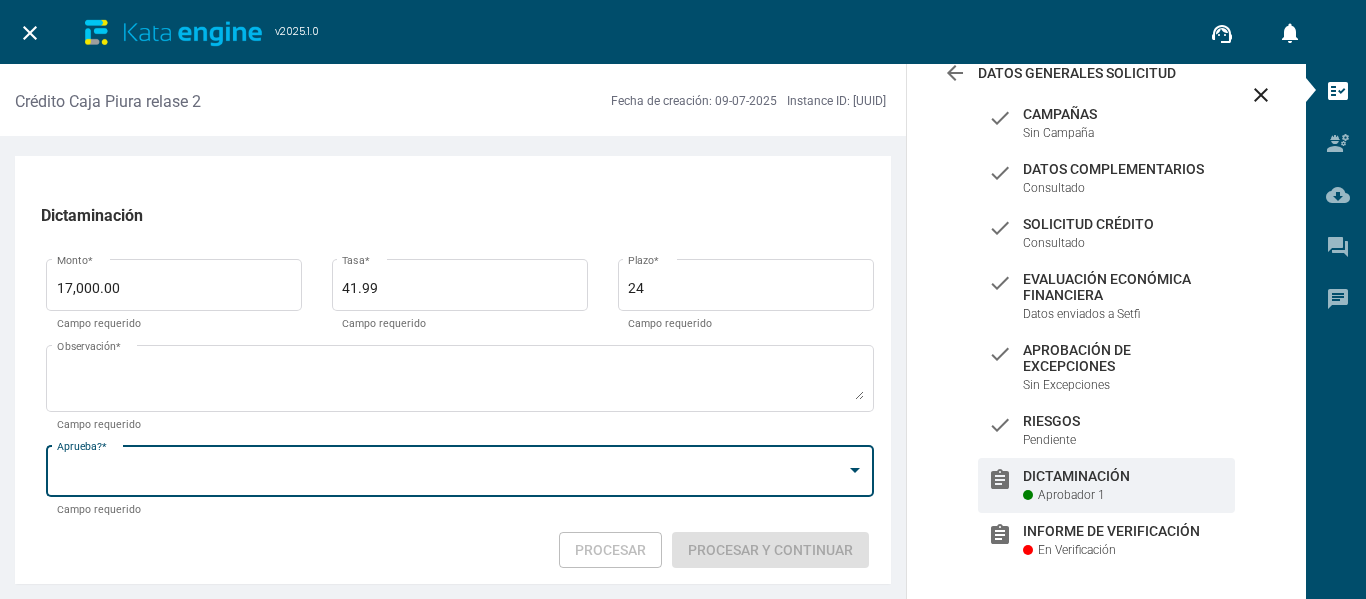 click at bounding box center [451, 475] 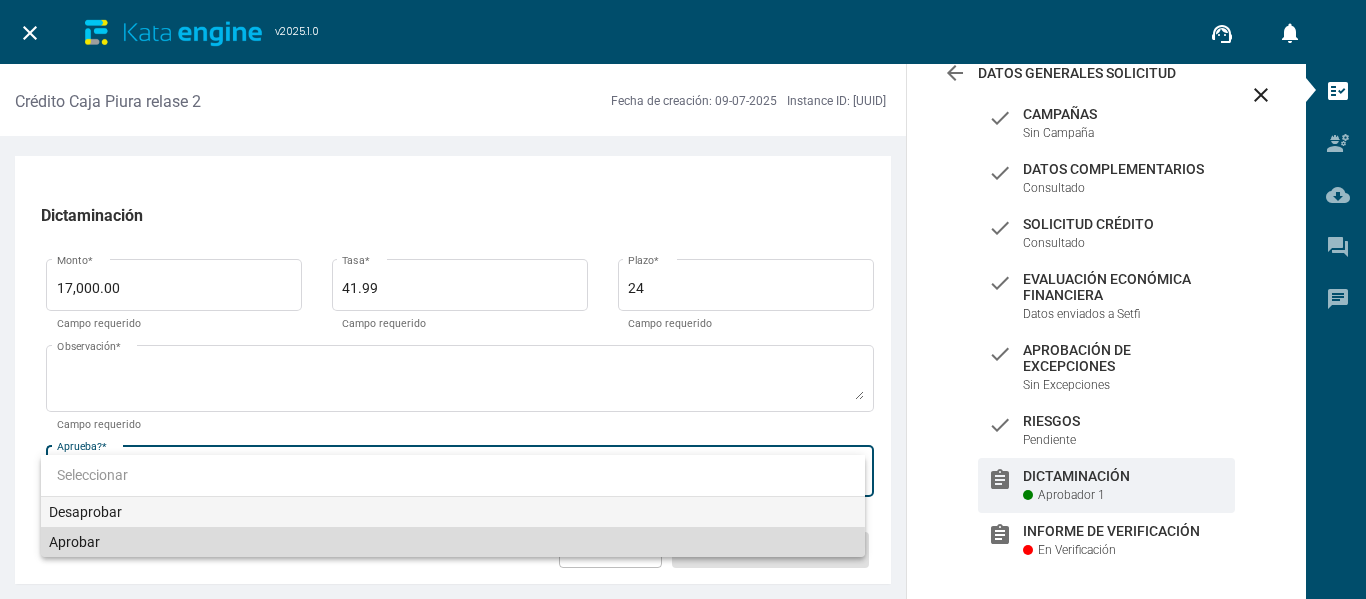 click on "Aprobar" at bounding box center (453, 542) 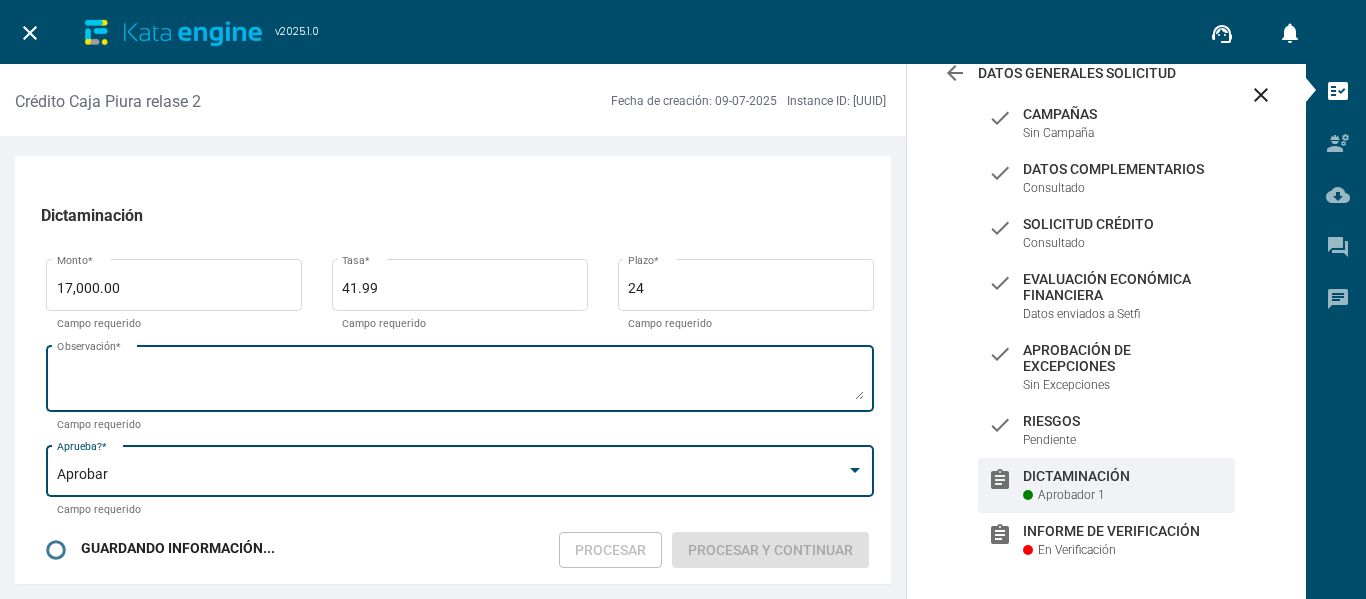 click on "Observación   *" at bounding box center (460, 382) 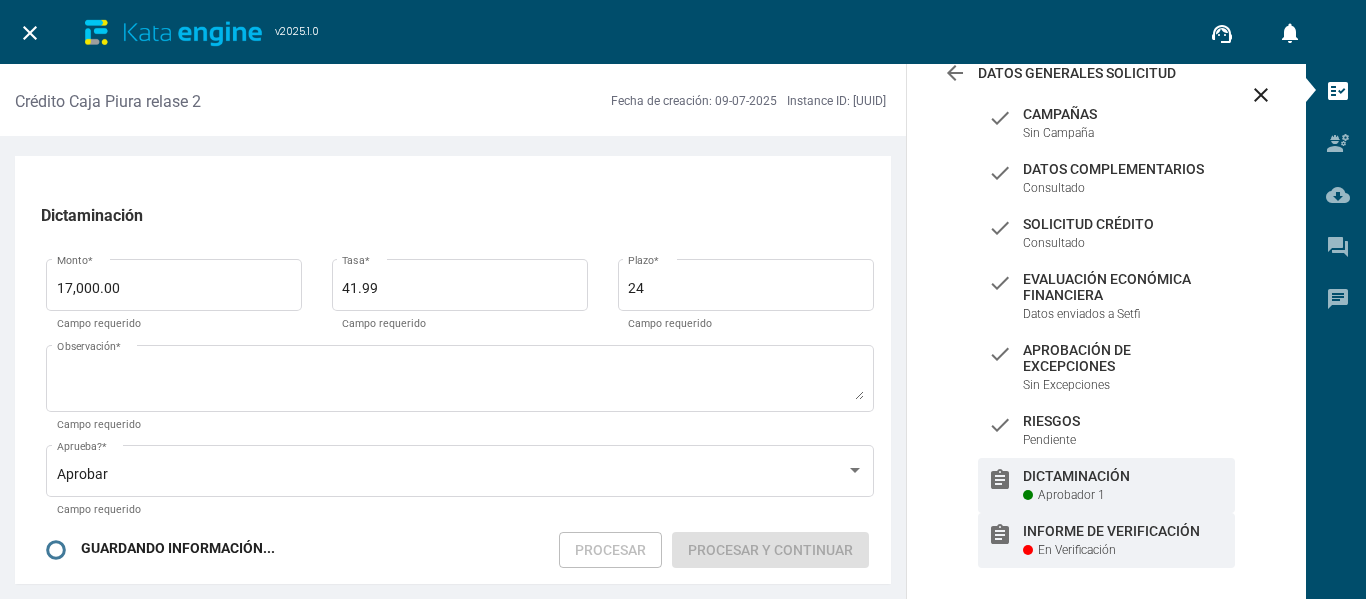 click on "Informe de Verificación" at bounding box center (1124, 114) 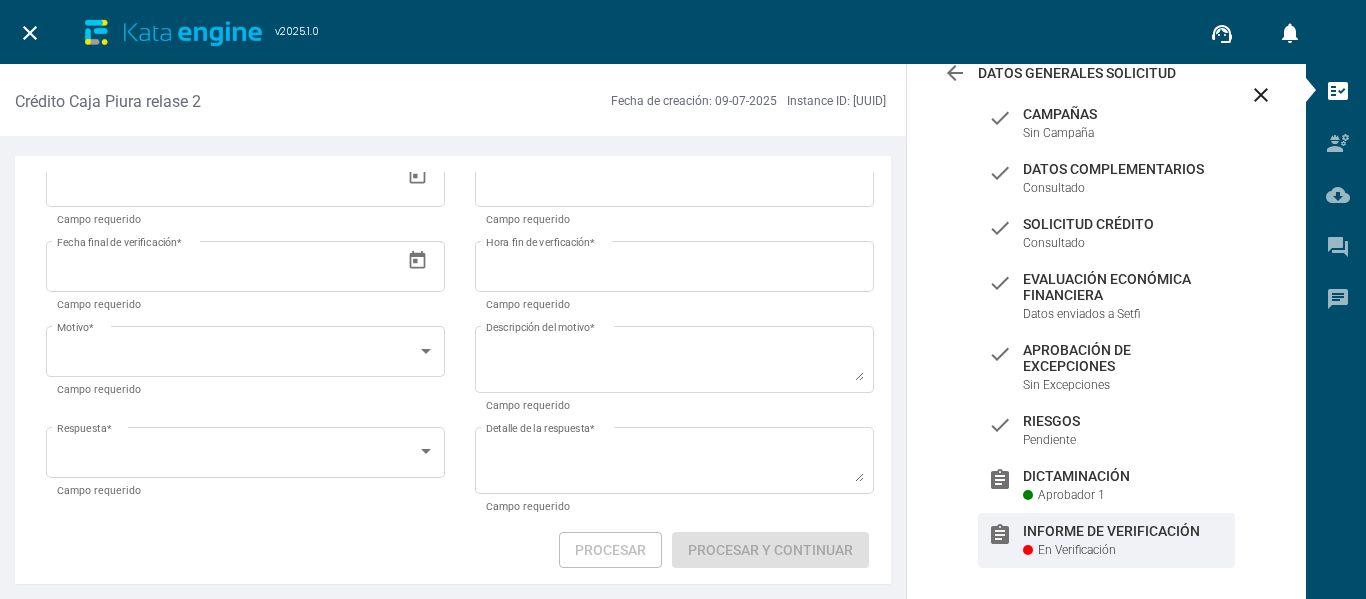 scroll, scrollTop: 282, scrollLeft: 0, axis: vertical 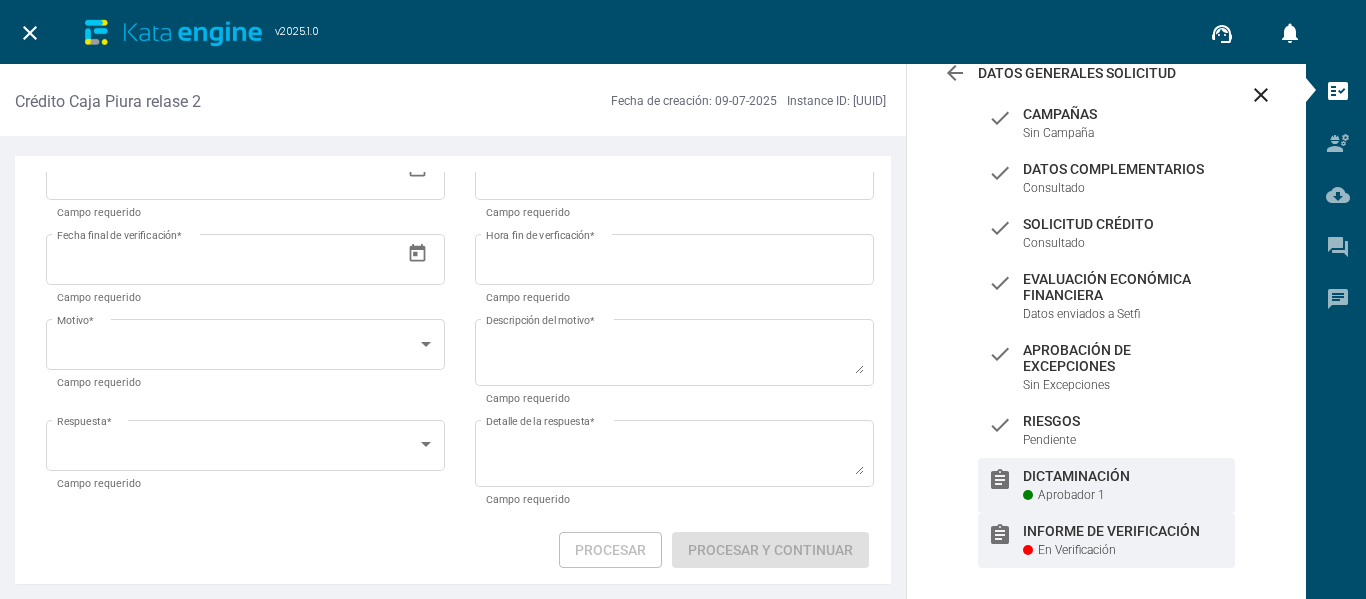 click on "Dictaminación" at bounding box center [1124, 114] 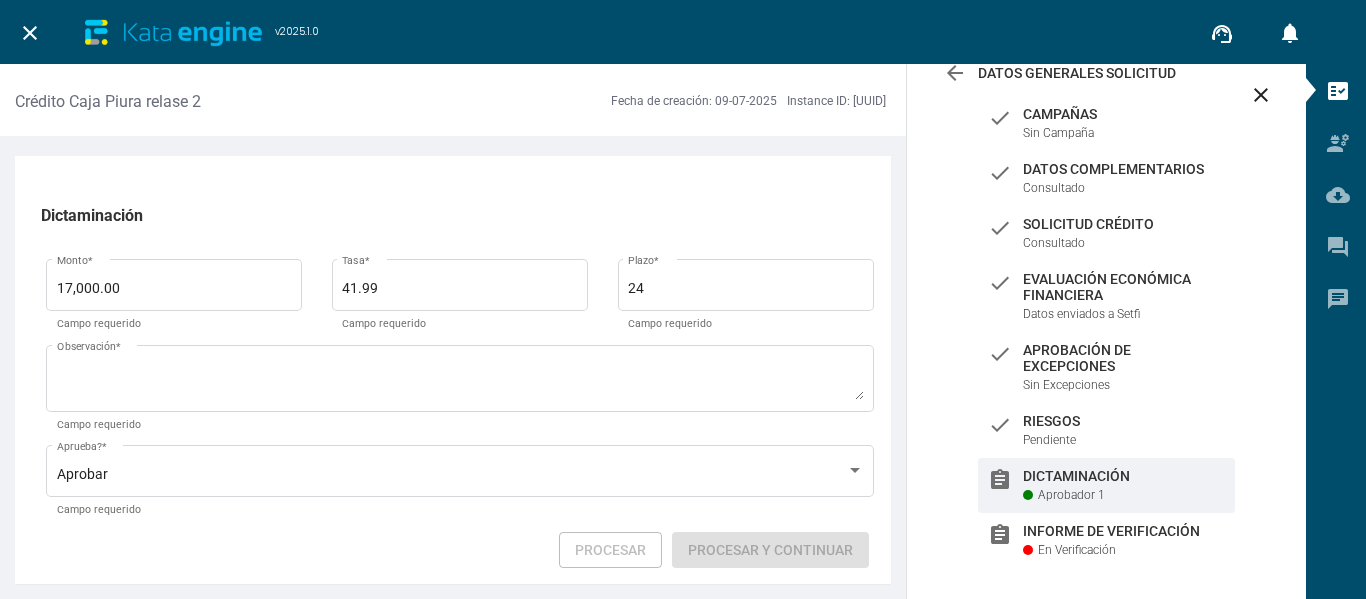 click on "Dictaminación" at bounding box center (1124, 476) 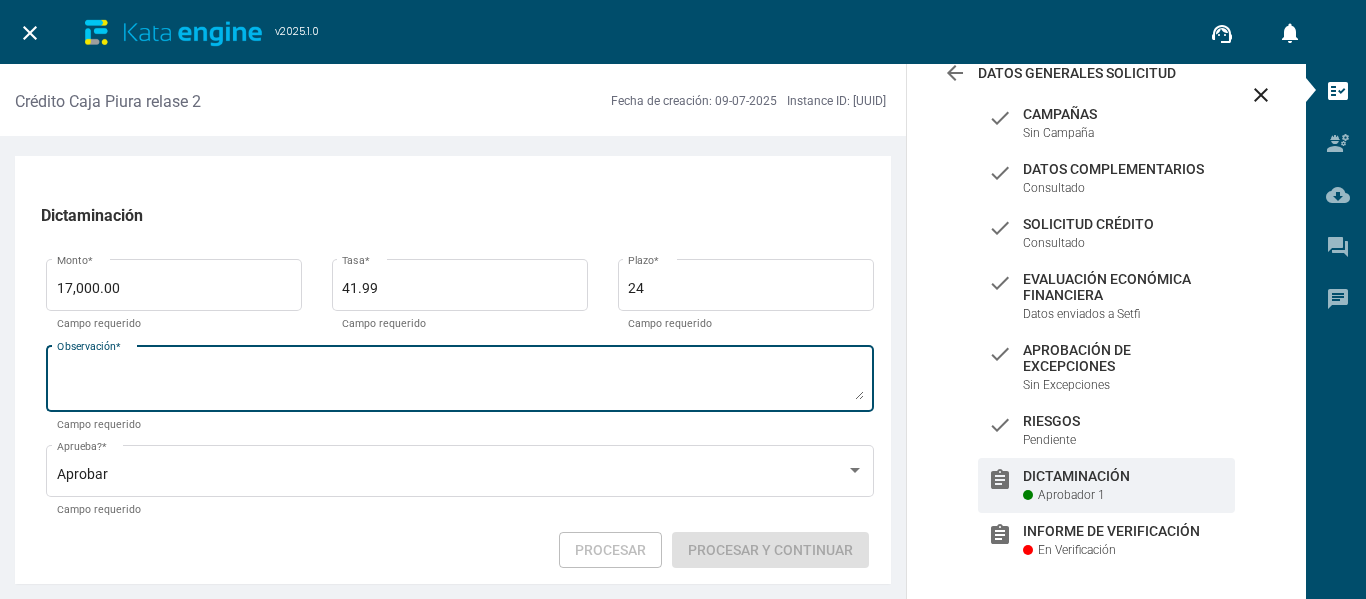 click on "Observación   *" at bounding box center [460, 382] 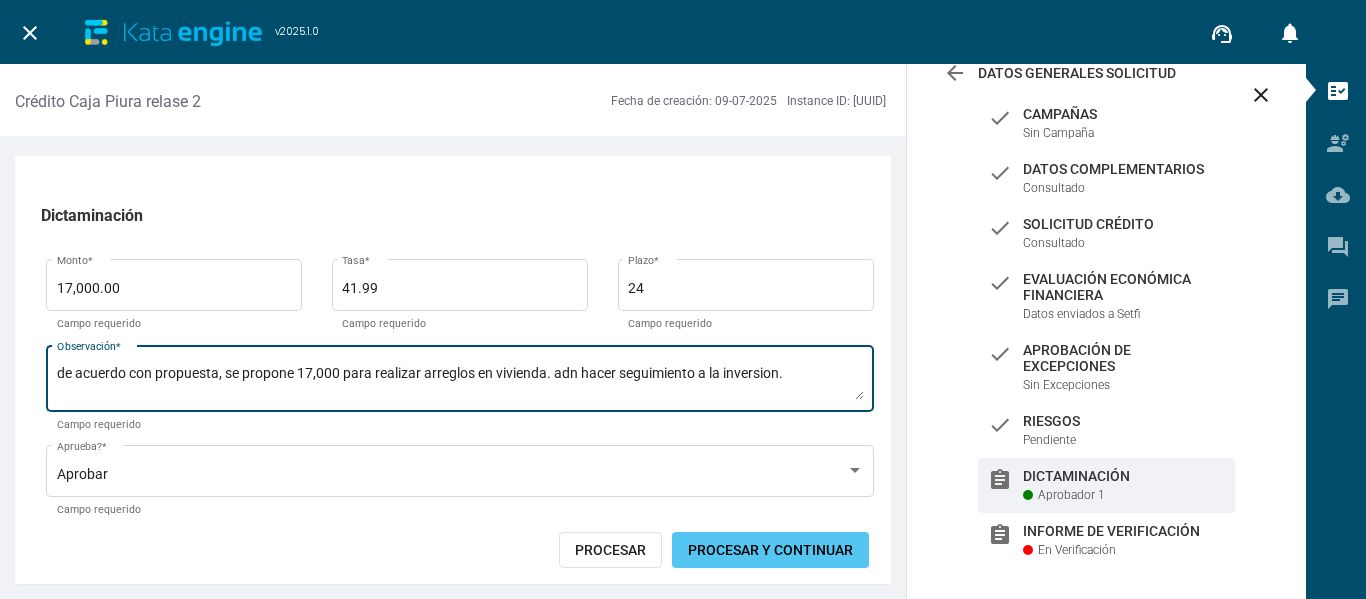 type on "de acuerdo con propuesta, se propone 17,000 para realizar arreglos en vivienda. adn hacer seguimiento a la inversion." 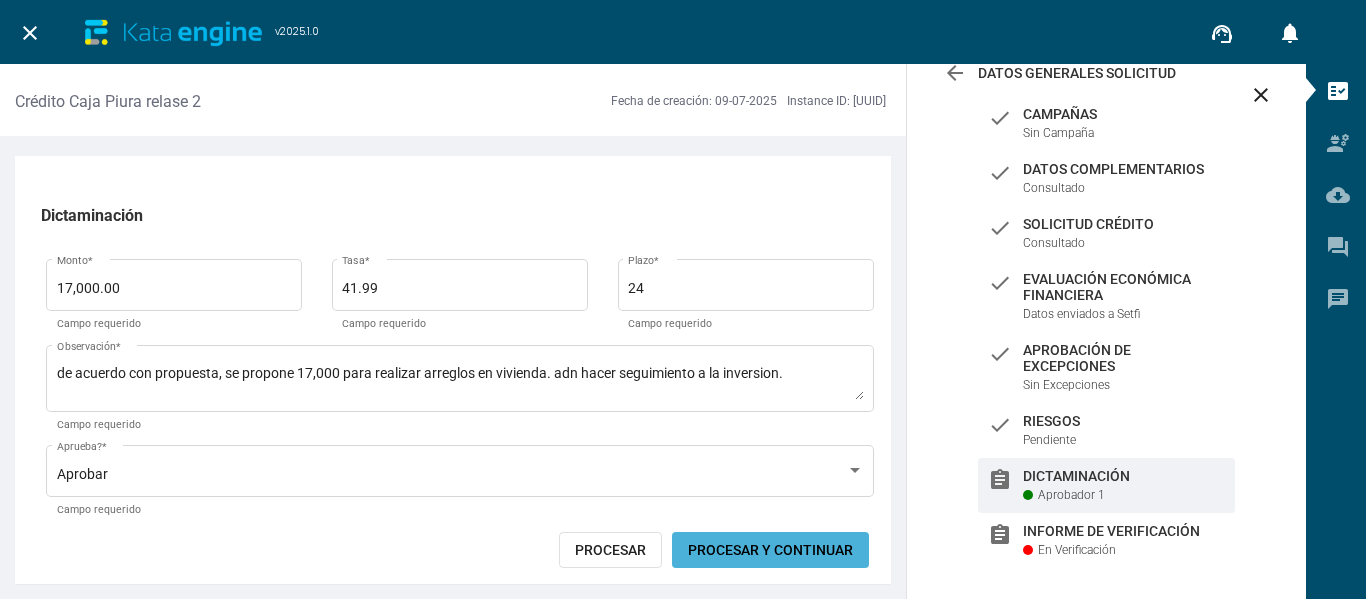 click on "Procesar y Continuar" at bounding box center (770, 550) 